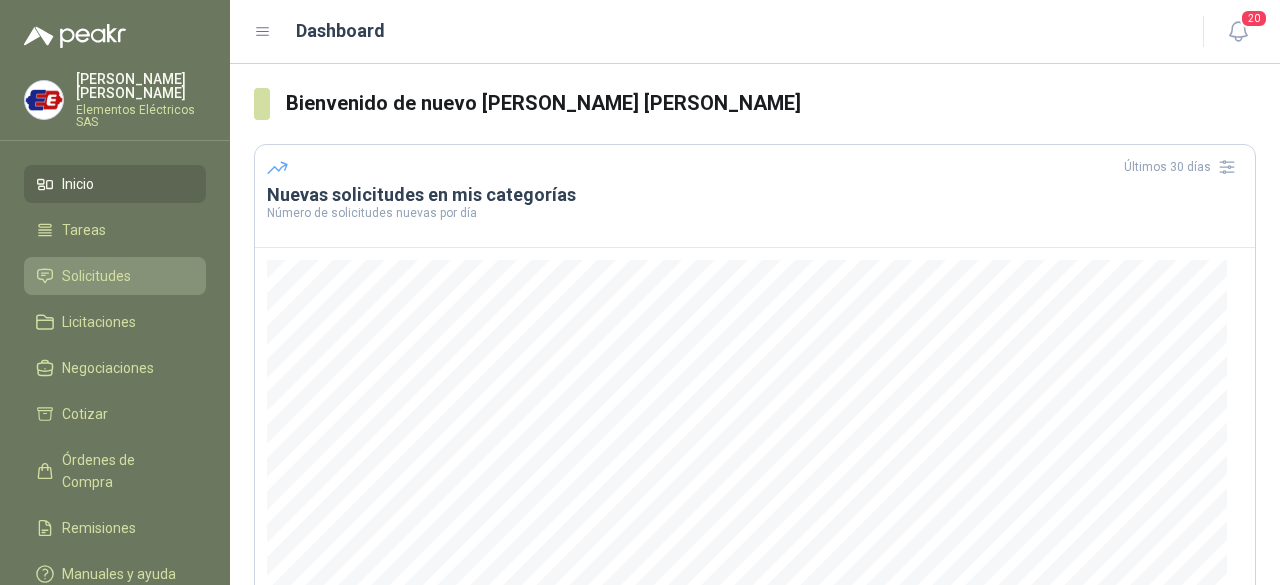 scroll, scrollTop: 0, scrollLeft: 0, axis: both 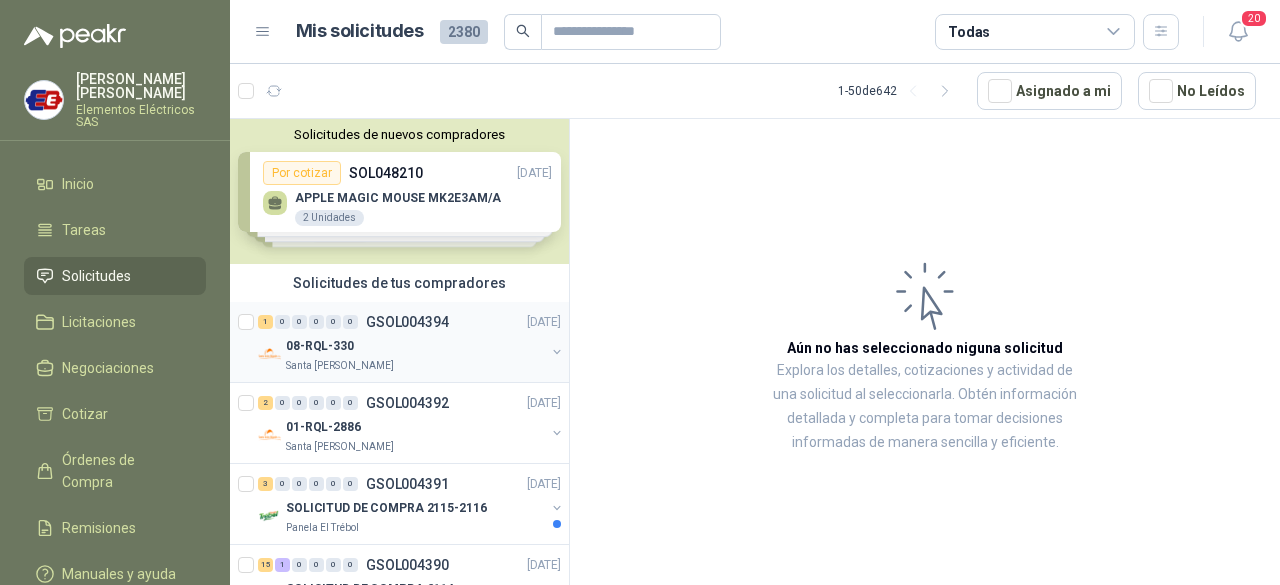 click on "Santa [PERSON_NAME]" at bounding box center [415, 366] 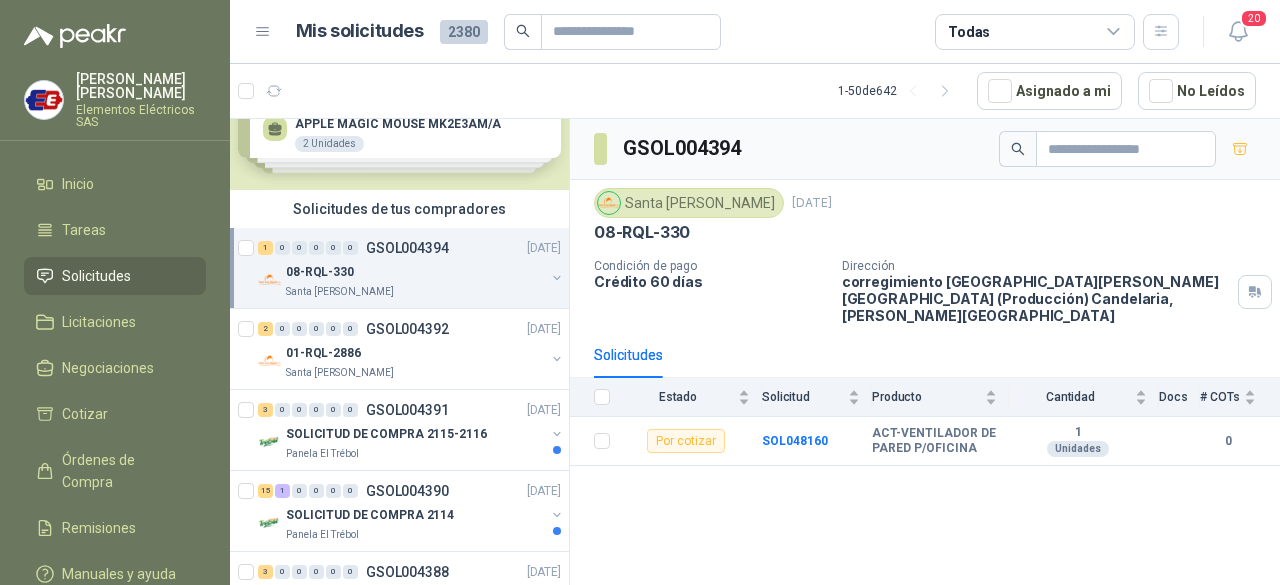scroll, scrollTop: 100, scrollLeft: 0, axis: vertical 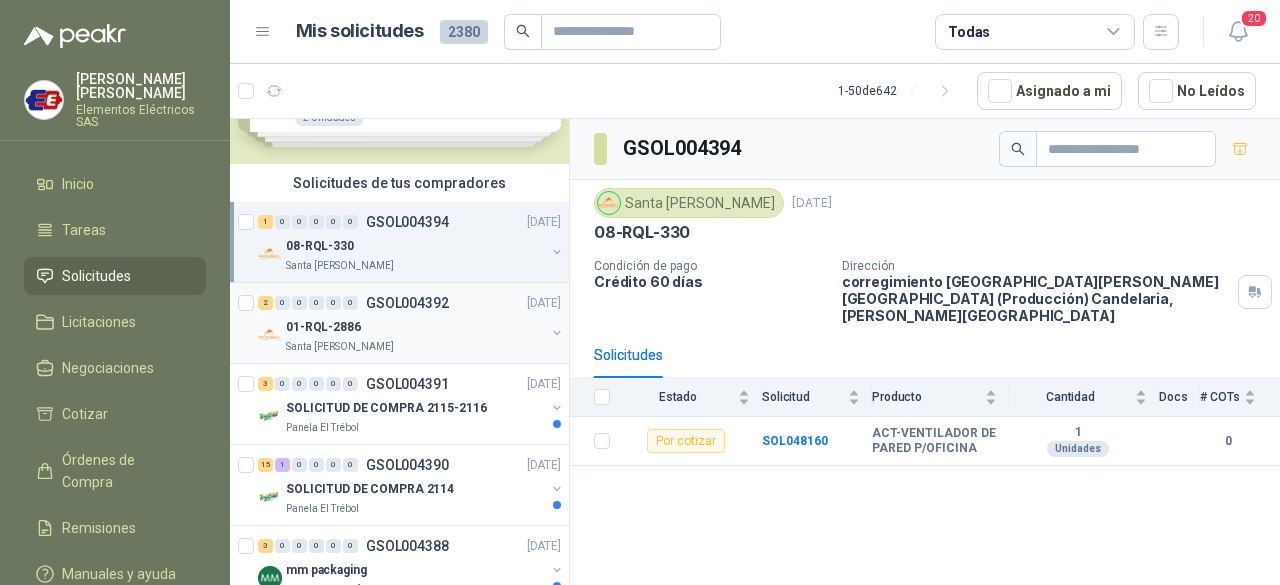 click on "2   0   0   0   0   0   GSOL004392 [DATE]" at bounding box center [411, 303] 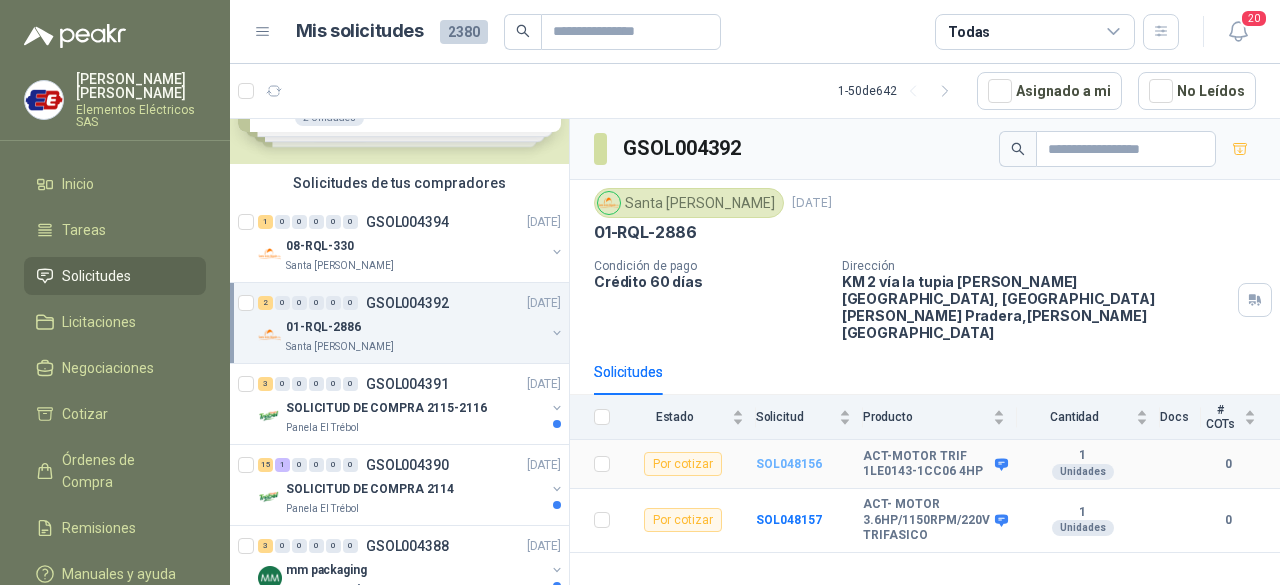 click on "SOL048156" at bounding box center (789, 464) 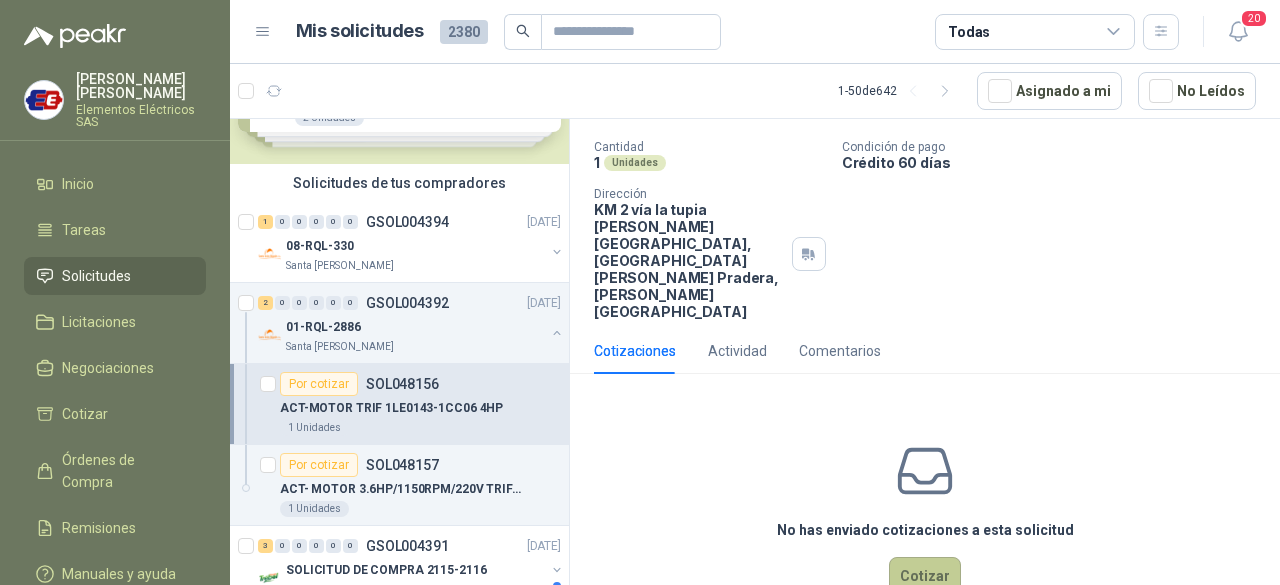 click on "Cotizar" at bounding box center (925, 576) 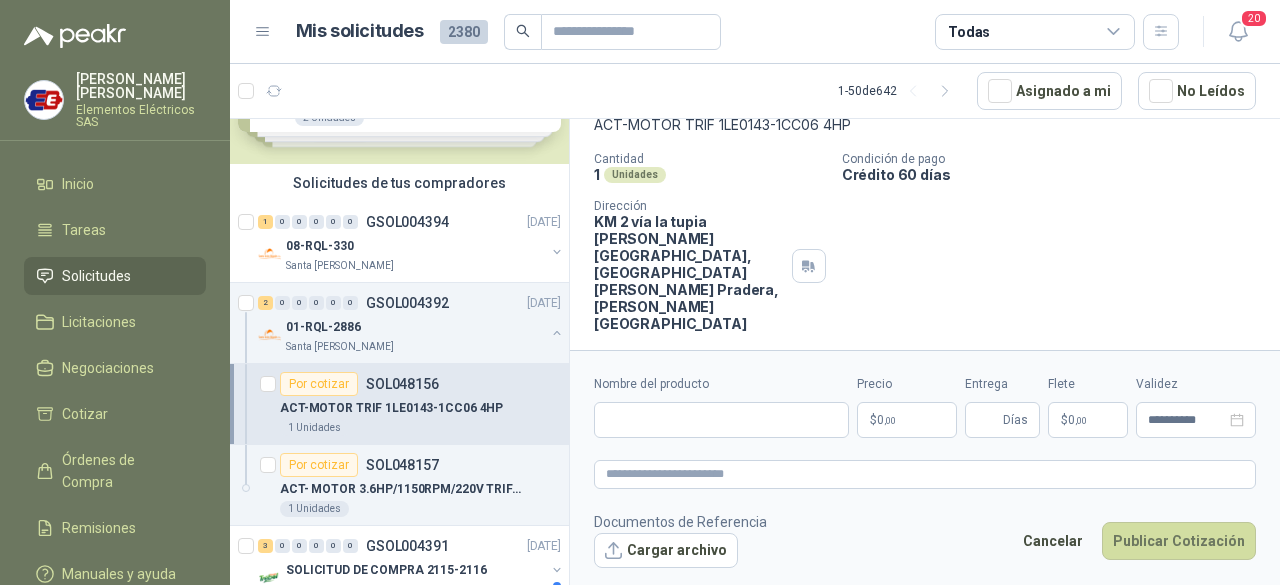 scroll, scrollTop: 127, scrollLeft: 0, axis: vertical 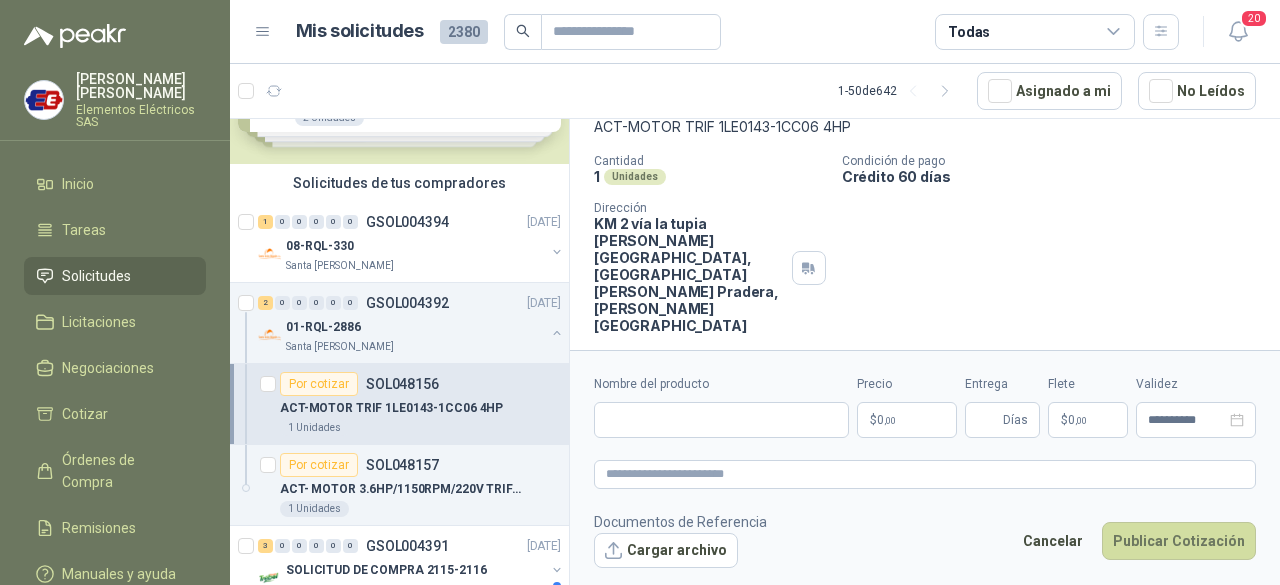 type 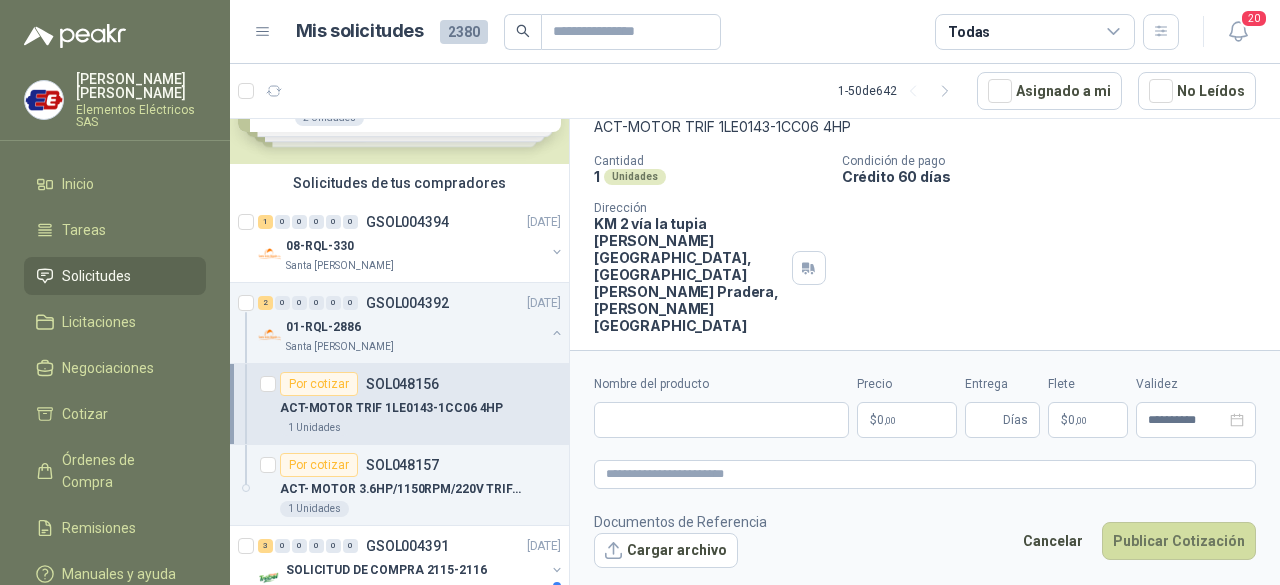 click on "Cantidad 1   Unidades Condición de pago Crédito 60 [PERSON_NAME] Dirección KM 2 vía la tupia [PERSON_NAME][GEOGRAPHIC_DATA], [GEOGRAPHIC_DATA][PERSON_NAME] ,  [PERSON_NAME][GEOGRAPHIC_DATA]" at bounding box center (925, 244) 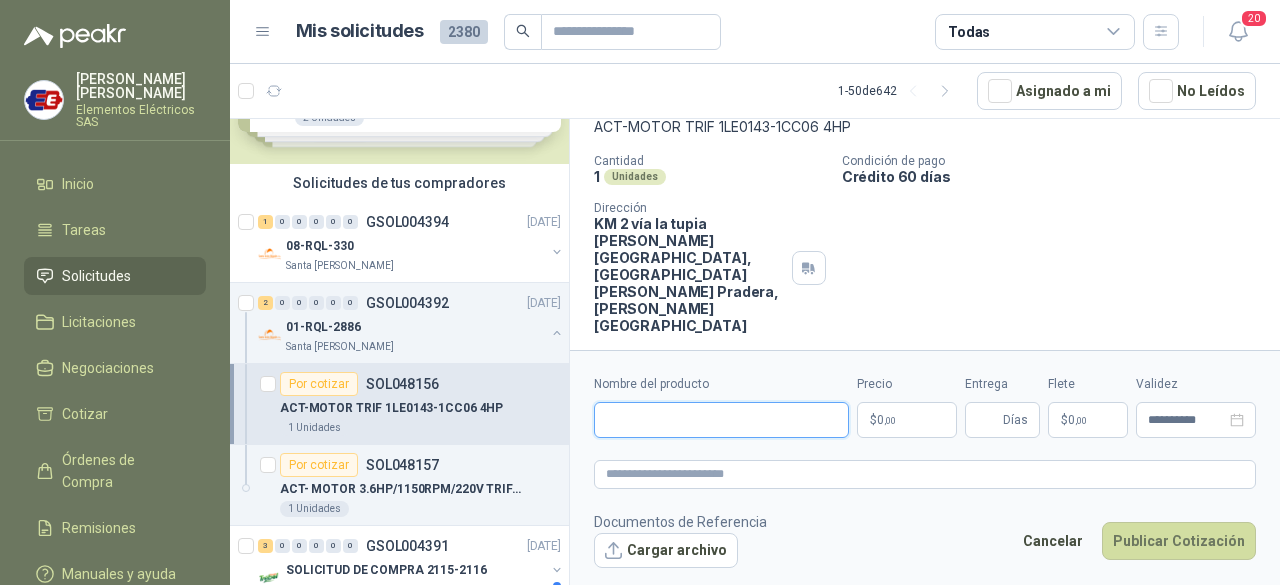 click on "Nombre del producto" at bounding box center [721, 420] 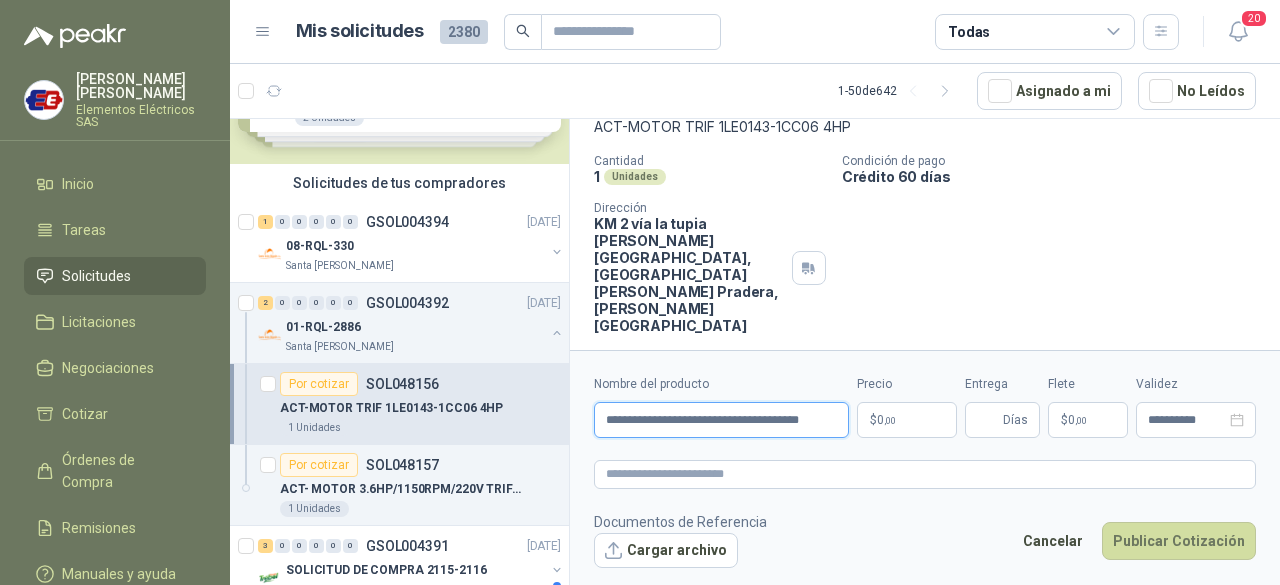 scroll, scrollTop: 0, scrollLeft: 16, axis: horizontal 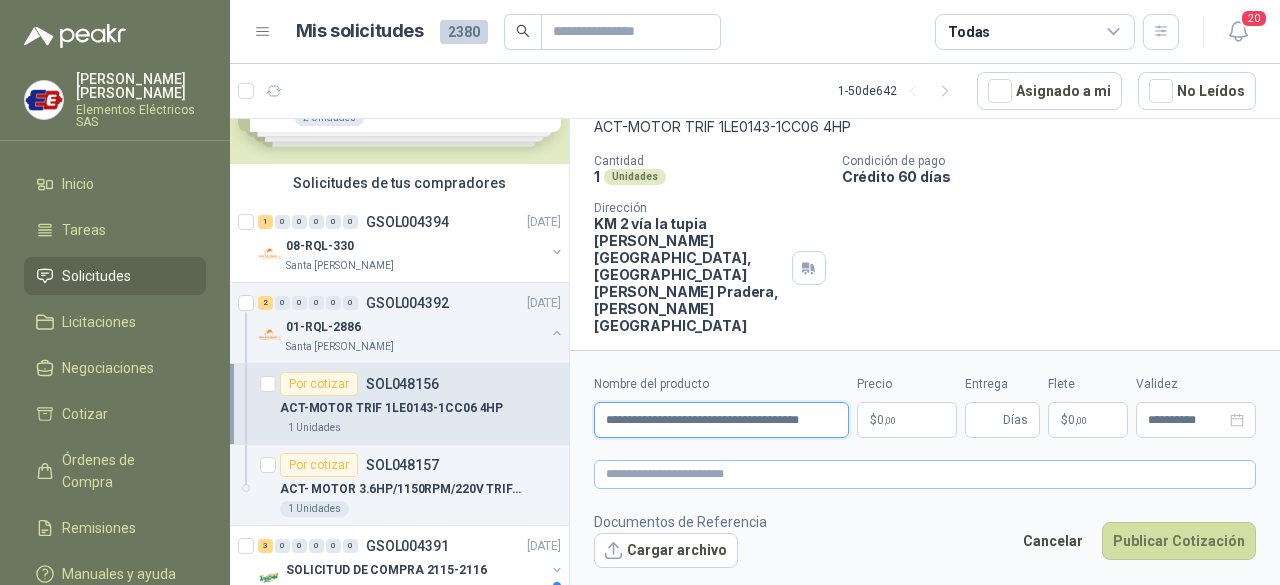 type on "**********" 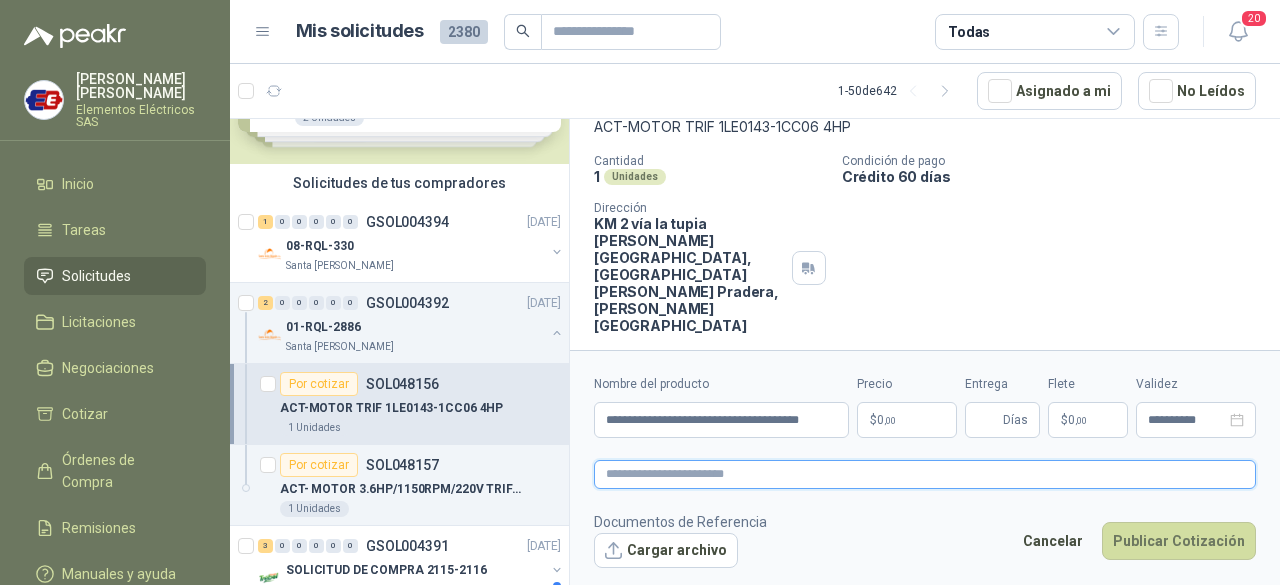 scroll, scrollTop: 0, scrollLeft: 0, axis: both 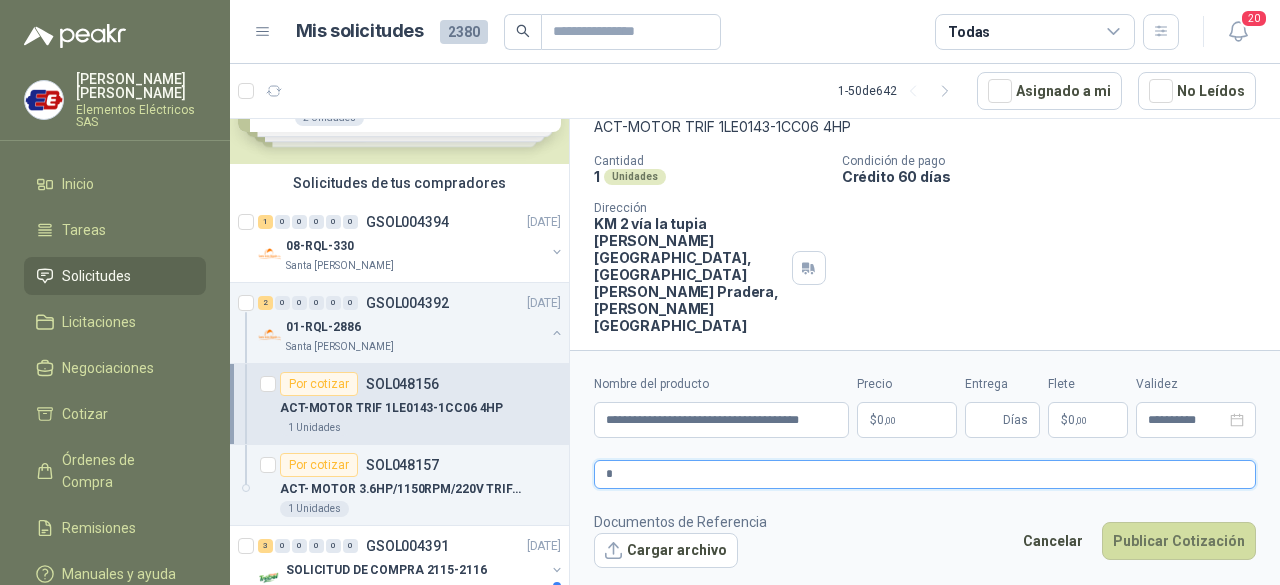 type 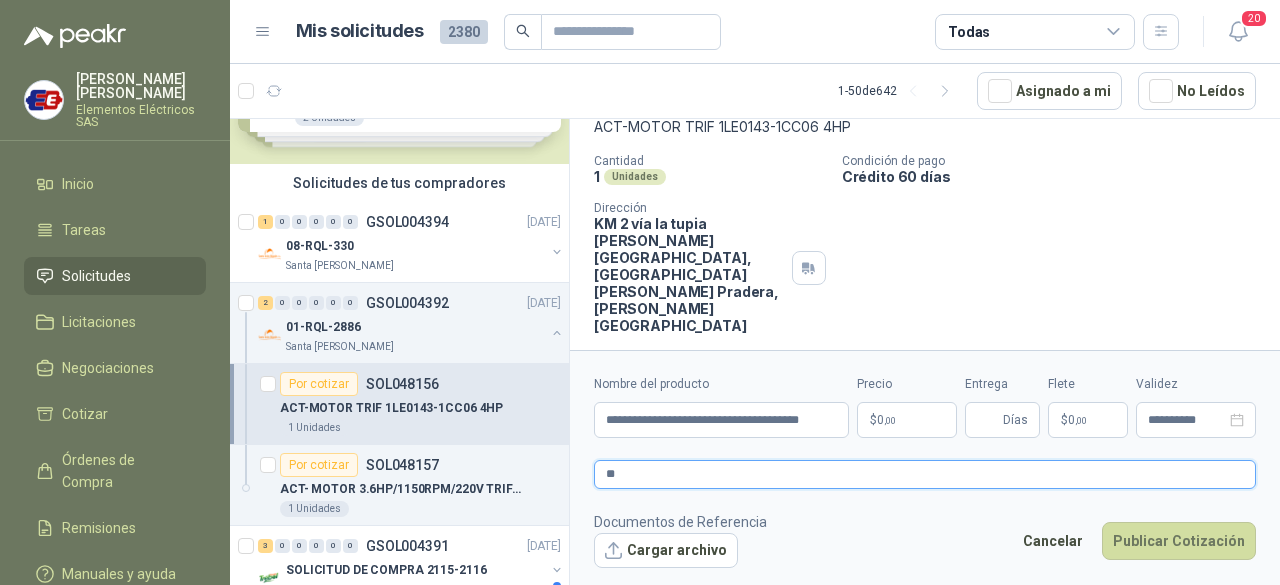 type 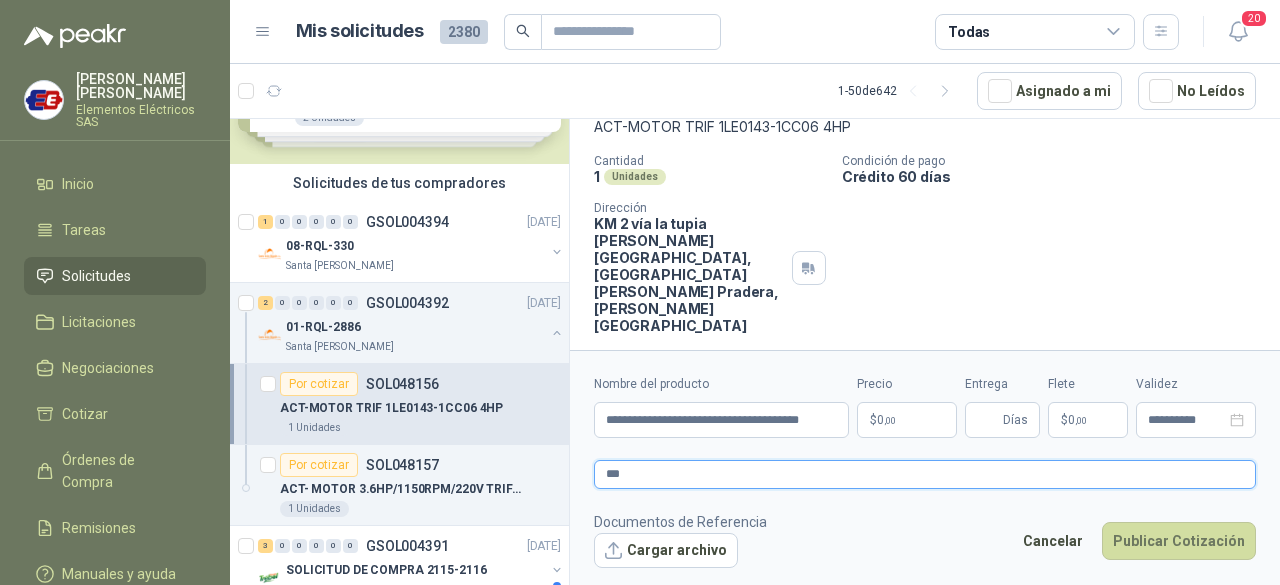 type 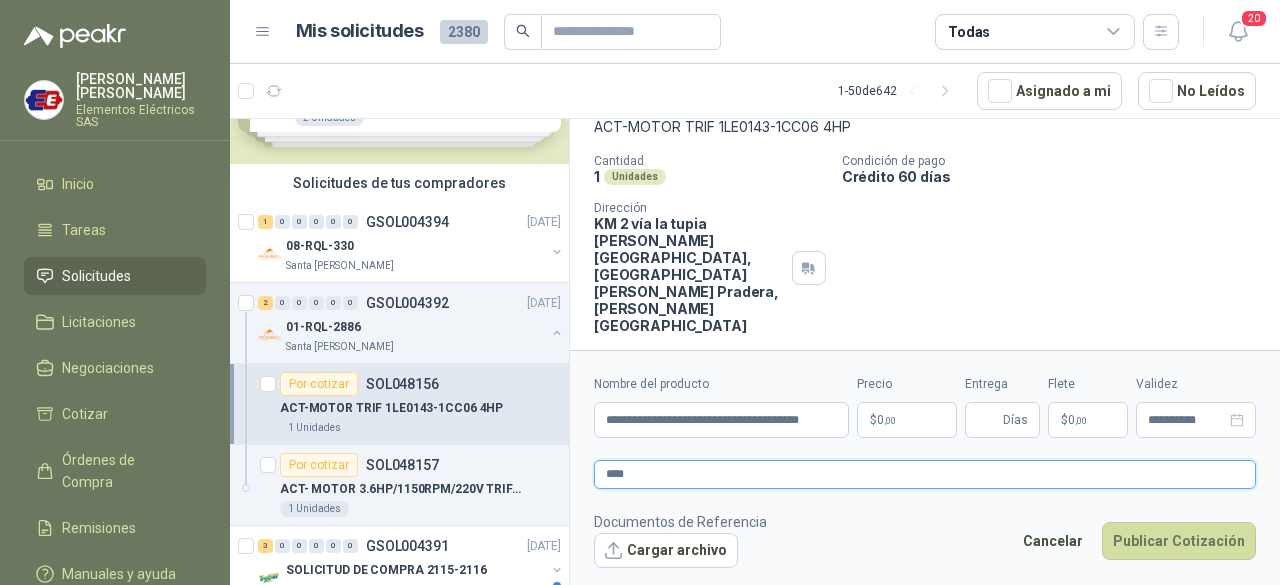 type 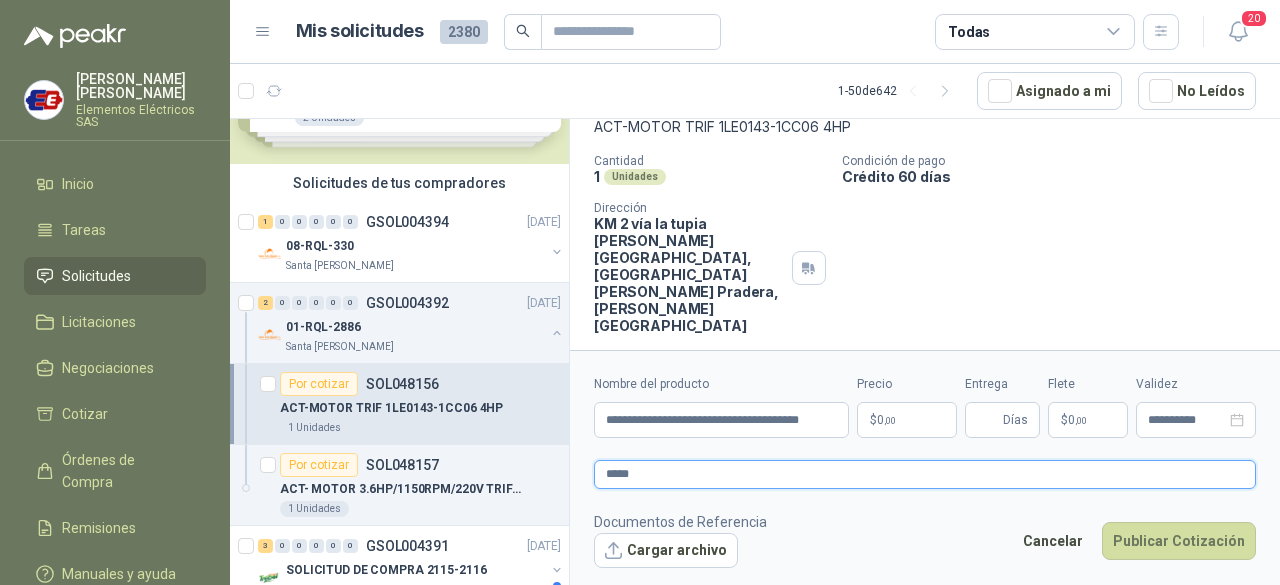 type 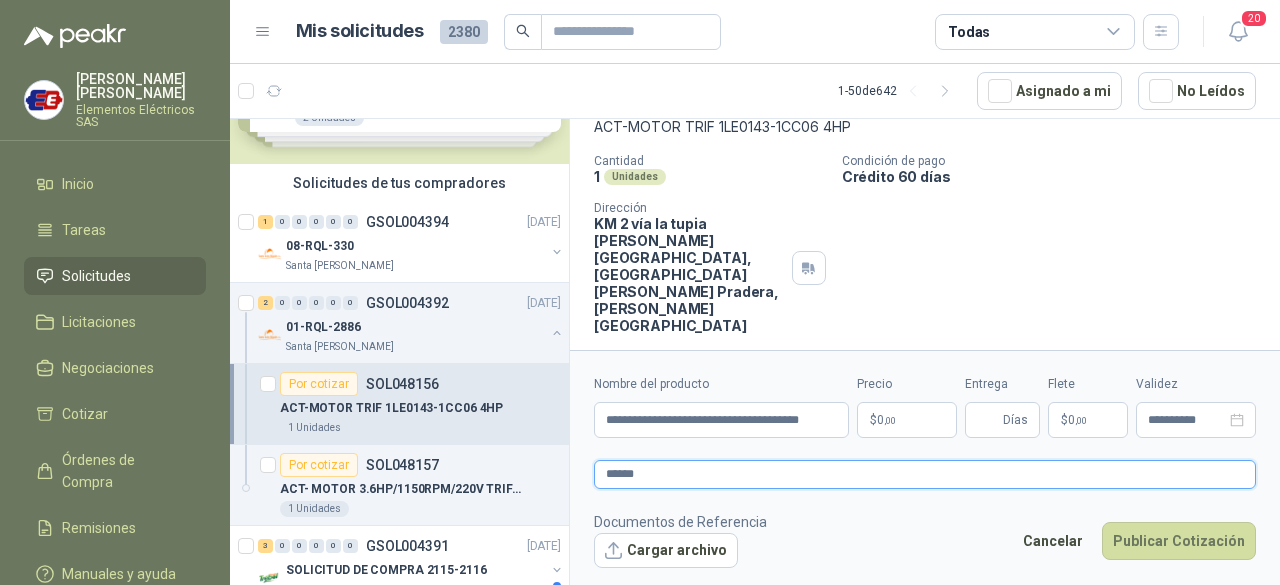 type 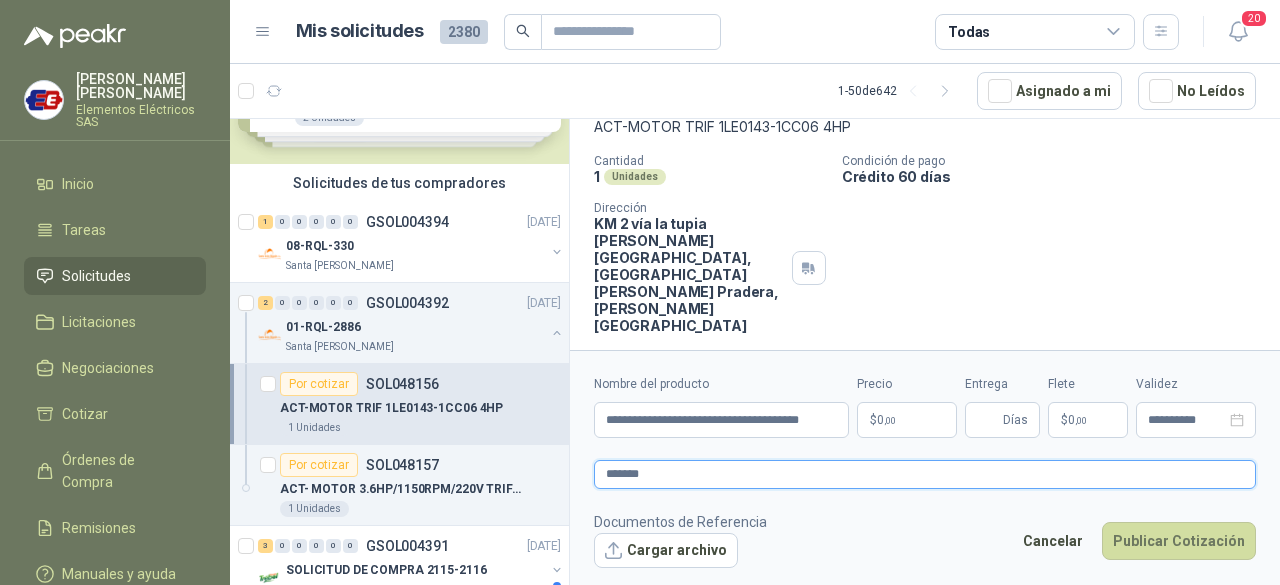type on "*******" 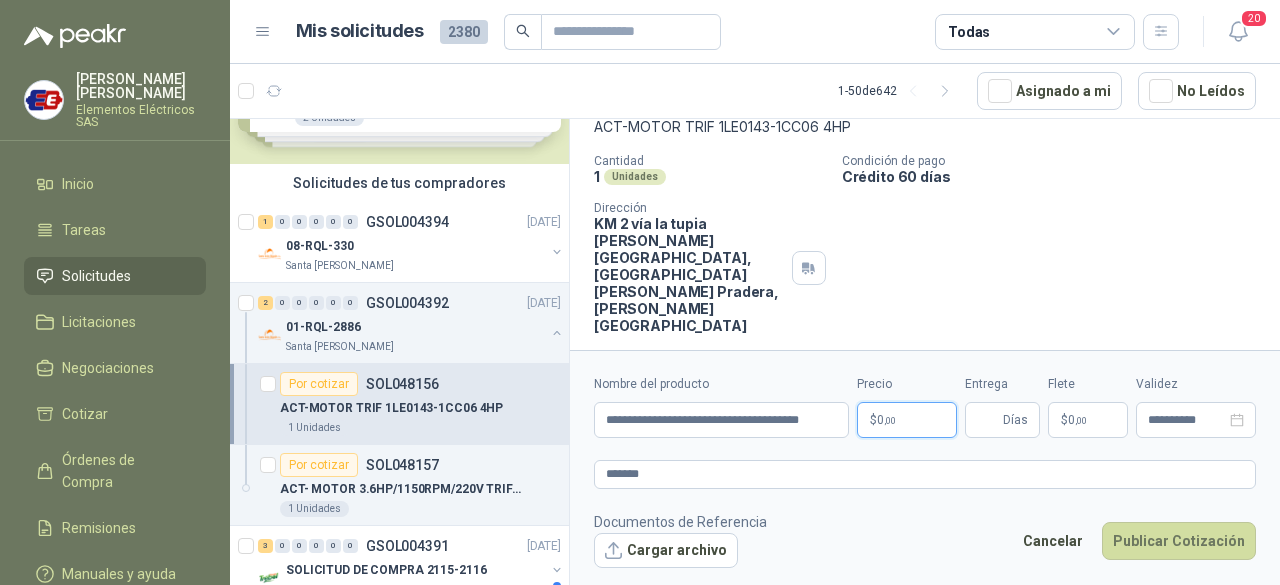 click on "$  0 ,00" at bounding box center [907, 420] 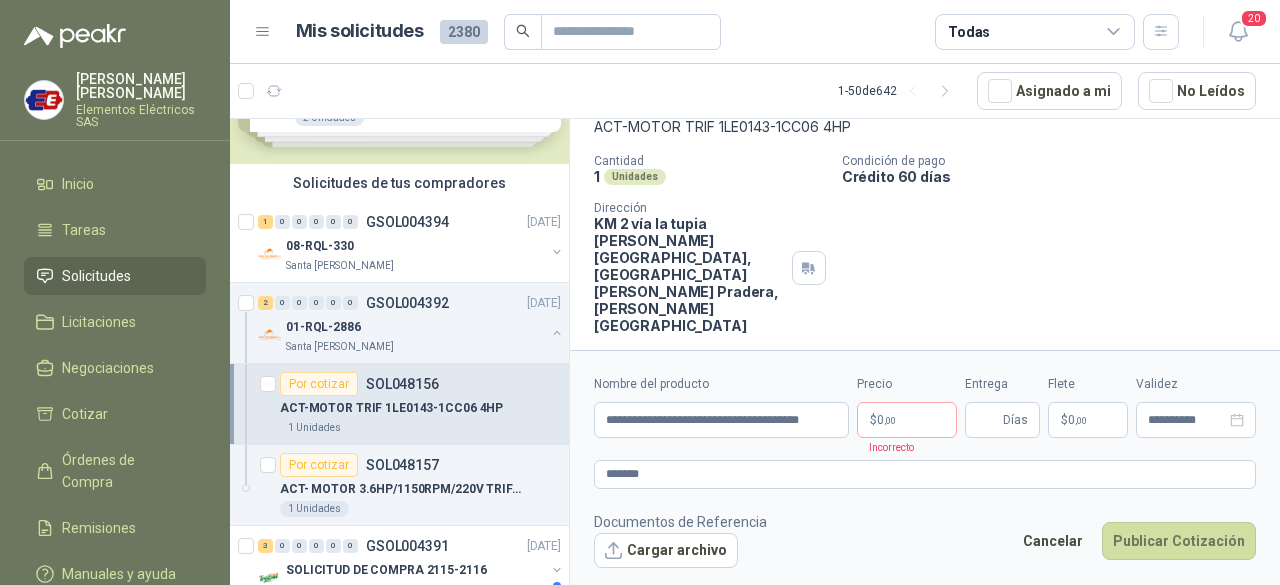 click on "Cantidad 1   Unidades Condición de pago Crédito 60 [PERSON_NAME] Dirección KM 2 vía la tupia [PERSON_NAME][GEOGRAPHIC_DATA], [GEOGRAPHIC_DATA][PERSON_NAME] ,  [PERSON_NAME][GEOGRAPHIC_DATA]" at bounding box center (925, 244) 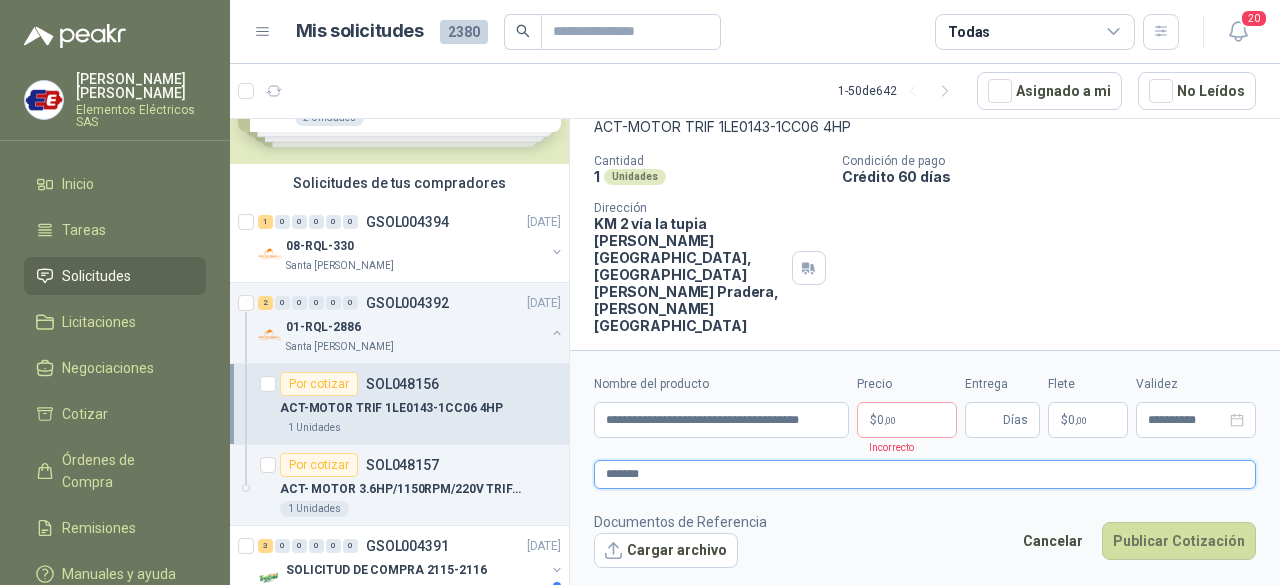click on "*******" at bounding box center (925, 474) 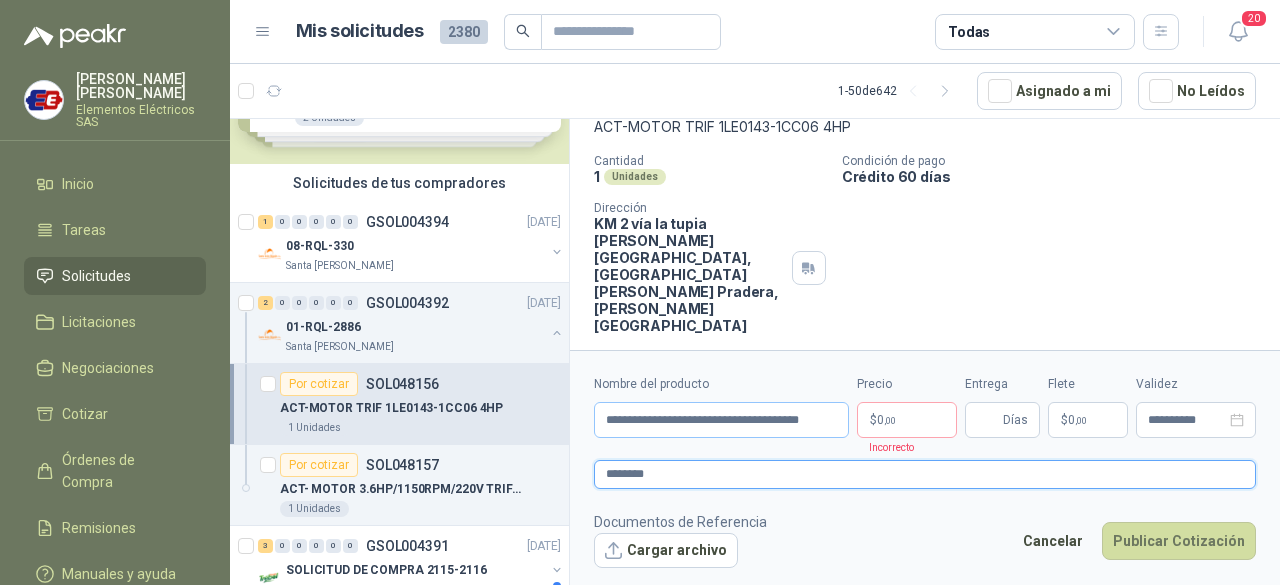 paste on "**********" 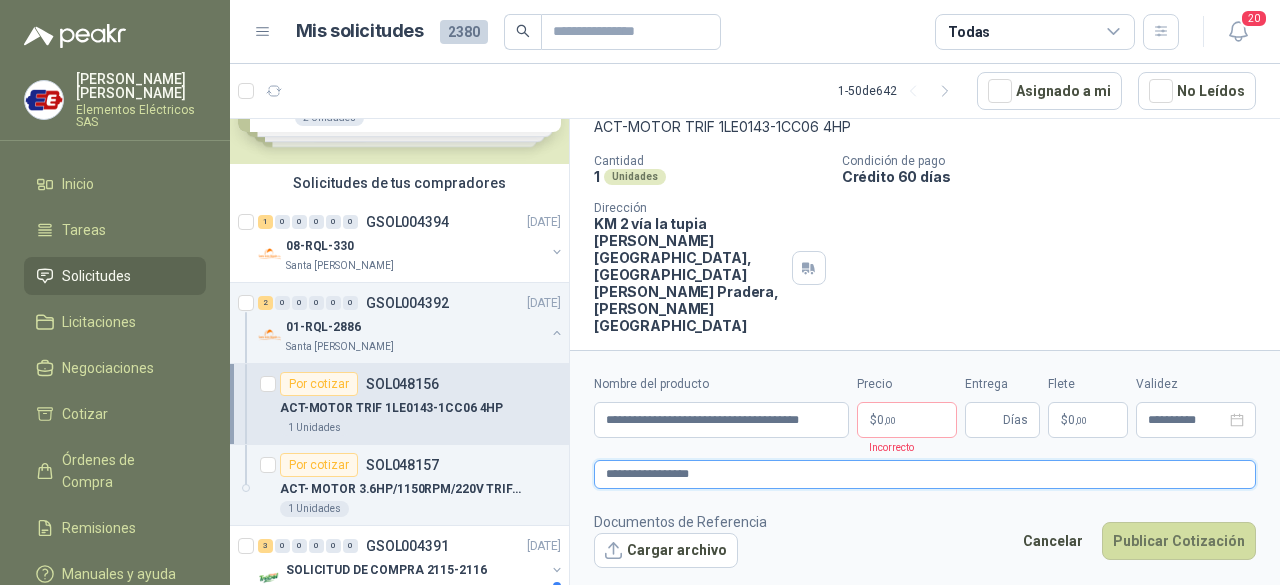type on "**********" 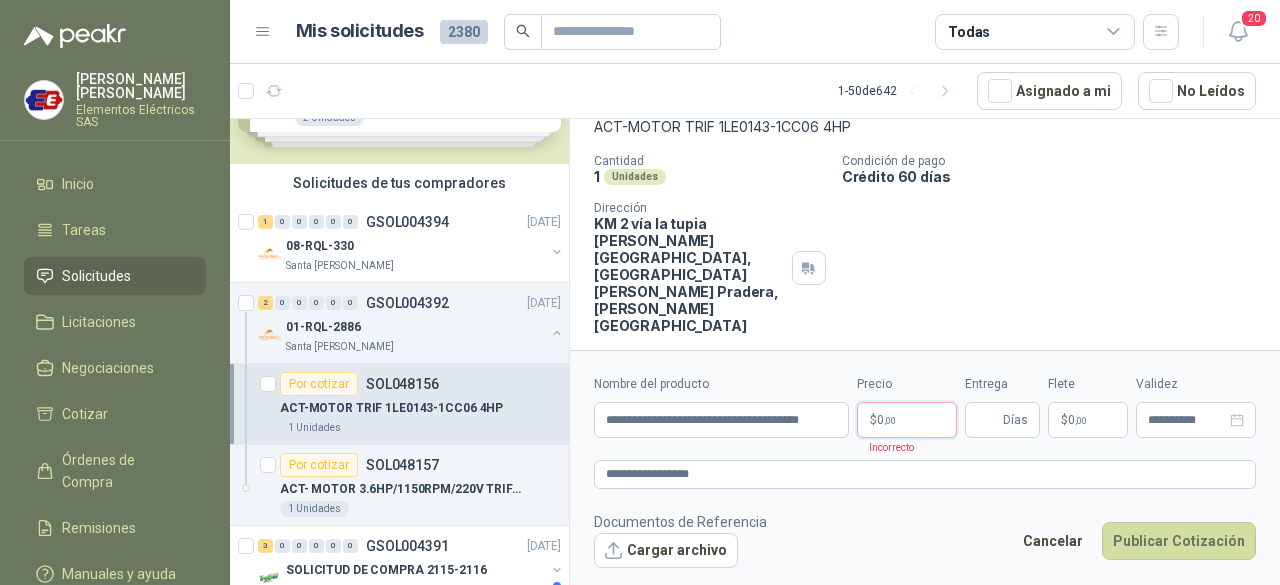 click on "$  0 ,00" at bounding box center [907, 420] 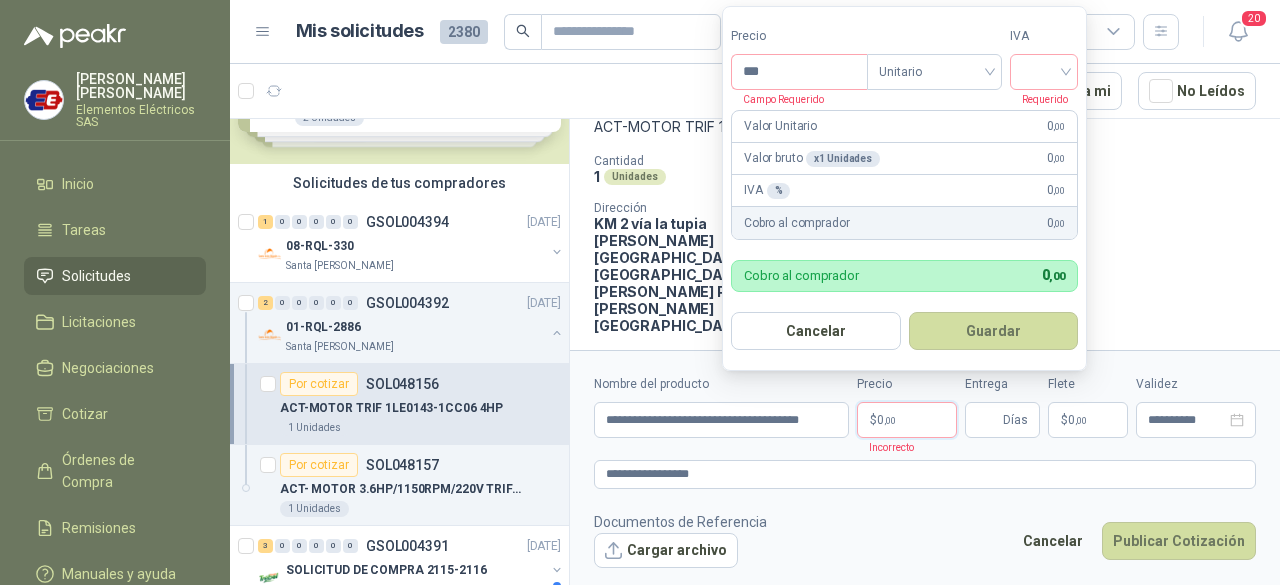 click on "Cantidad 1   Unidades Condición de pago Crédito 60 [PERSON_NAME] Dirección KM 2 vía la tupia [PERSON_NAME][GEOGRAPHIC_DATA], [GEOGRAPHIC_DATA][PERSON_NAME] ,  [PERSON_NAME][GEOGRAPHIC_DATA]" at bounding box center (925, 244) 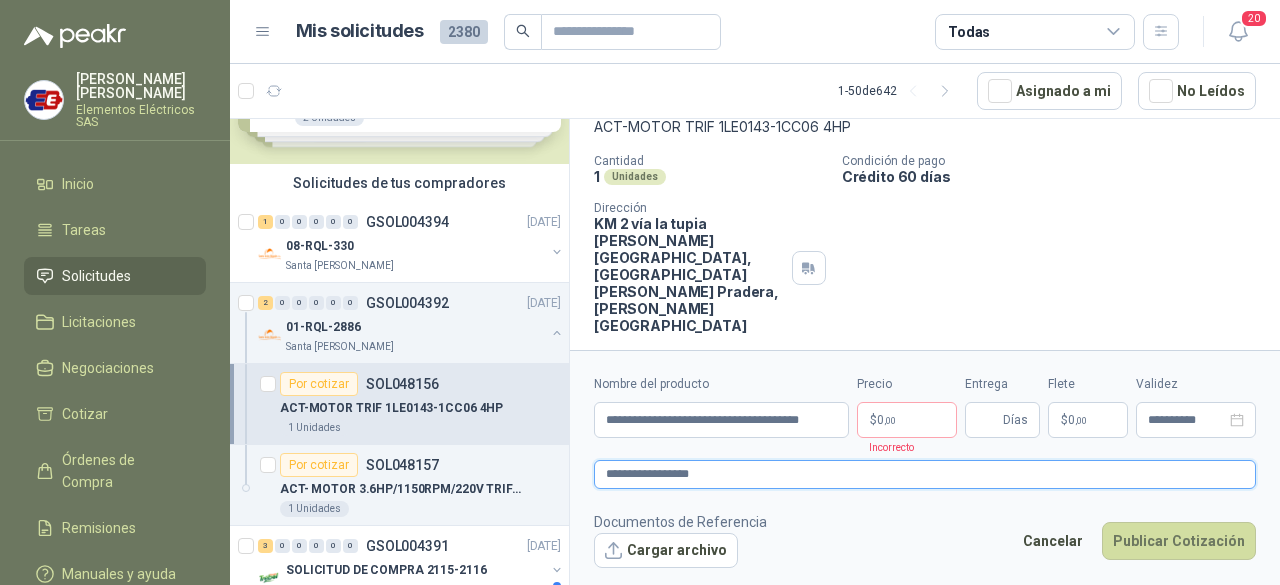 drag, startPoint x: 738, startPoint y: 479, endPoint x: 661, endPoint y: 483, distance: 77.10383 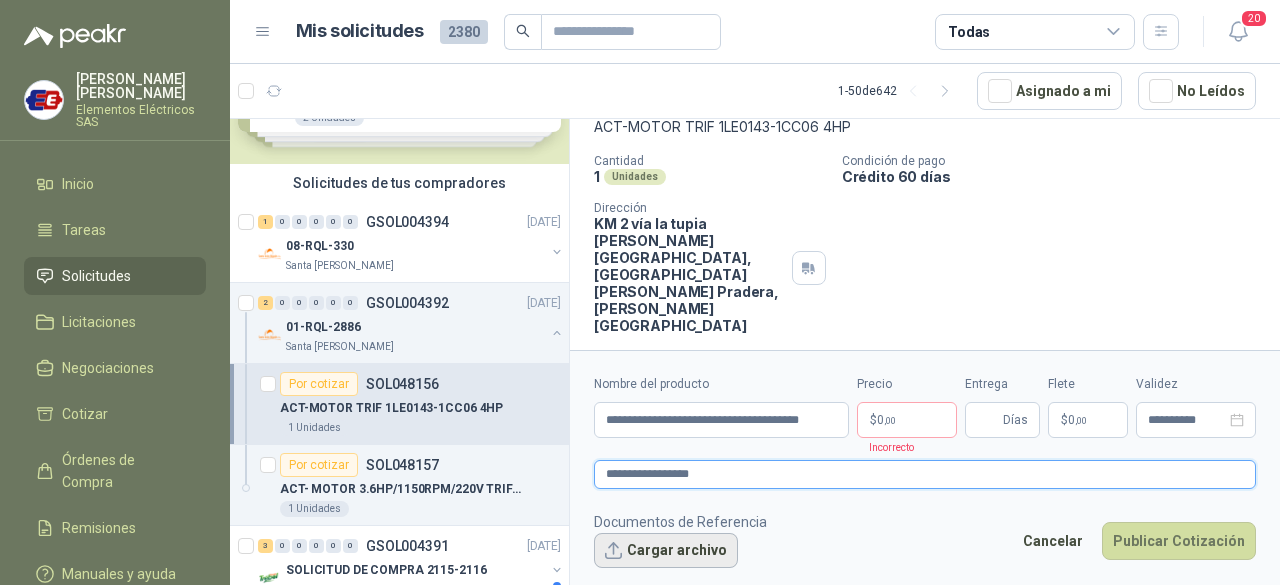 type 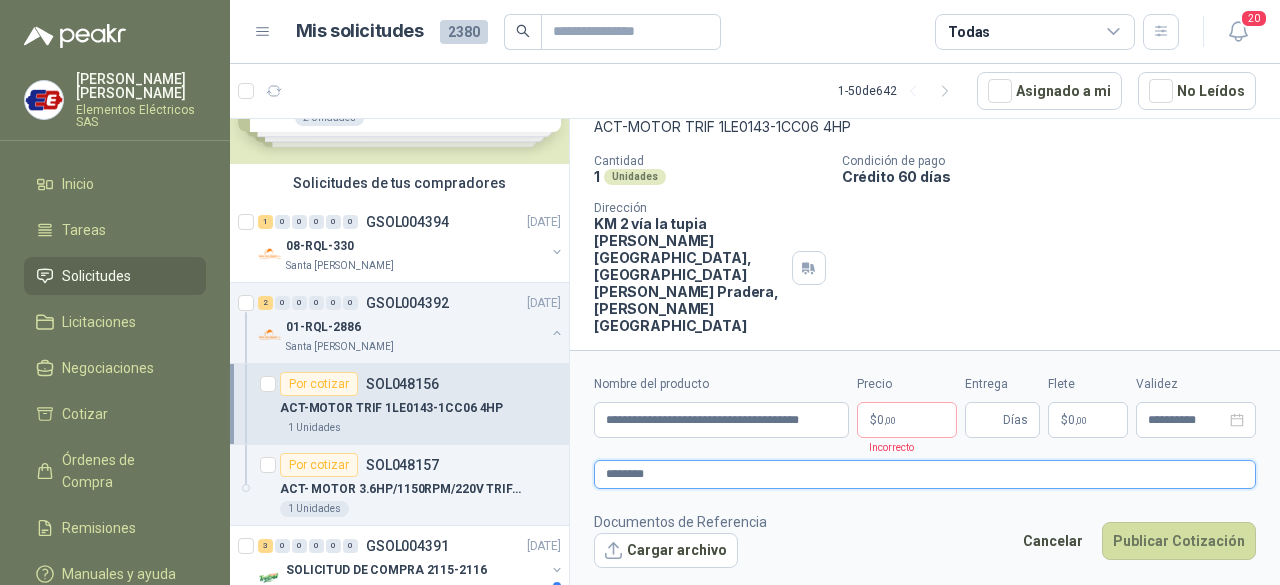 type on "*******" 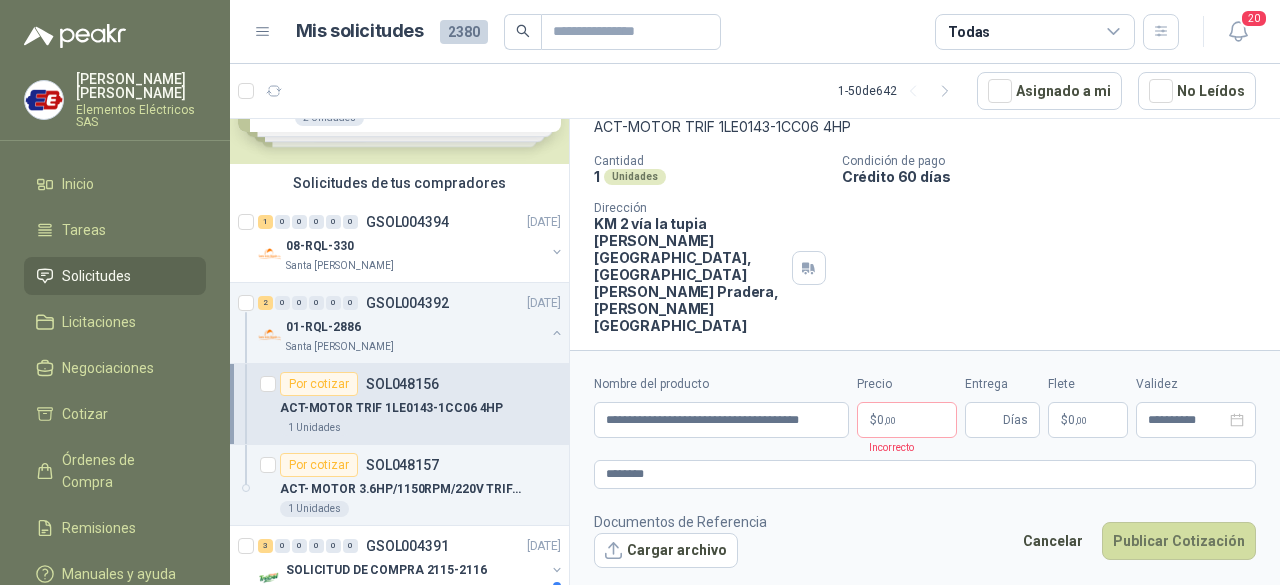click on "Documentos de Referencia Cargar archivo Cancelar Publicar Cotización" at bounding box center [925, 540] 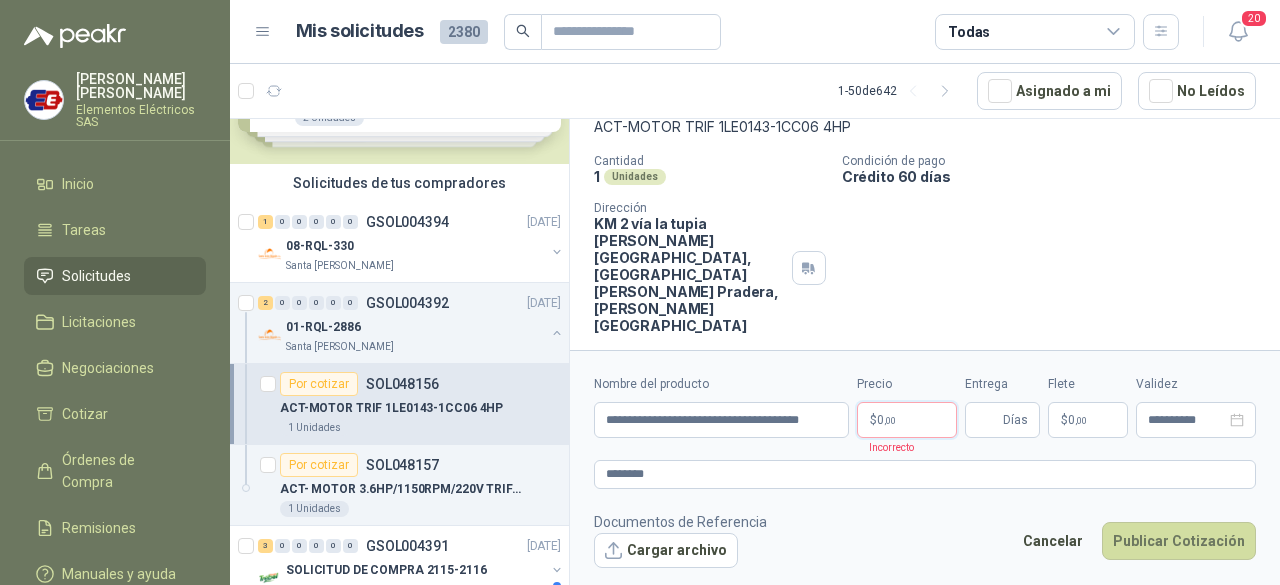 click on "0 ,00" at bounding box center [886, 420] 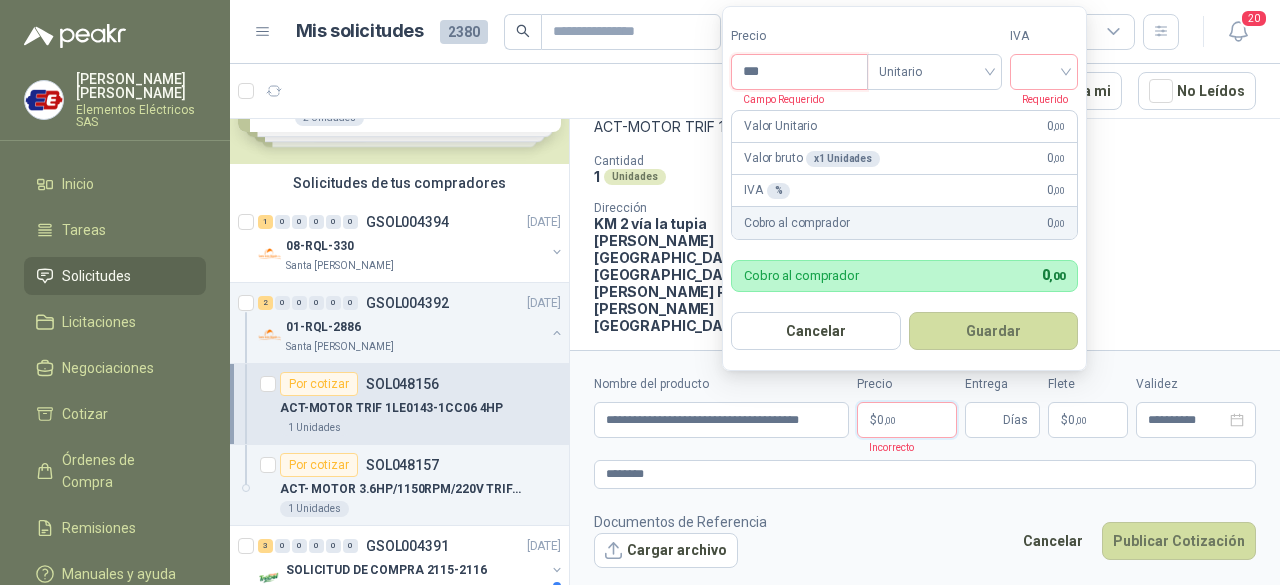 click on "***" at bounding box center [799, 72] 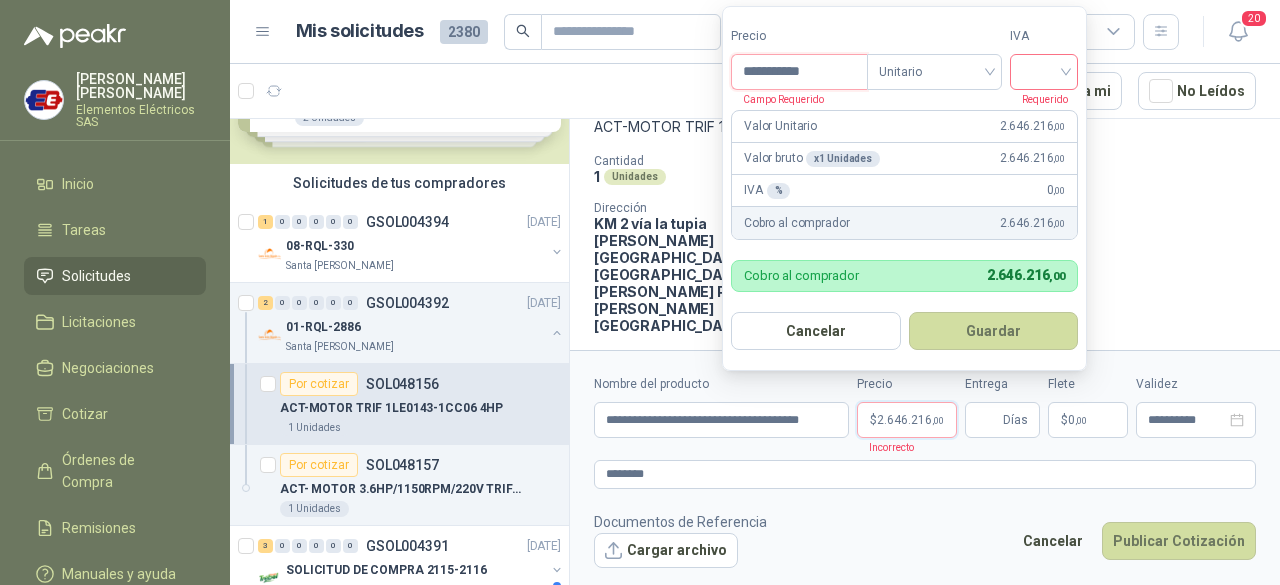 type on "**********" 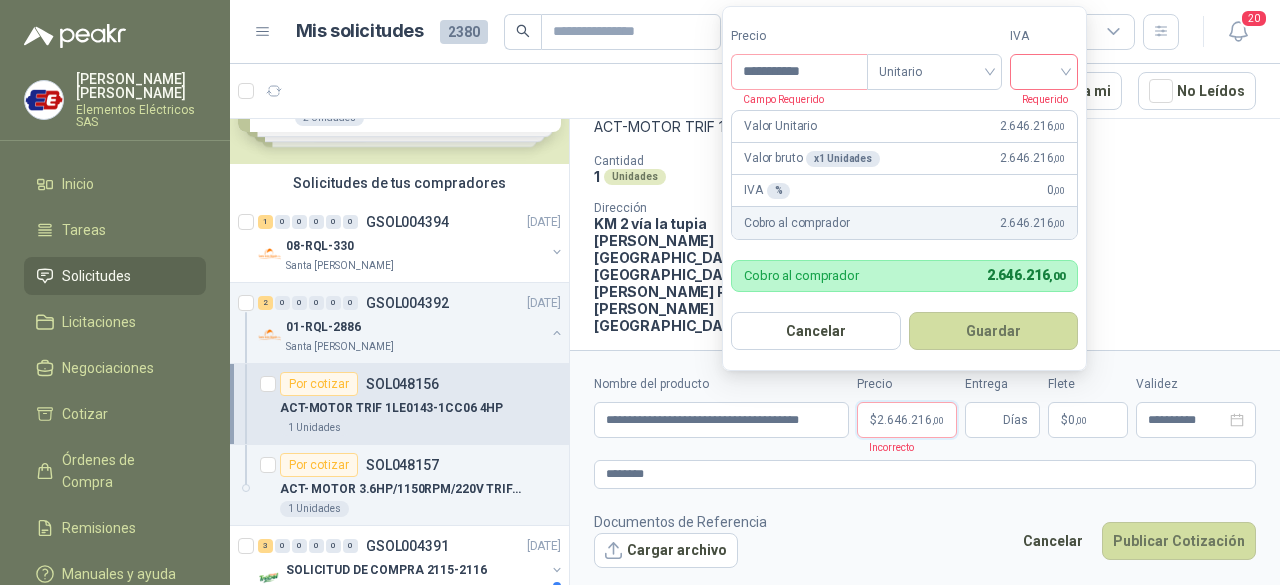 click at bounding box center [1044, 70] 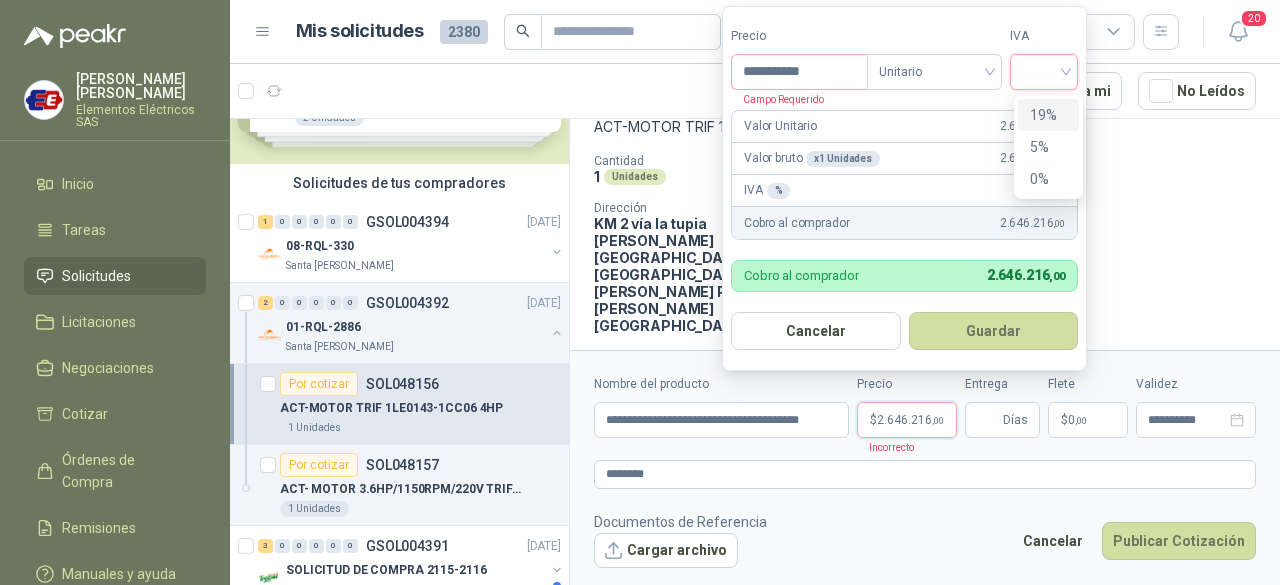click on "19%" at bounding box center [1048, 115] 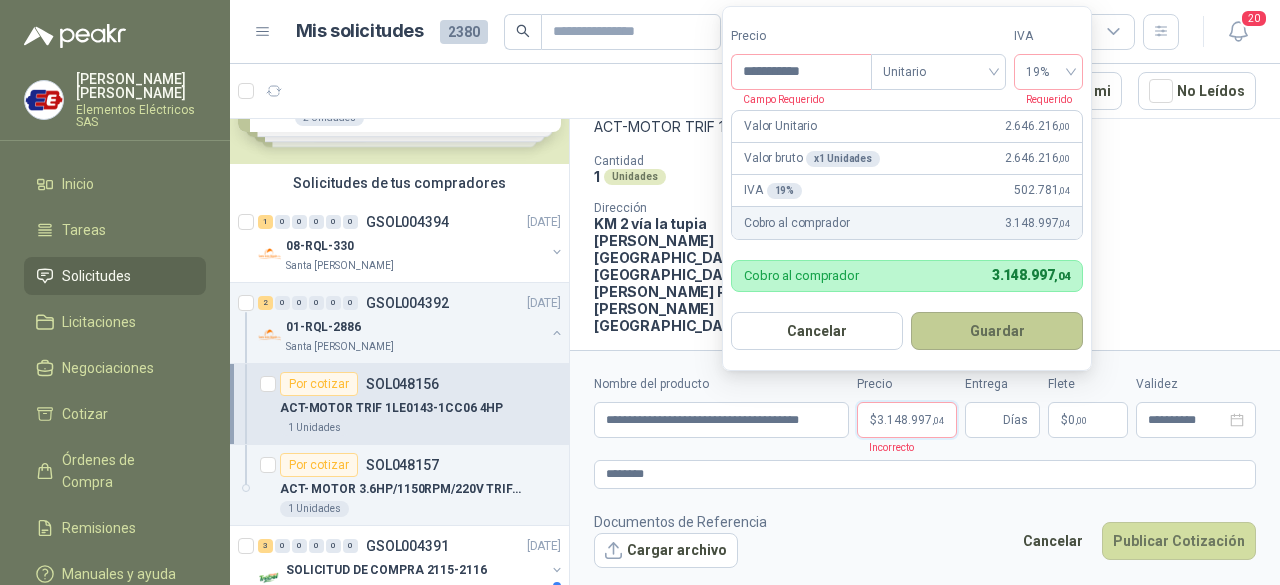 click on "Guardar" at bounding box center (997, 331) 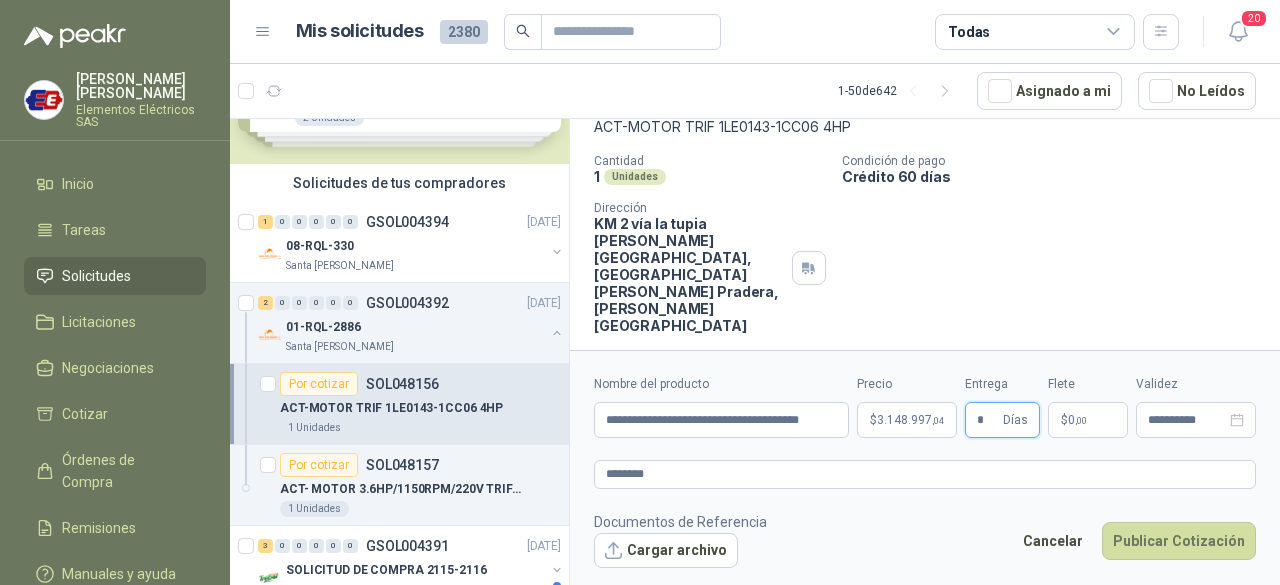 type on "*" 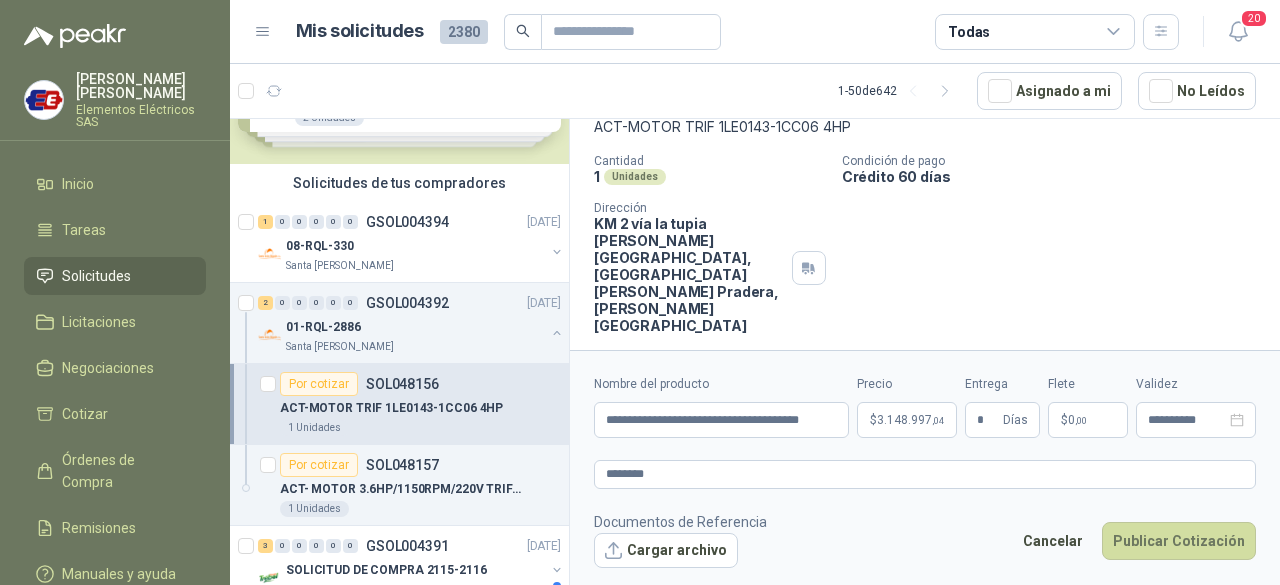 click on "$    0 ,00" at bounding box center (1088, 420) 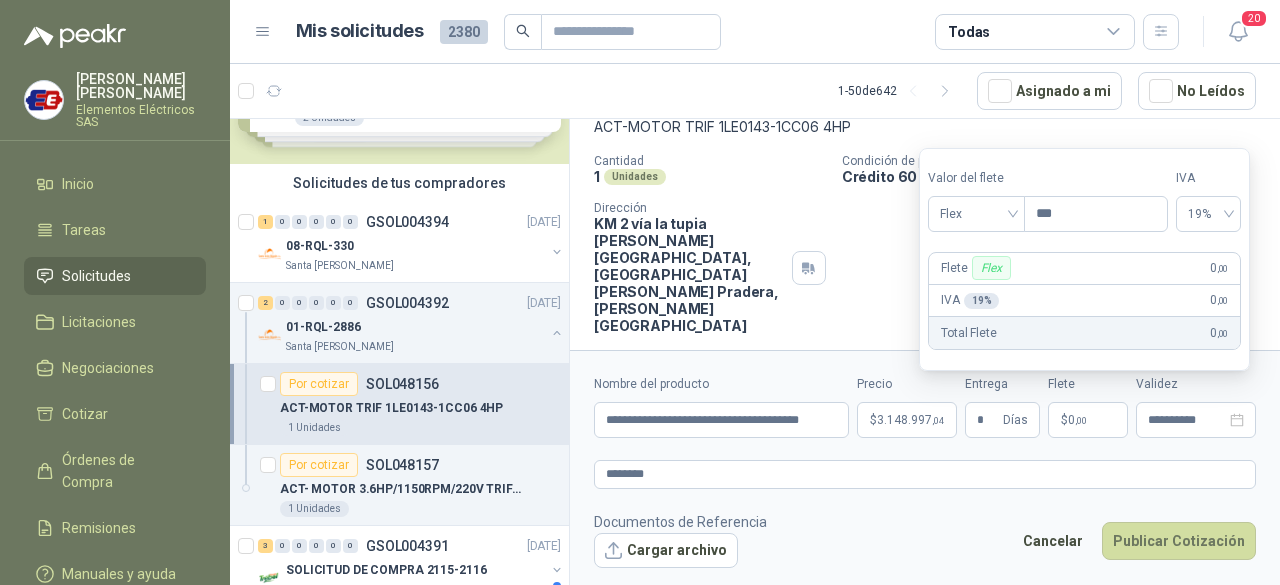 click on "**********" at bounding box center [925, 471] 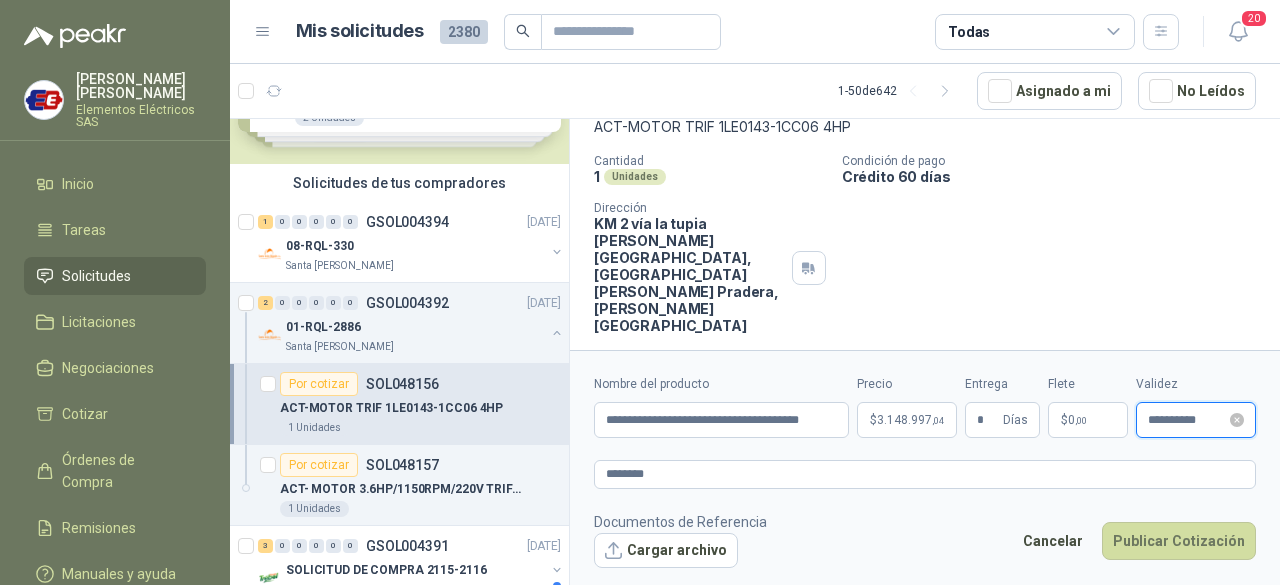 click on "**********" at bounding box center (1187, 420) 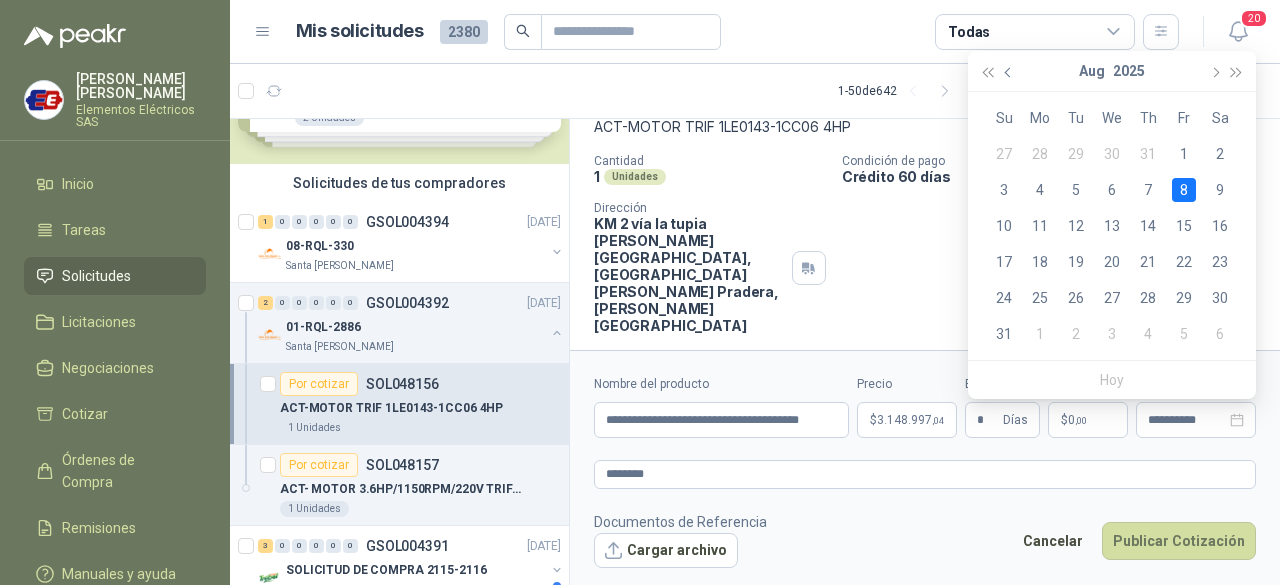 click at bounding box center (1009, 71) 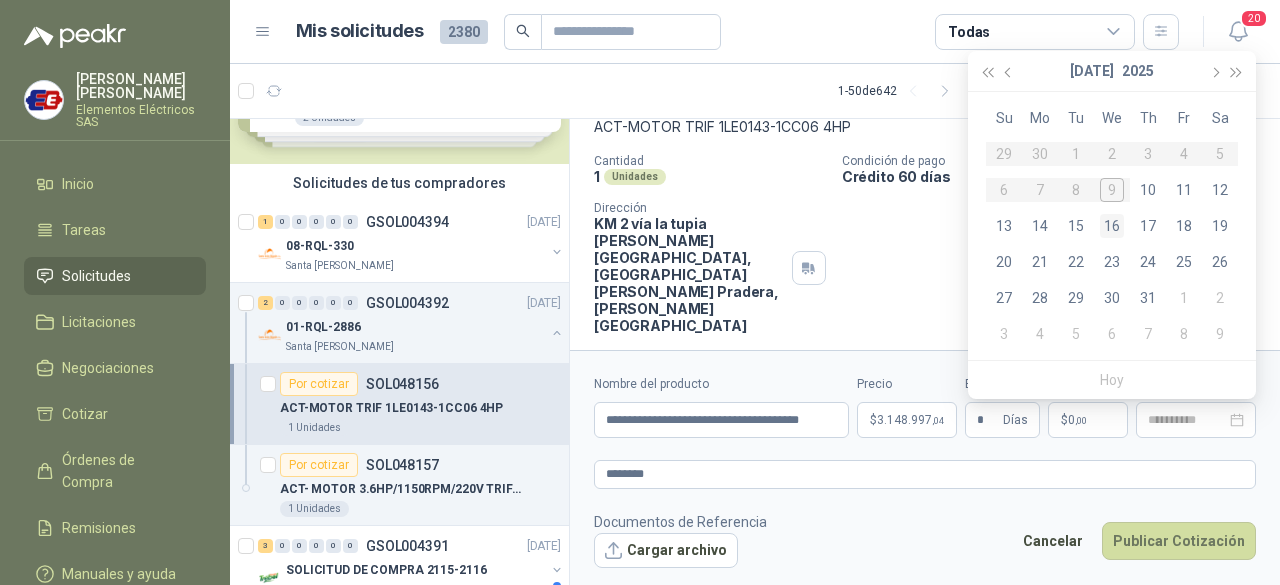 click on "16" at bounding box center [1112, 226] 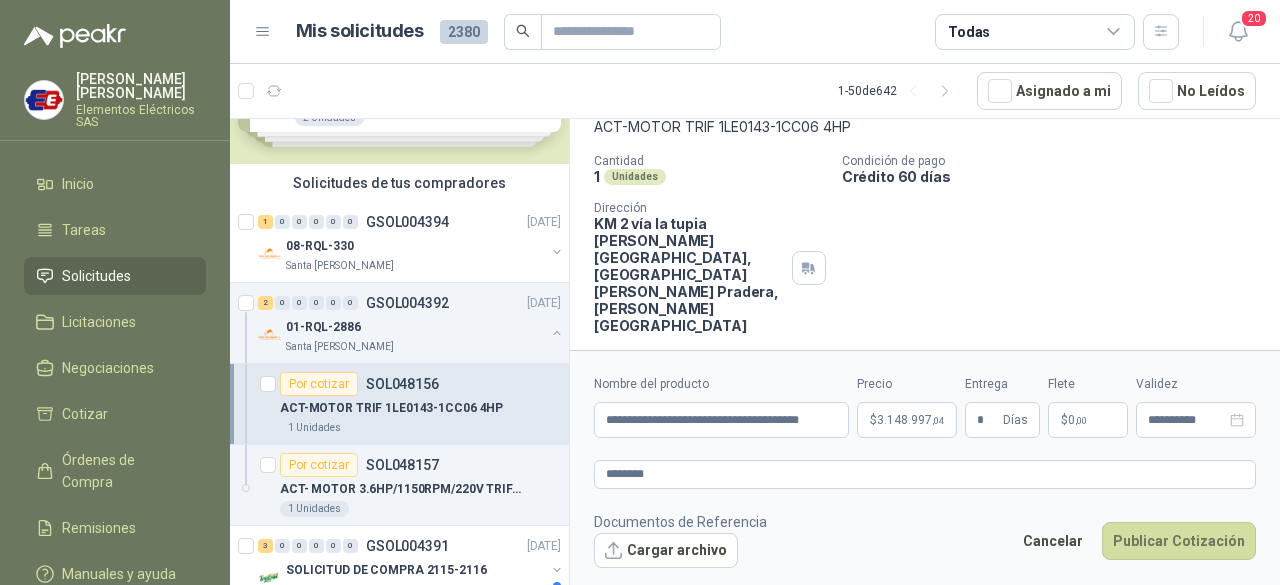 type on "**********" 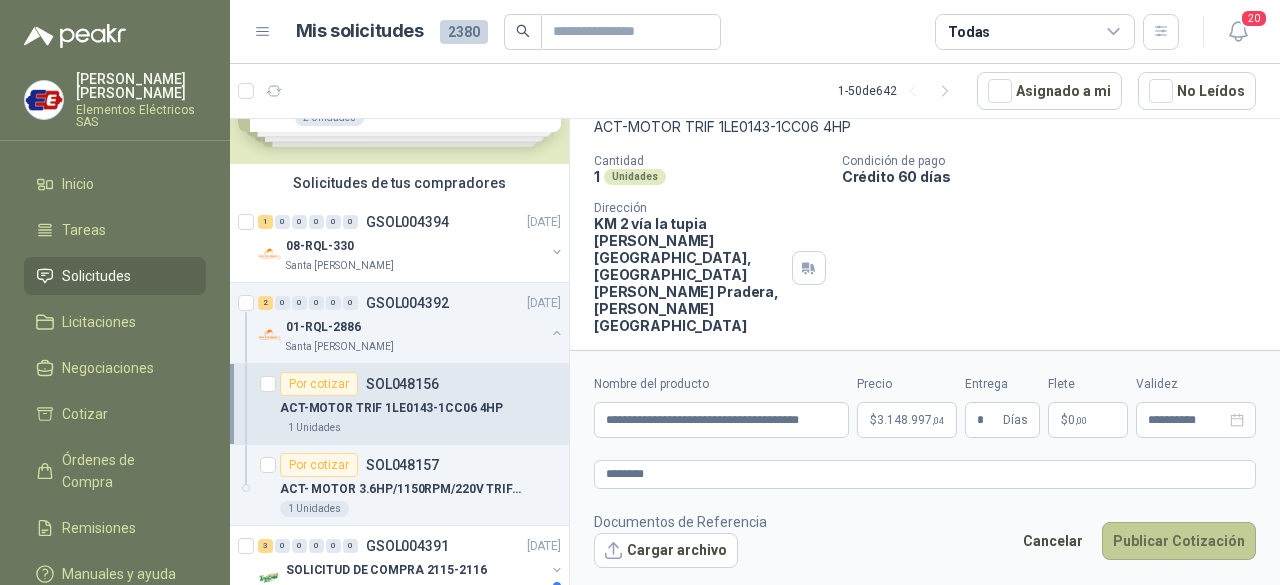 click on "Publicar Cotización" at bounding box center [1179, 541] 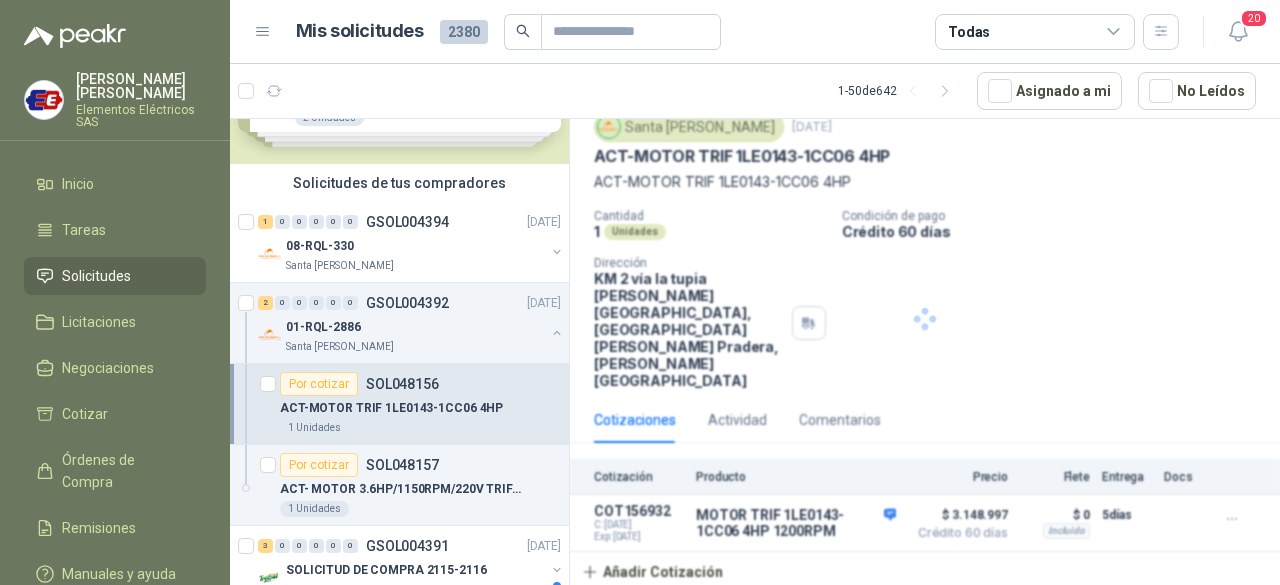 scroll, scrollTop: 18, scrollLeft: 0, axis: vertical 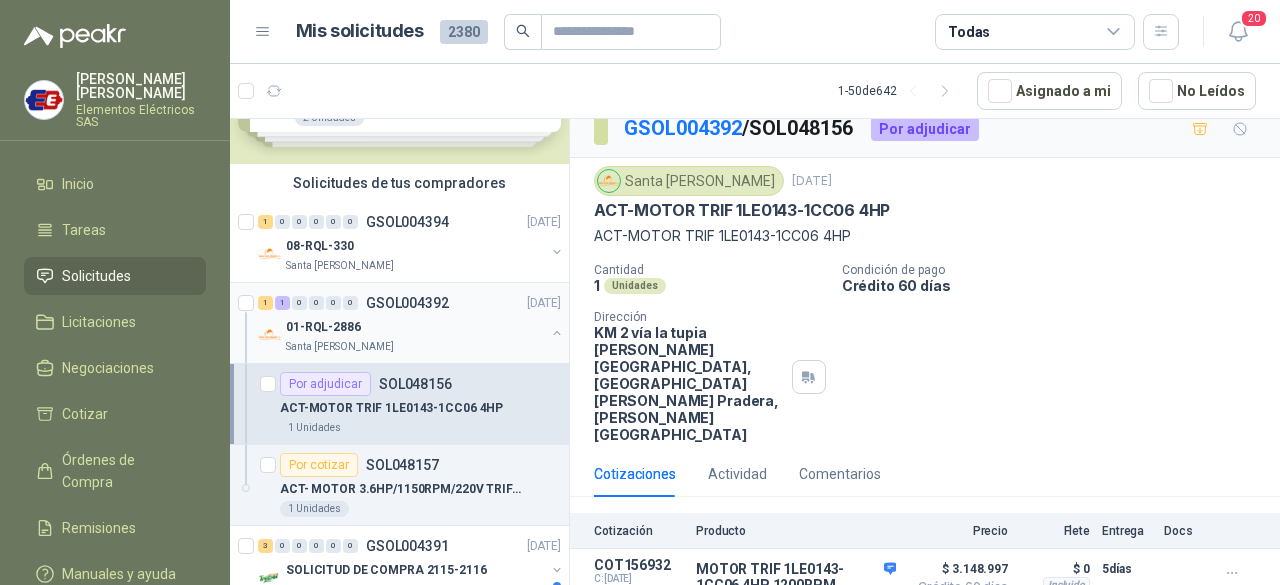click on "GSOL004392" at bounding box center (407, 303) 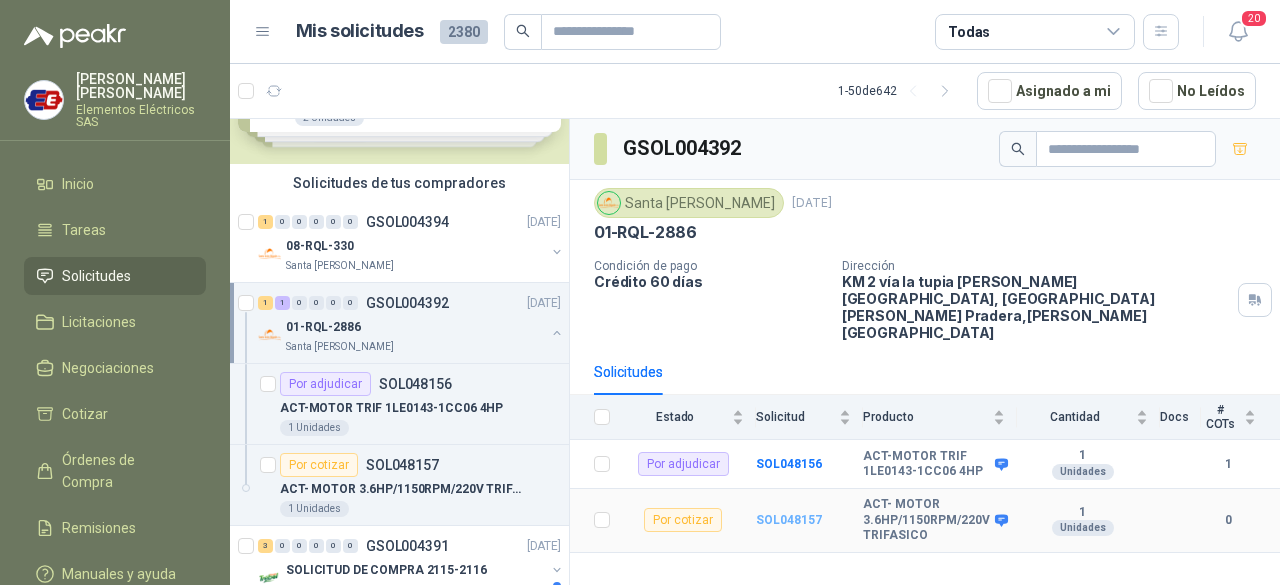 click on "SOL048157" at bounding box center [789, 520] 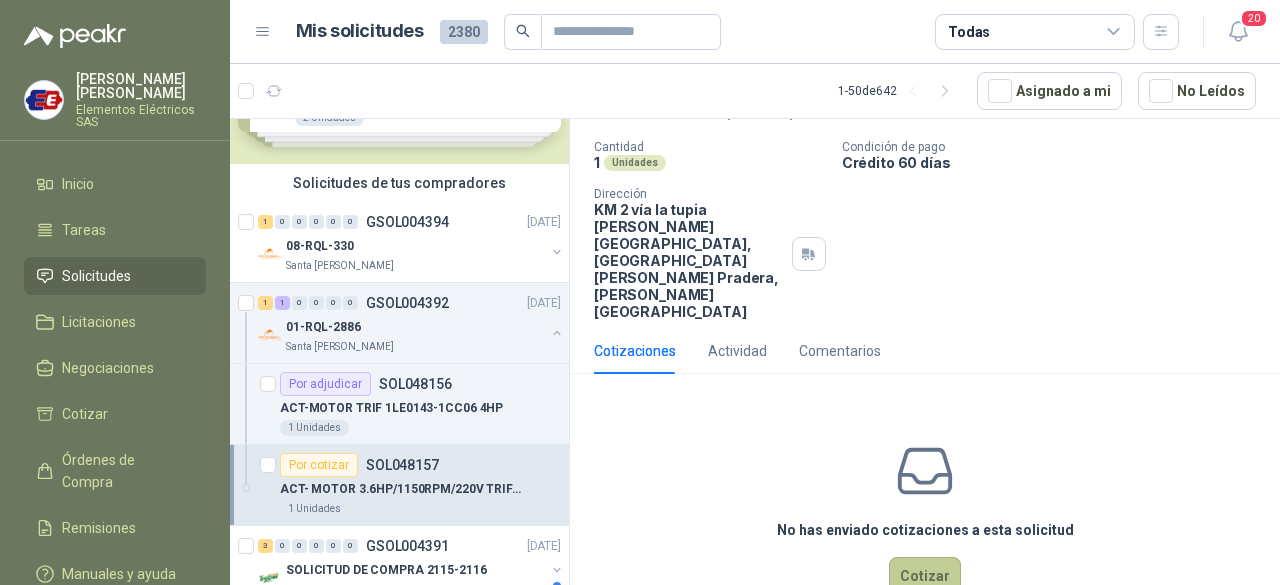 click on "Cotizar" at bounding box center (925, 576) 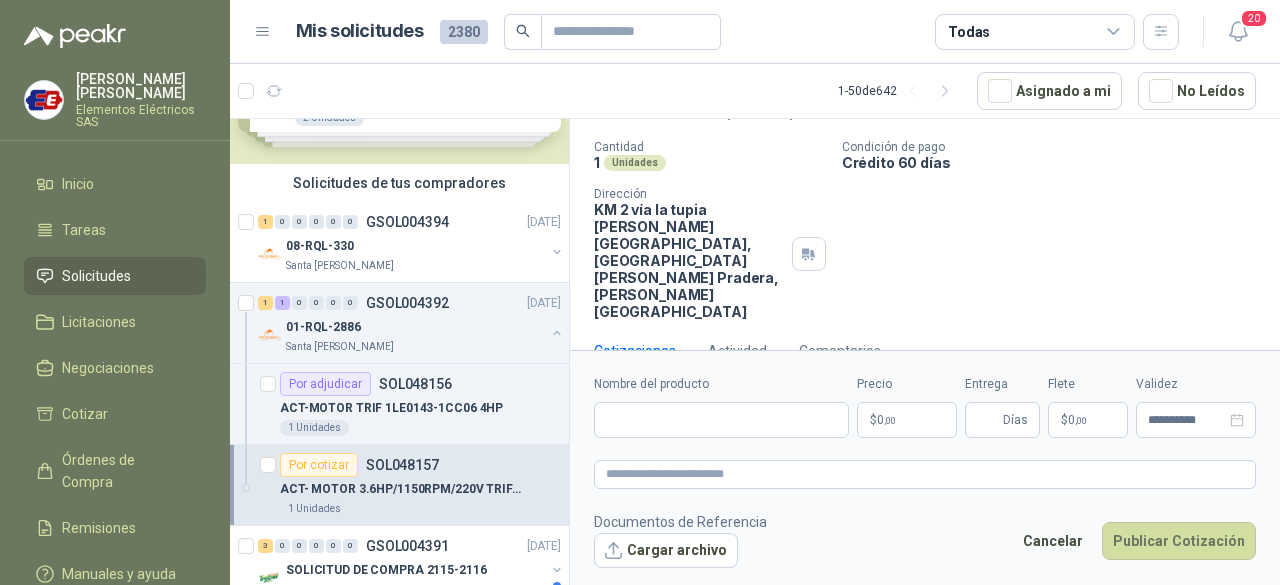 scroll, scrollTop: 127, scrollLeft: 0, axis: vertical 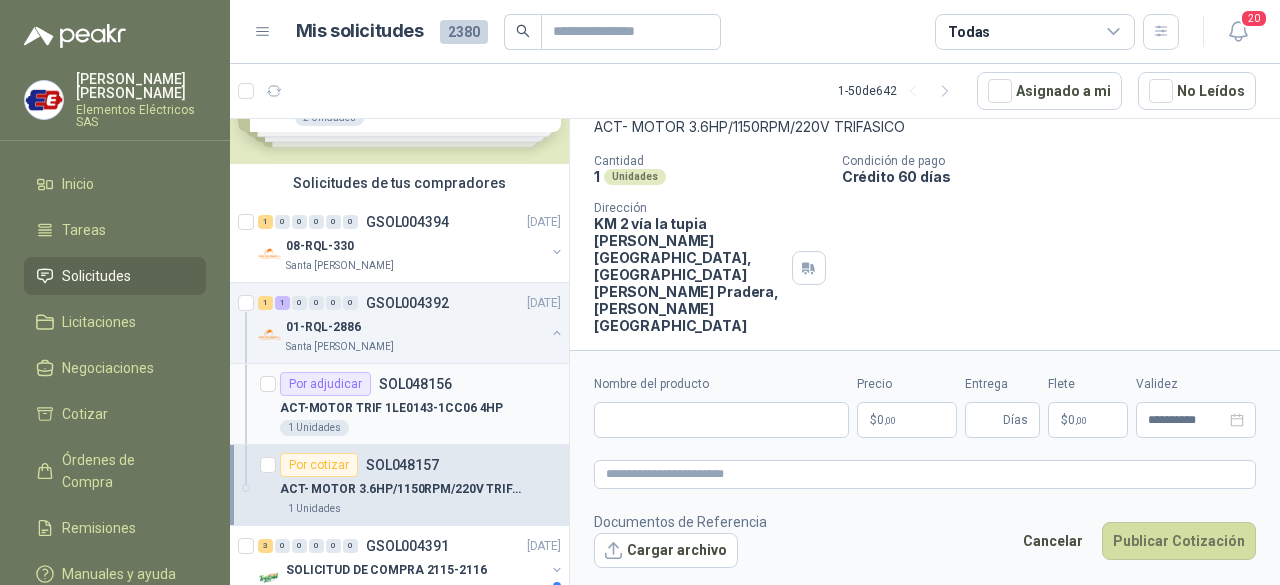 click on "SOL048156" at bounding box center (415, 384) 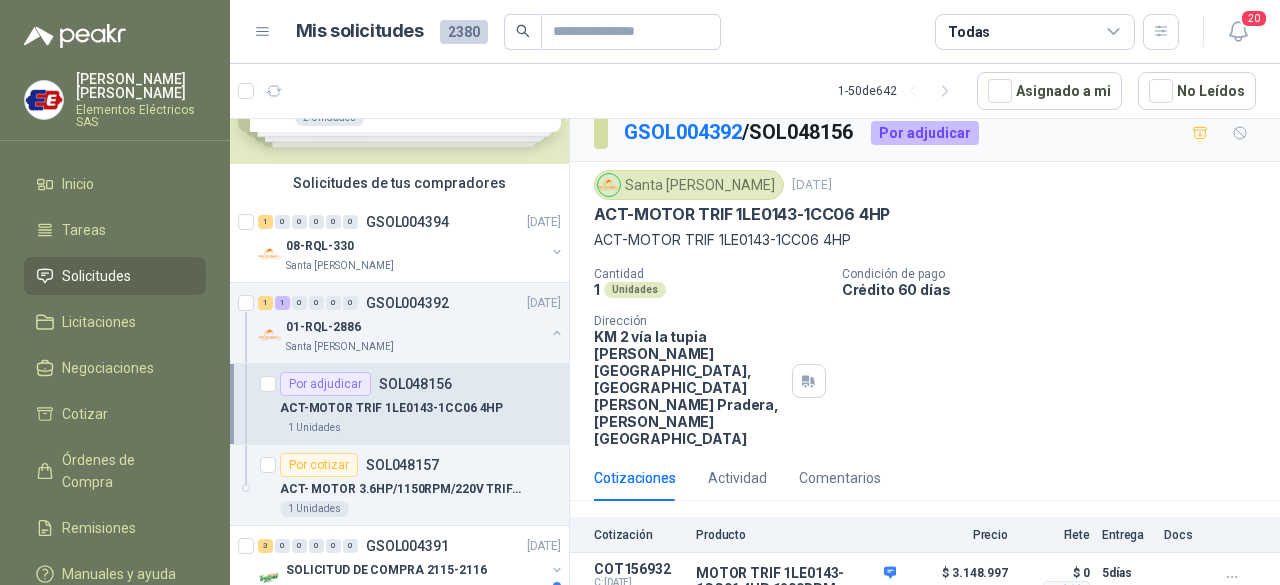 scroll, scrollTop: 18, scrollLeft: 0, axis: vertical 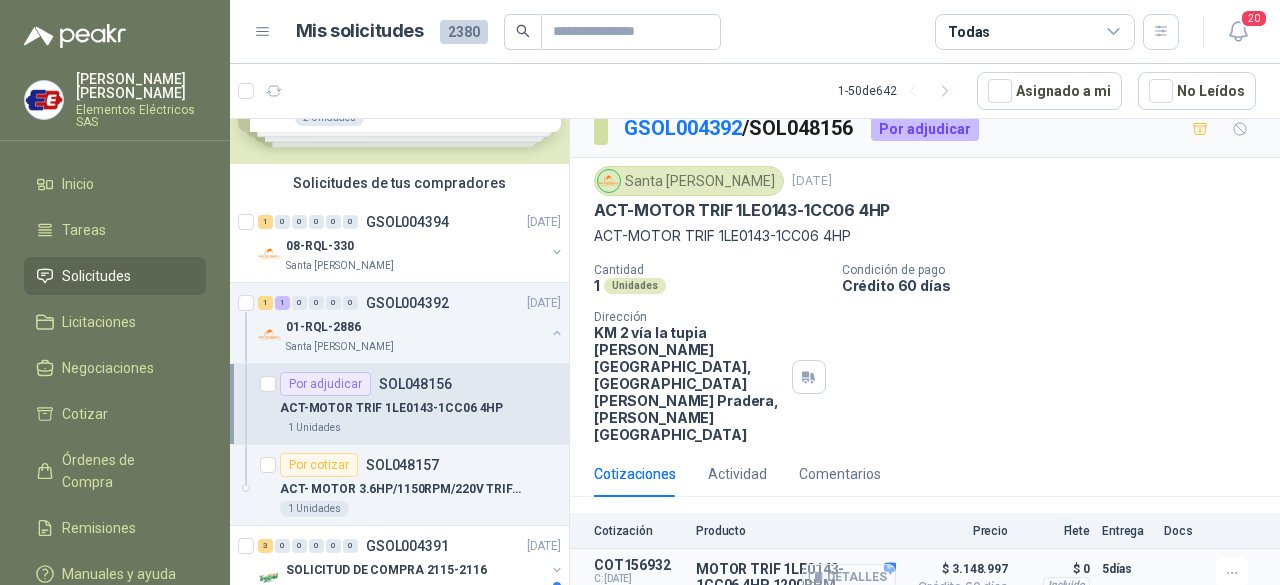 click on "Detalles" at bounding box center [849, 577] 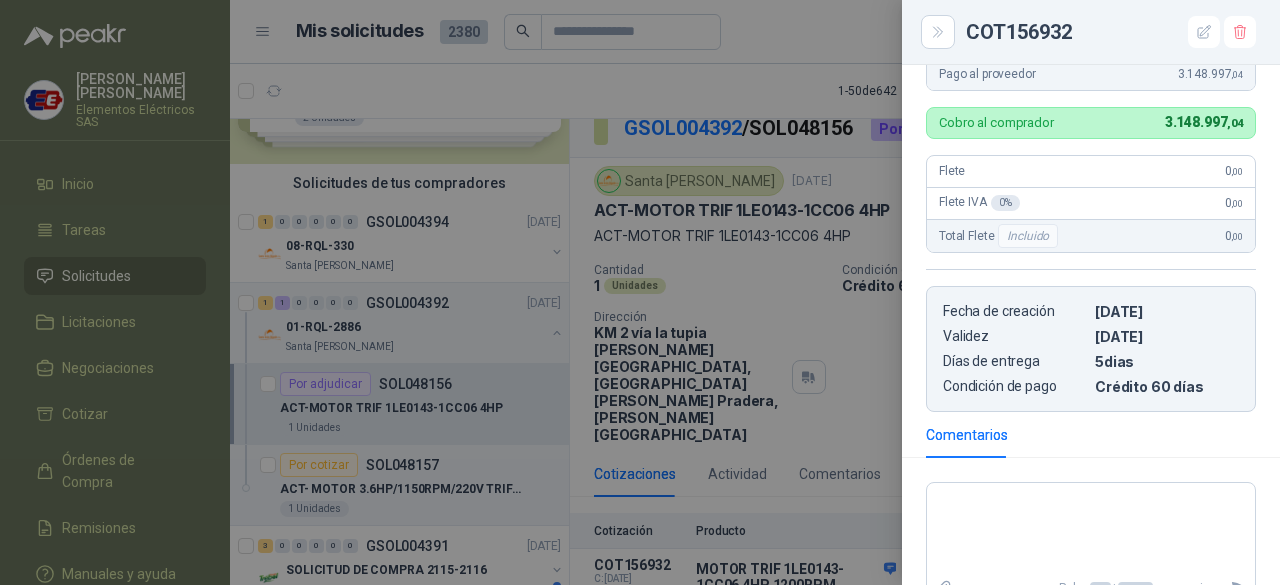 scroll, scrollTop: 400, scrollLeft: 0, axis: vertical 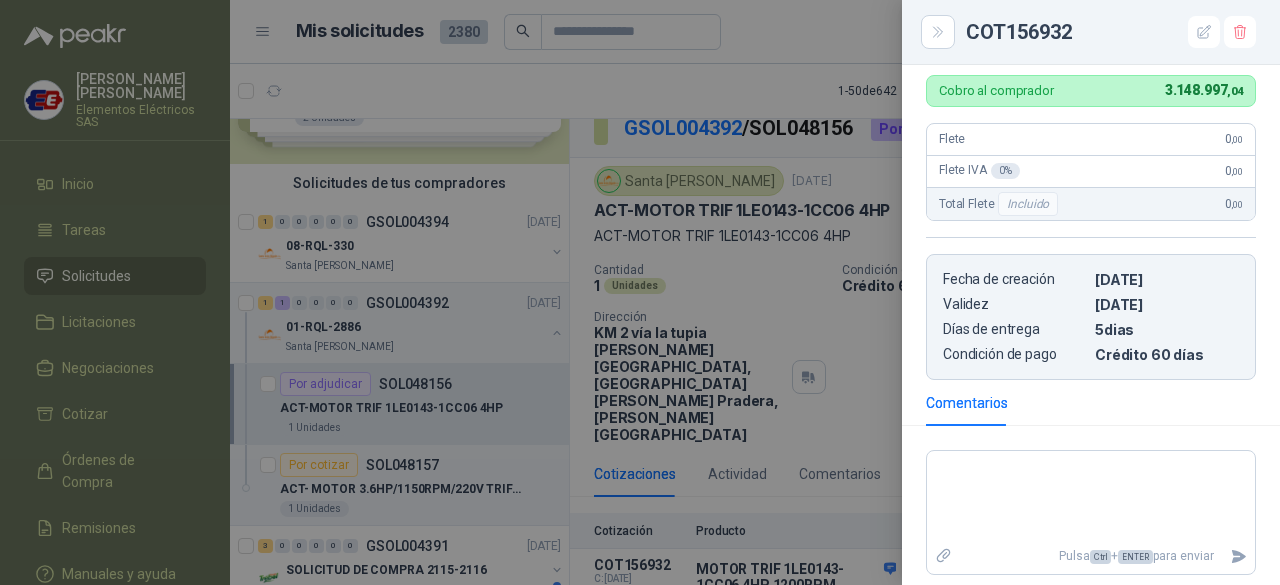 click on "5  dias" at bounding box center (1167, 329) 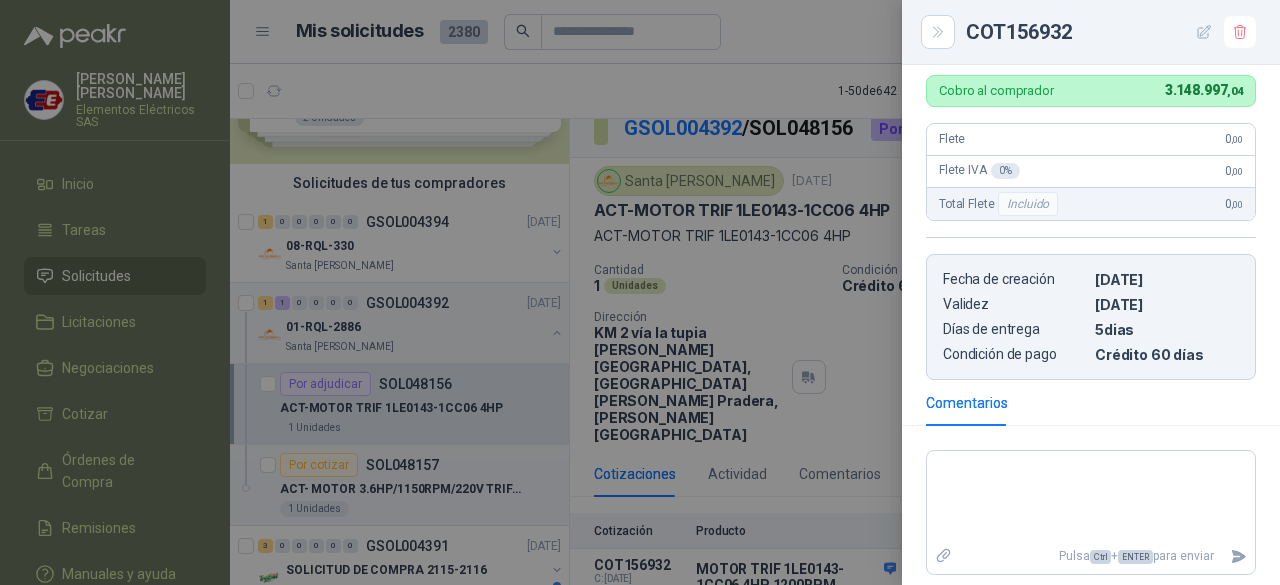 click at bounding box center [1204, 32] 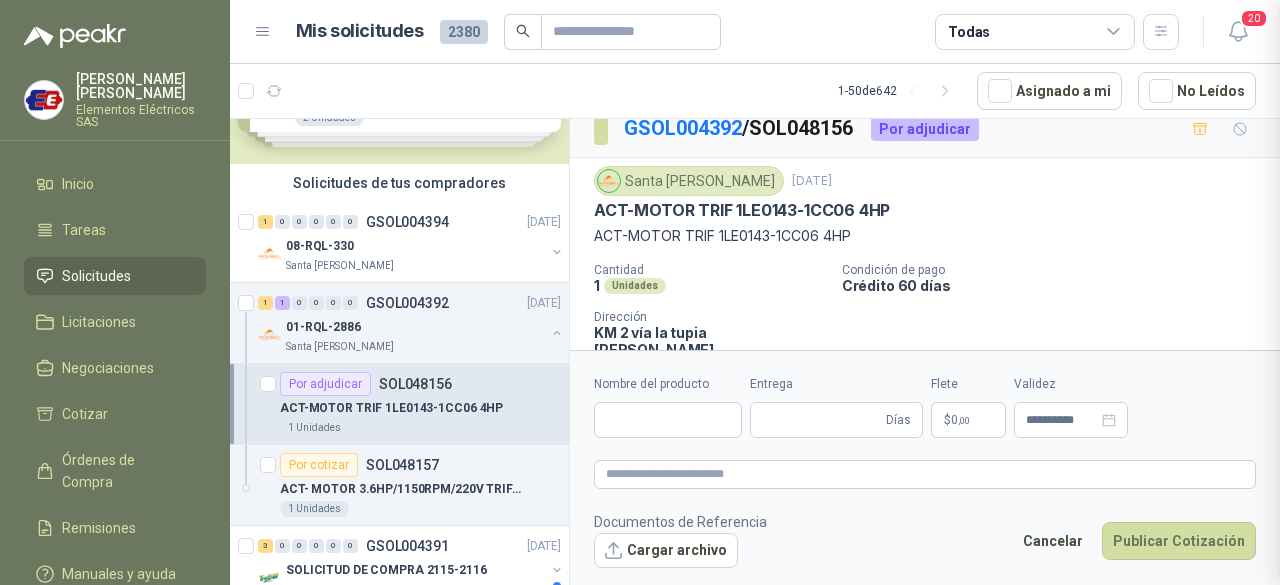 type 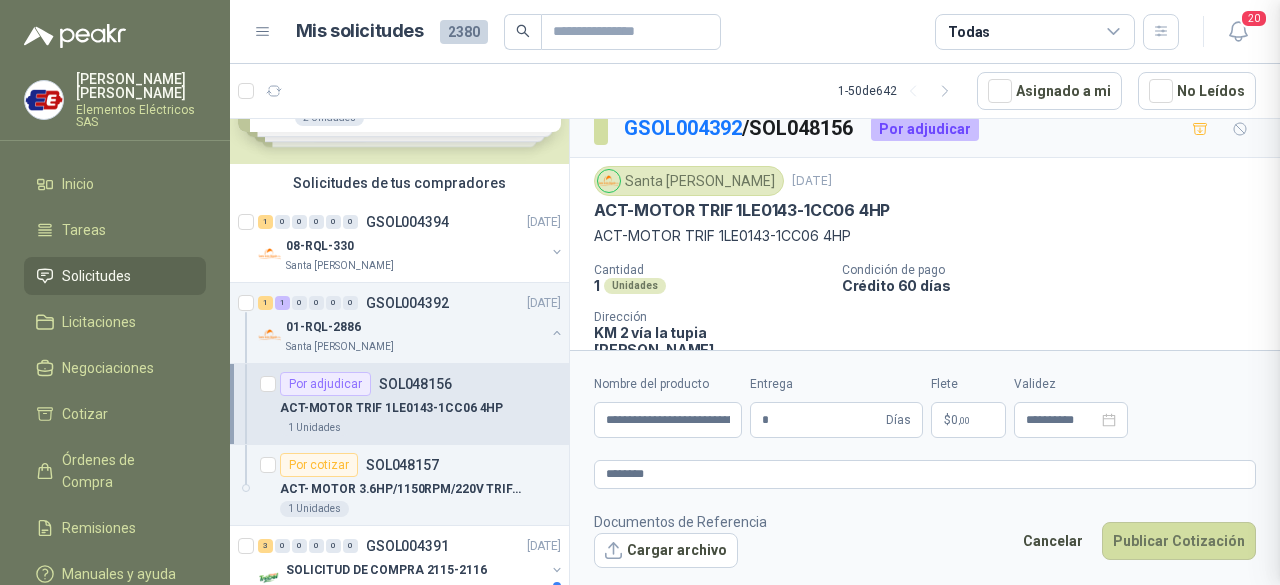 type 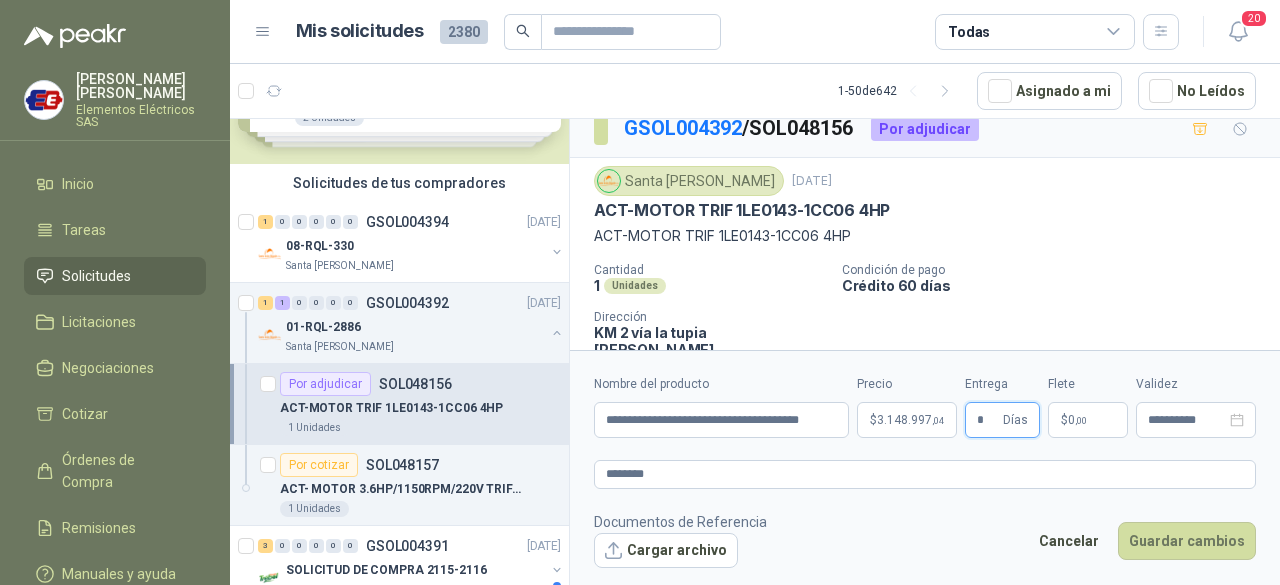 click on "*" at bounding box center (988, 420) 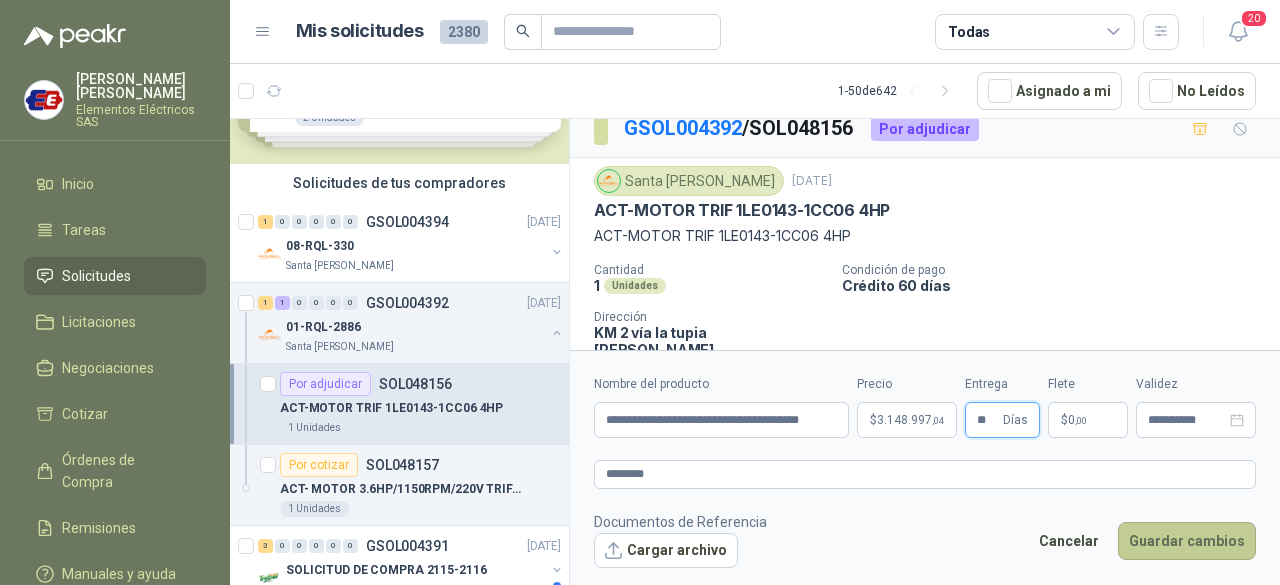 type on "**" 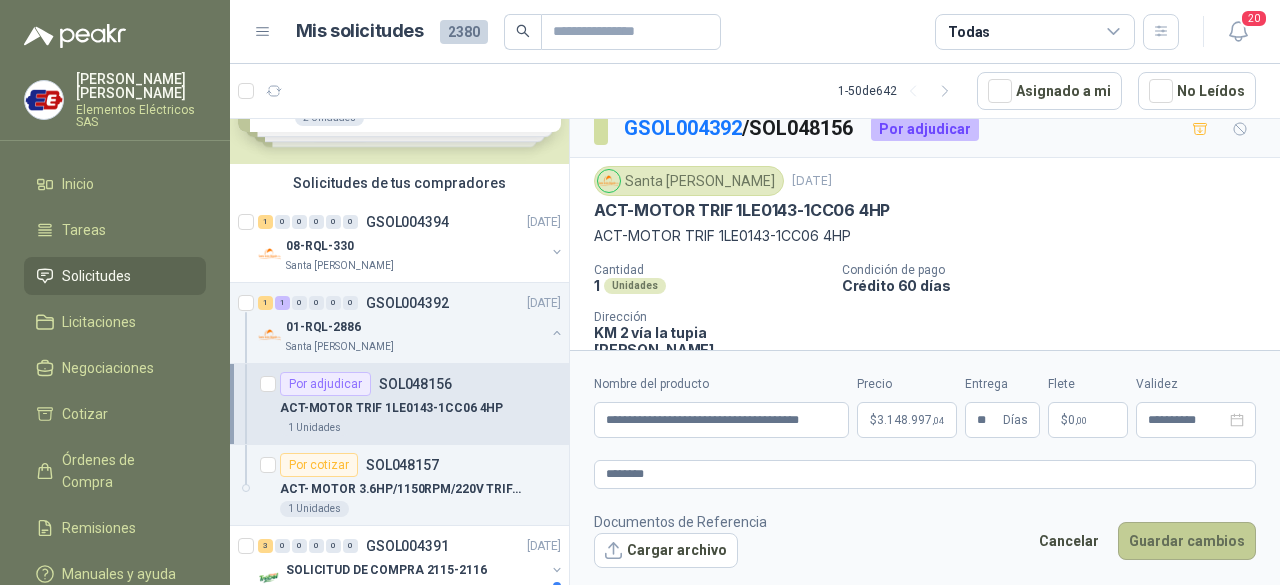click on "Guardar cambios" at bounding box center [1187, 541] 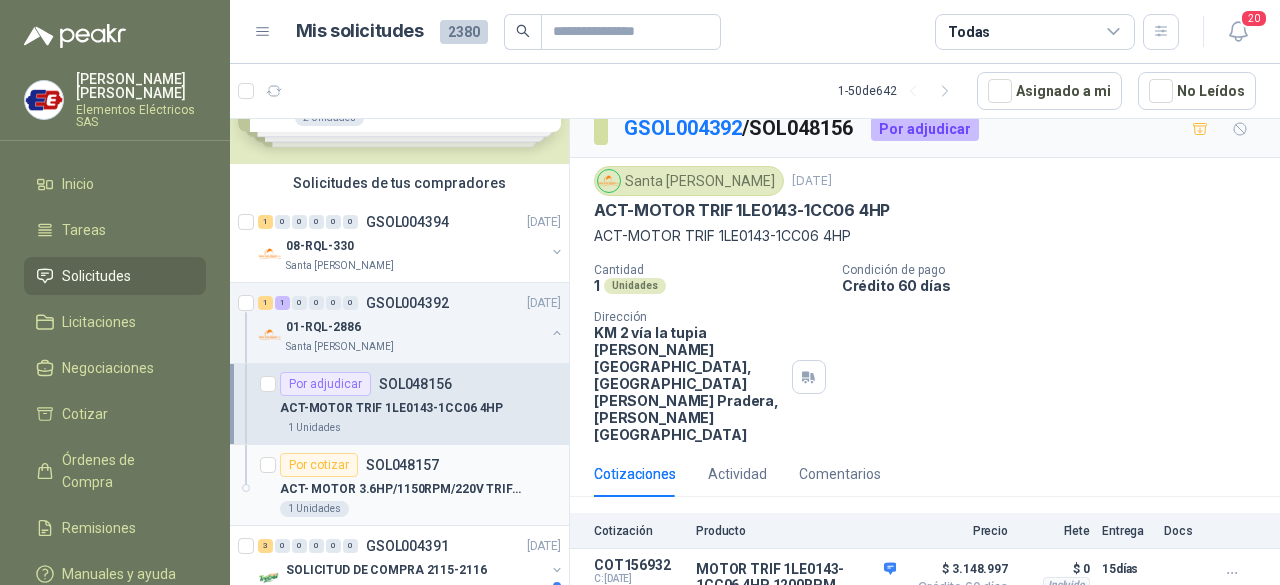 click on "ACT- MOTOR 3.6HP/1150RPM/220V TRIFASICO" at bounding box center (404, 489) 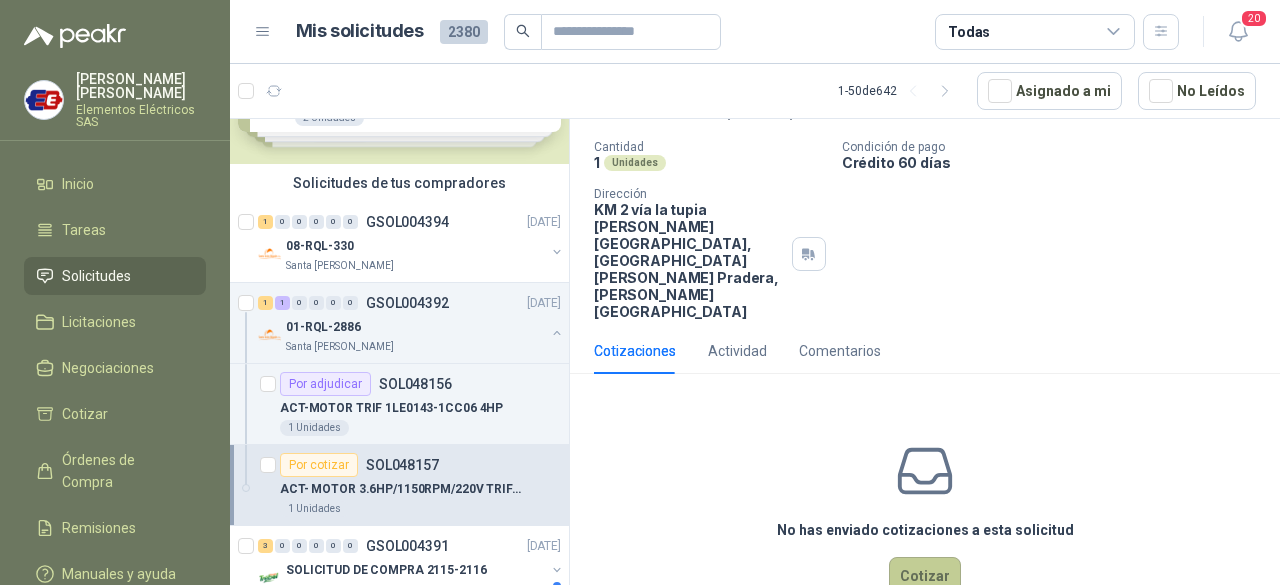 click on "Cotizar" at bounding box center [925, 576] 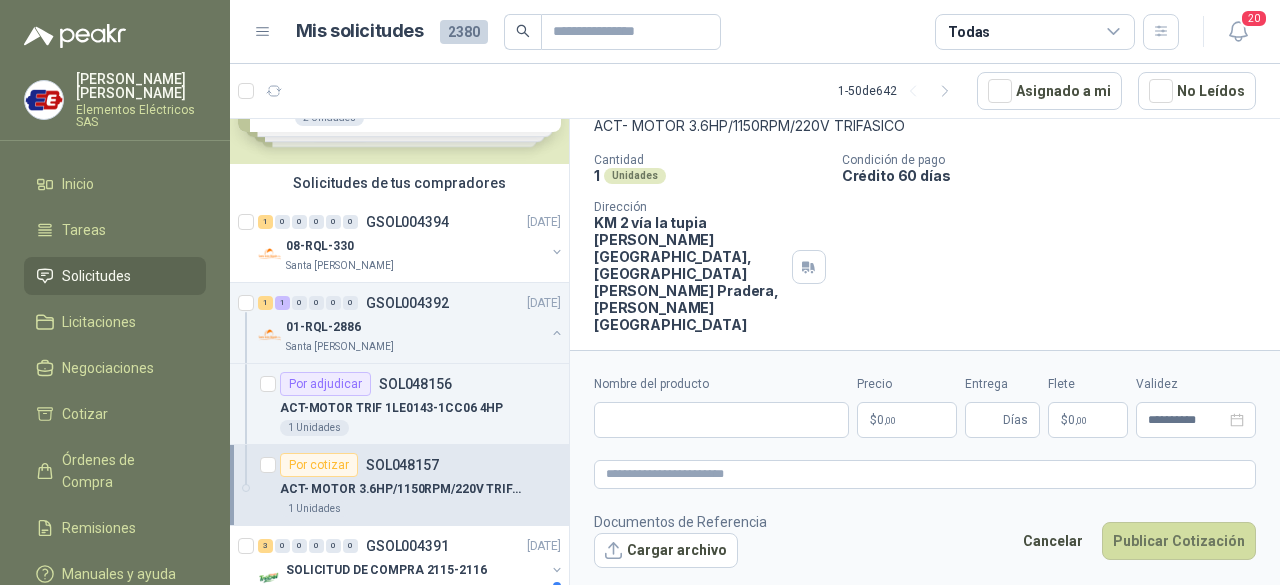 type 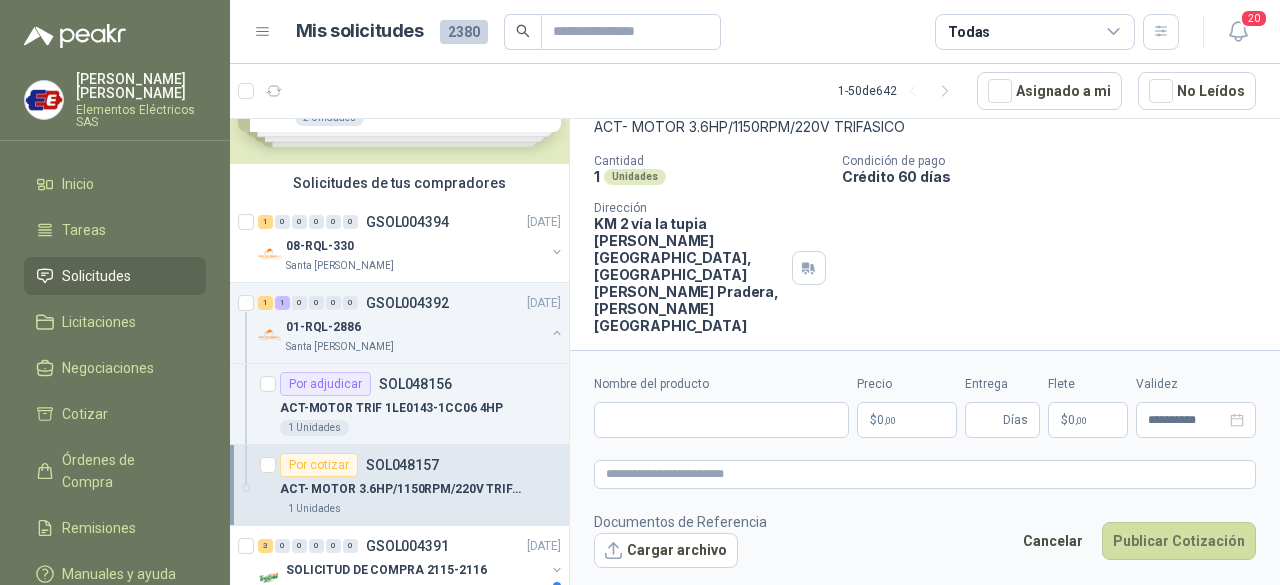 click on "Cantidad 1   Unidades Condición de pago Crédito 60 [PERSON_NAME] Dirección KM 2 vía la tupia [PERSON_NAME][GEOGRAPHIC_DATA], [GEOGRAPHIC_DATA][PERSON_NAME] ,  [PERSON_NAME][GEOGRAPHIC_DATA]" at bounding box center [925, 244] 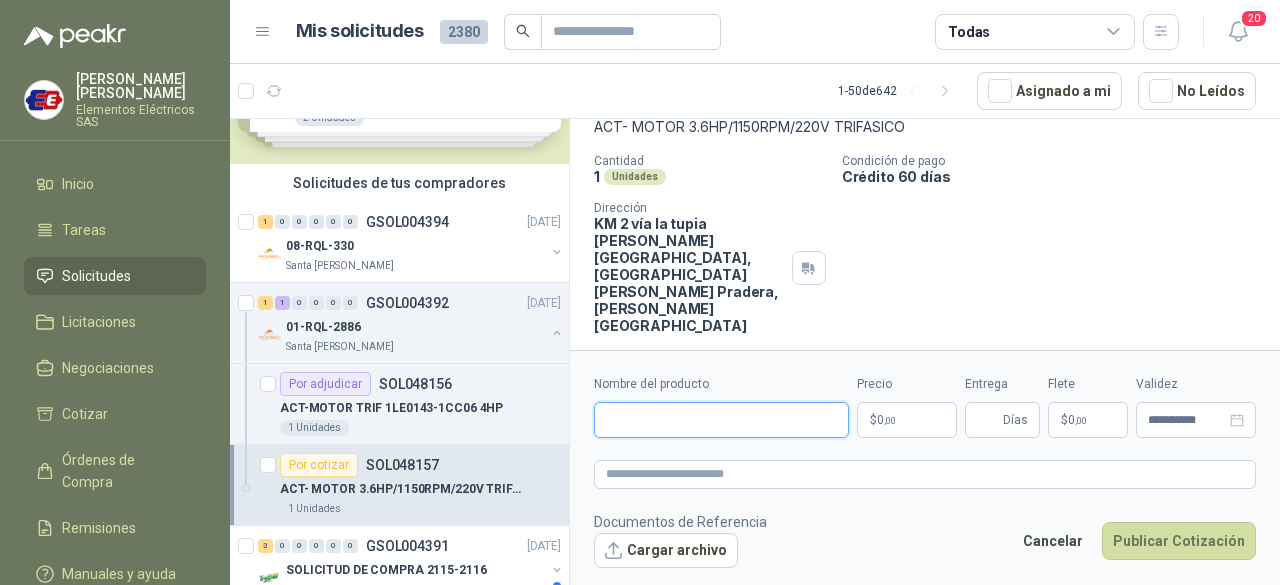 click on "Nombre del producto" at bounding box center [721, 420] 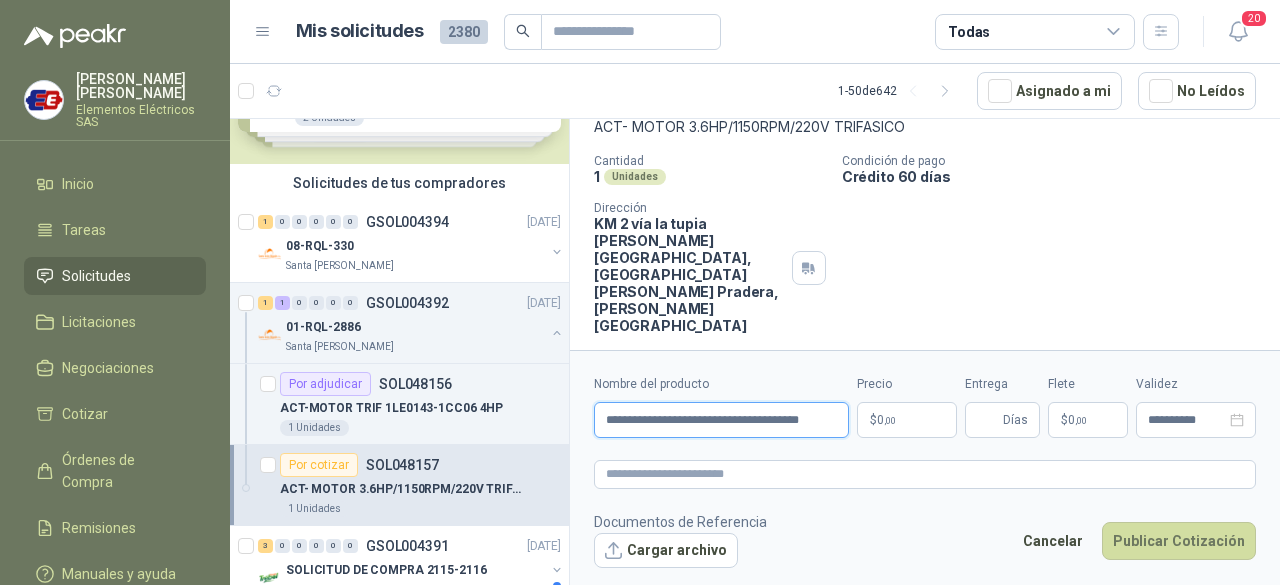 scroll, scrollTop: 0, scrollLeft: 16, axis: horizontal 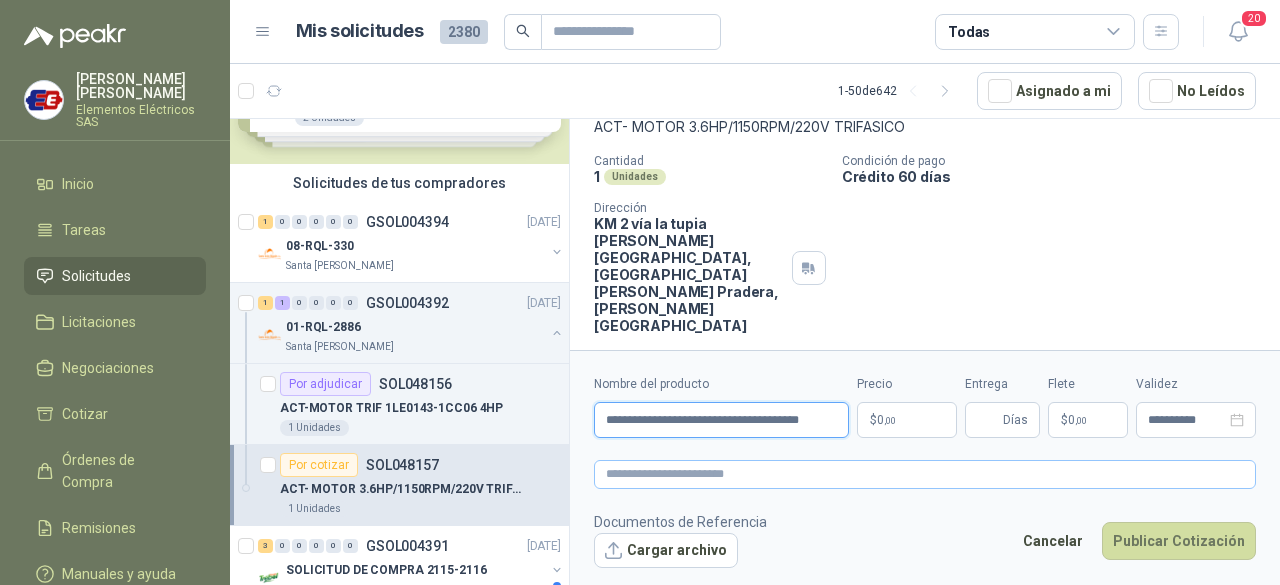 type on "**********" 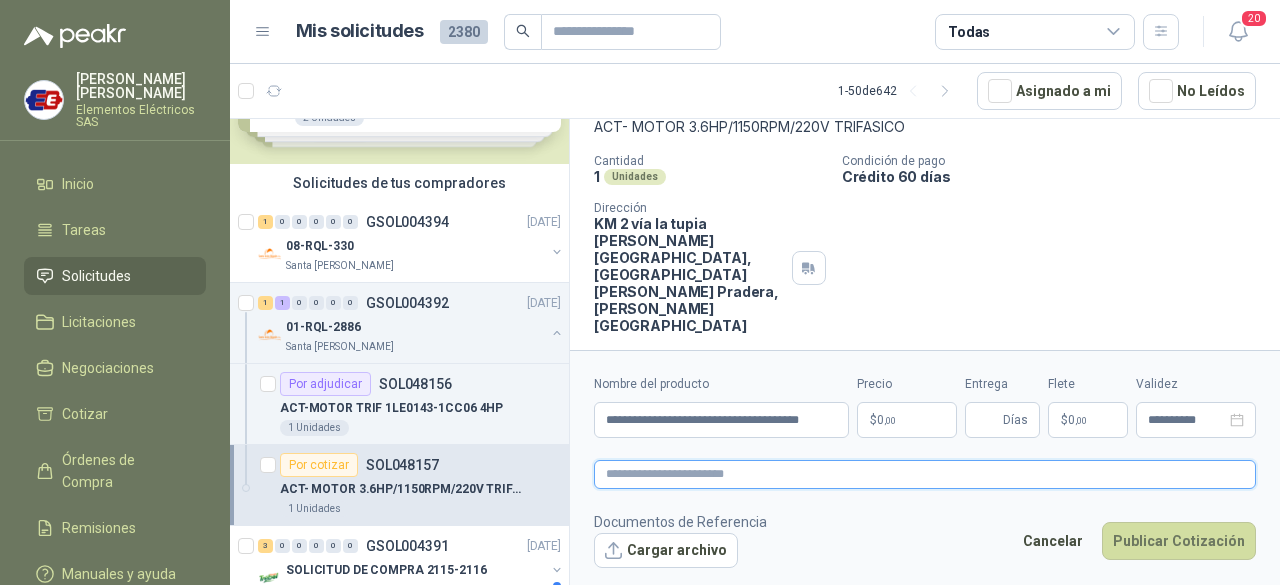 scroll, scrollTop: 0, scrollLeft: 0, axis: both 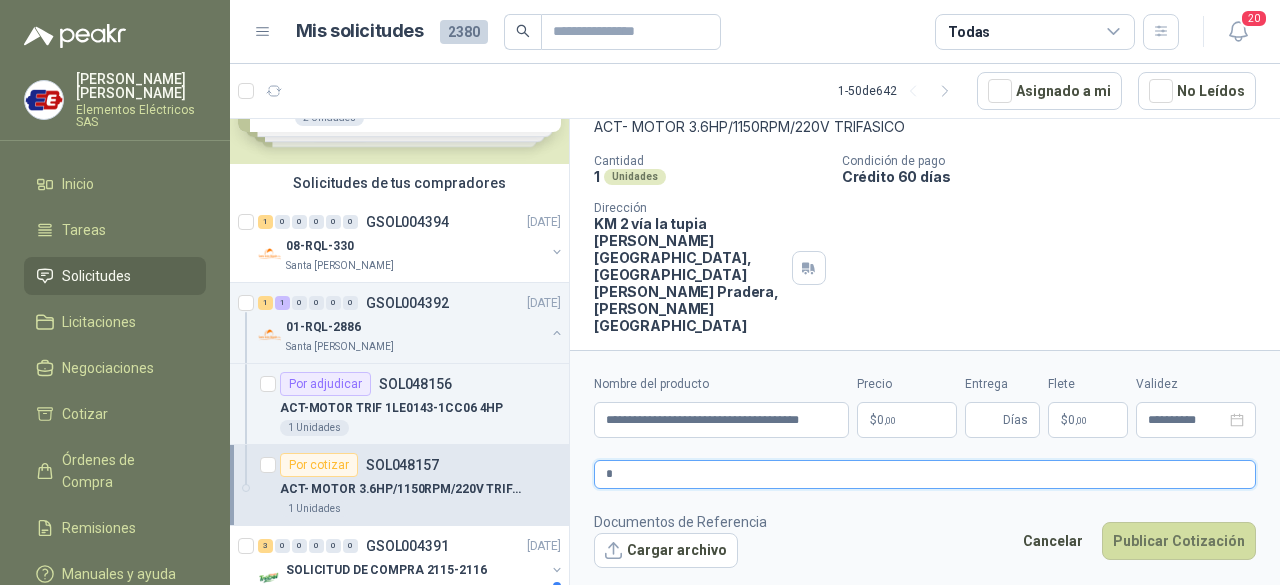 type 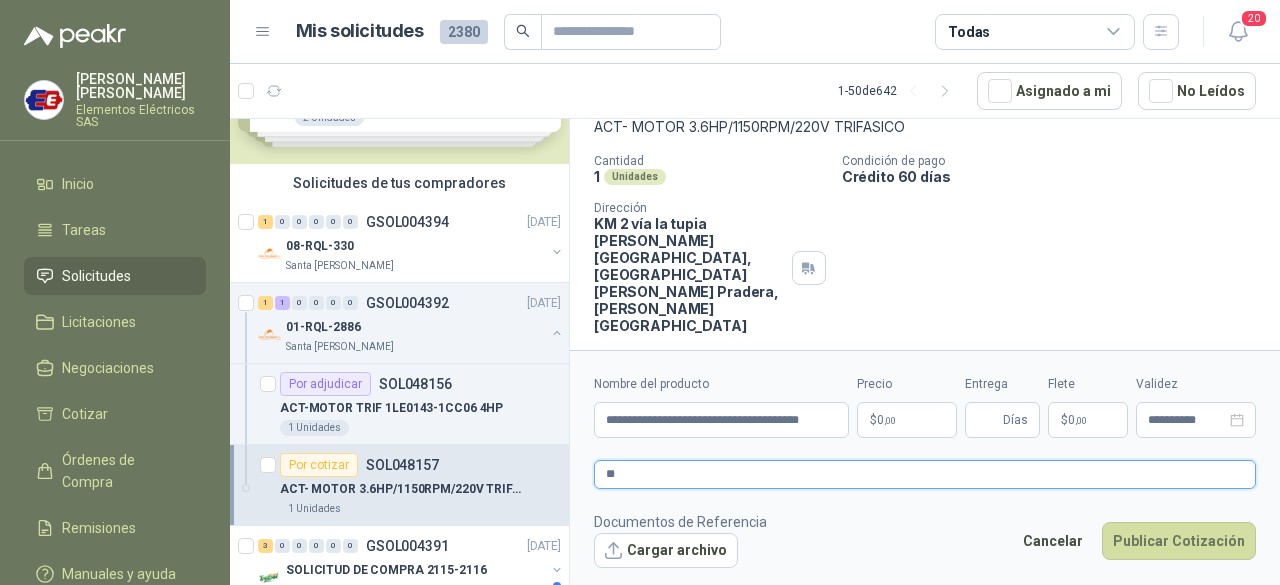 type 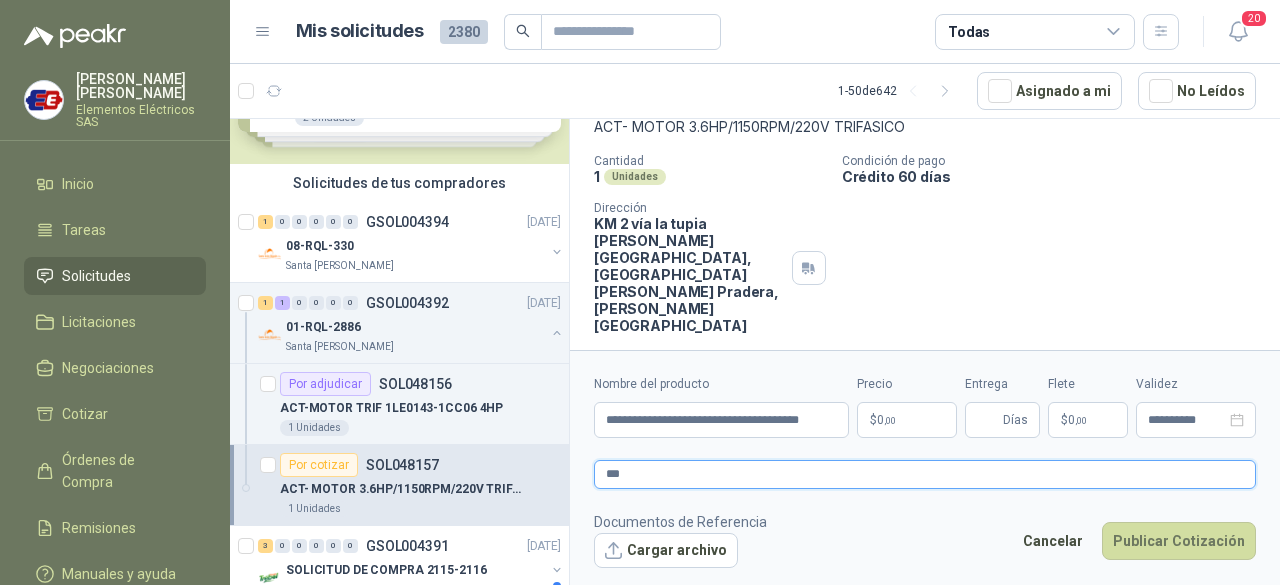 type 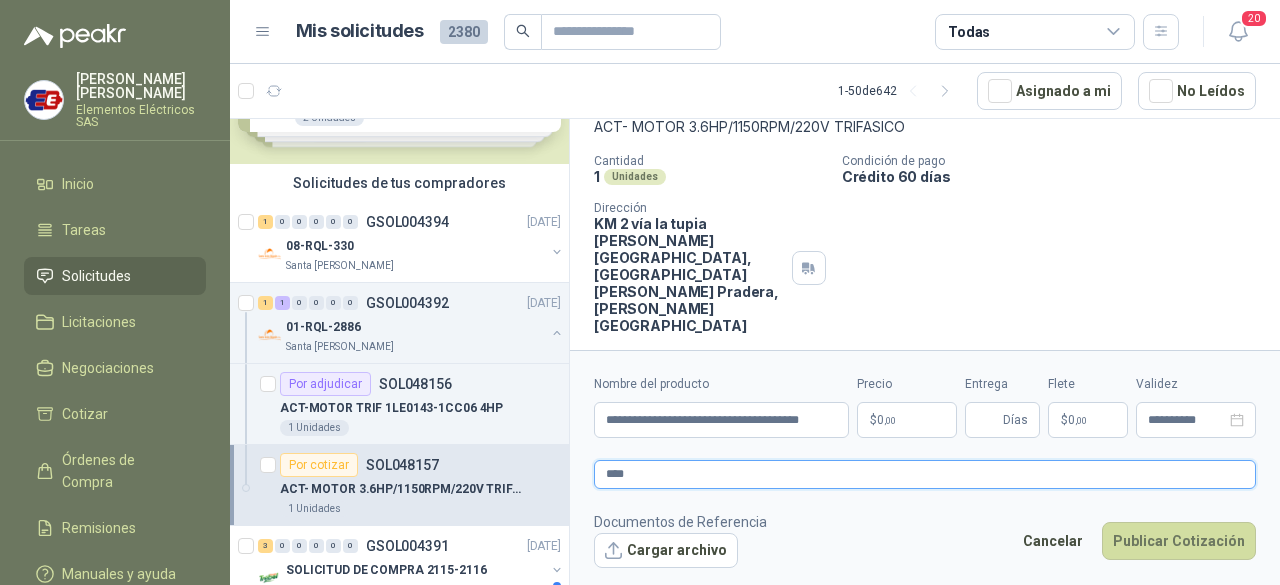 type 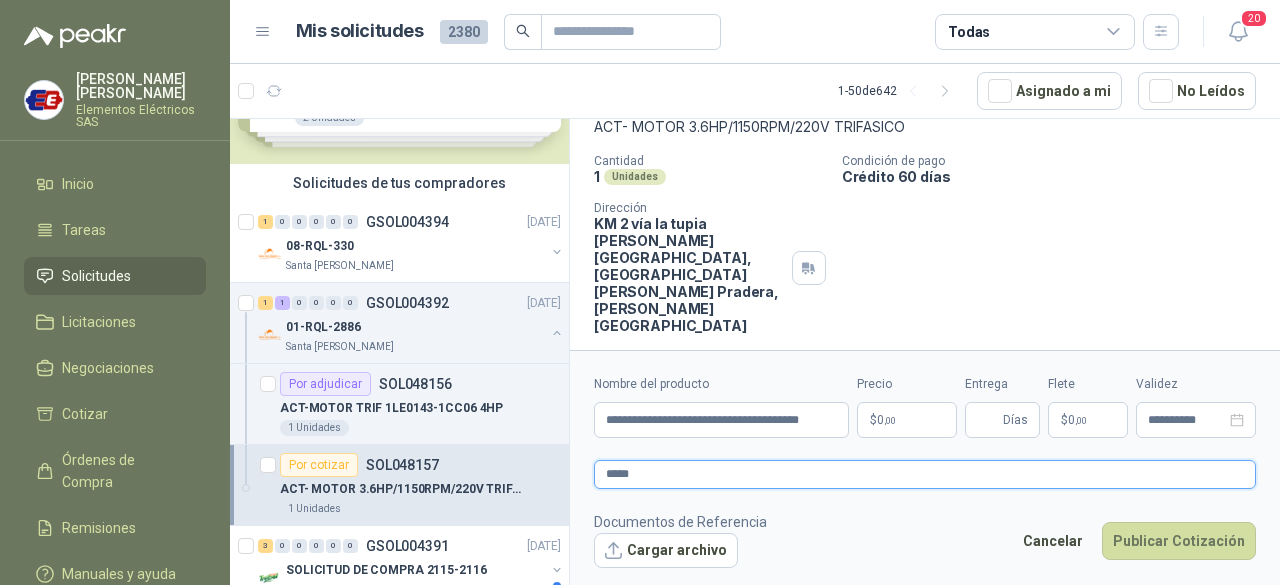 type 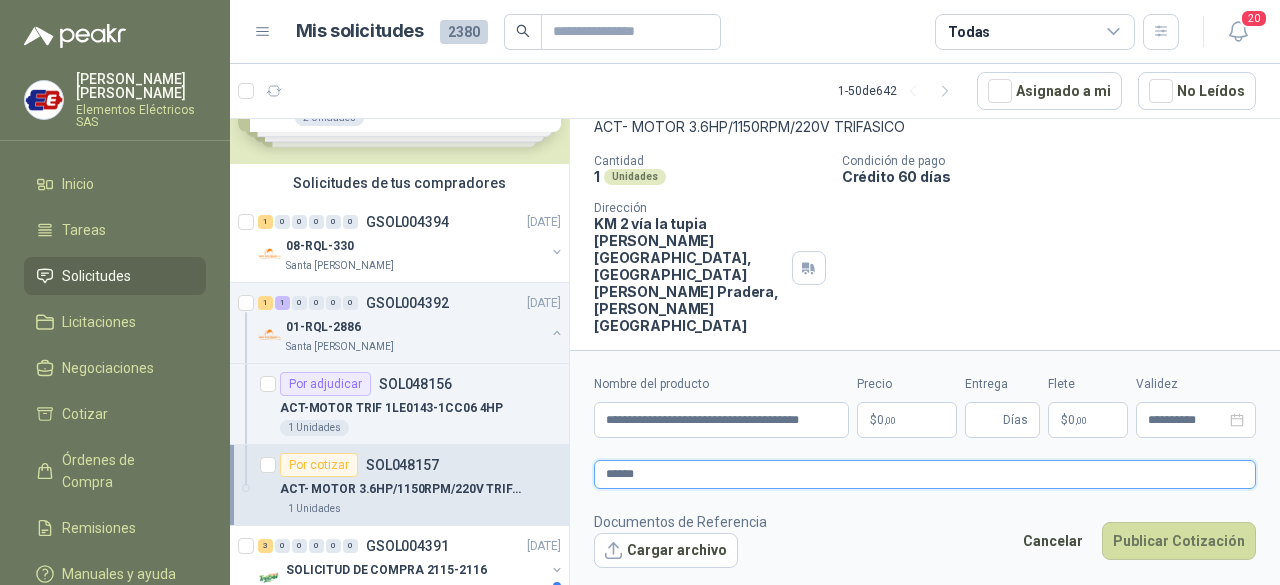 type 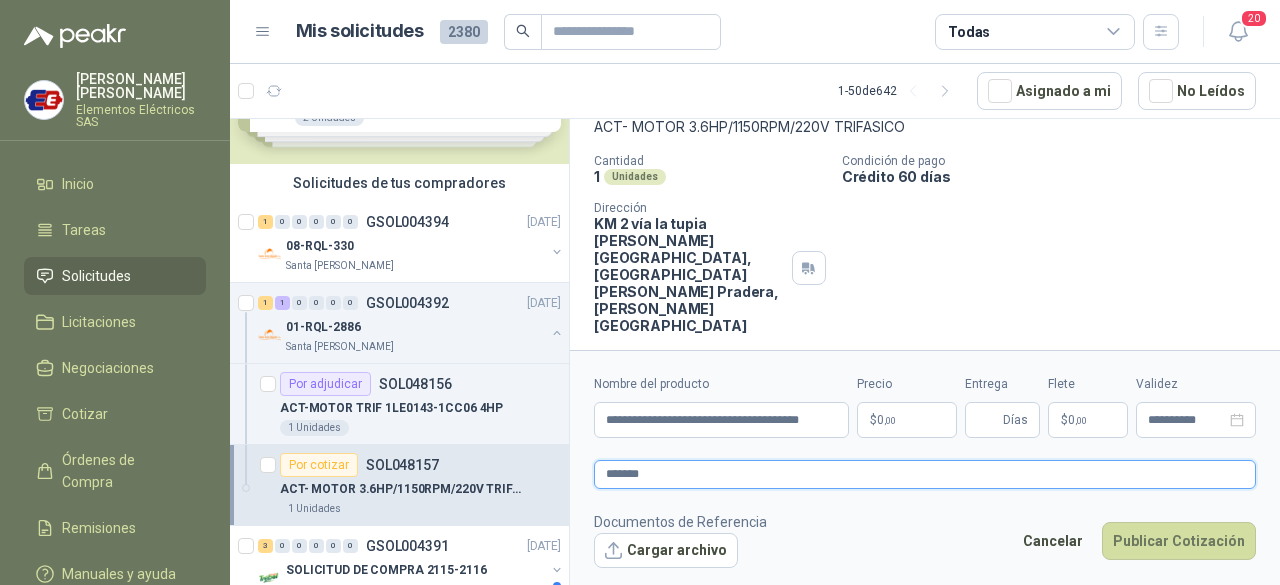 type on "*******" 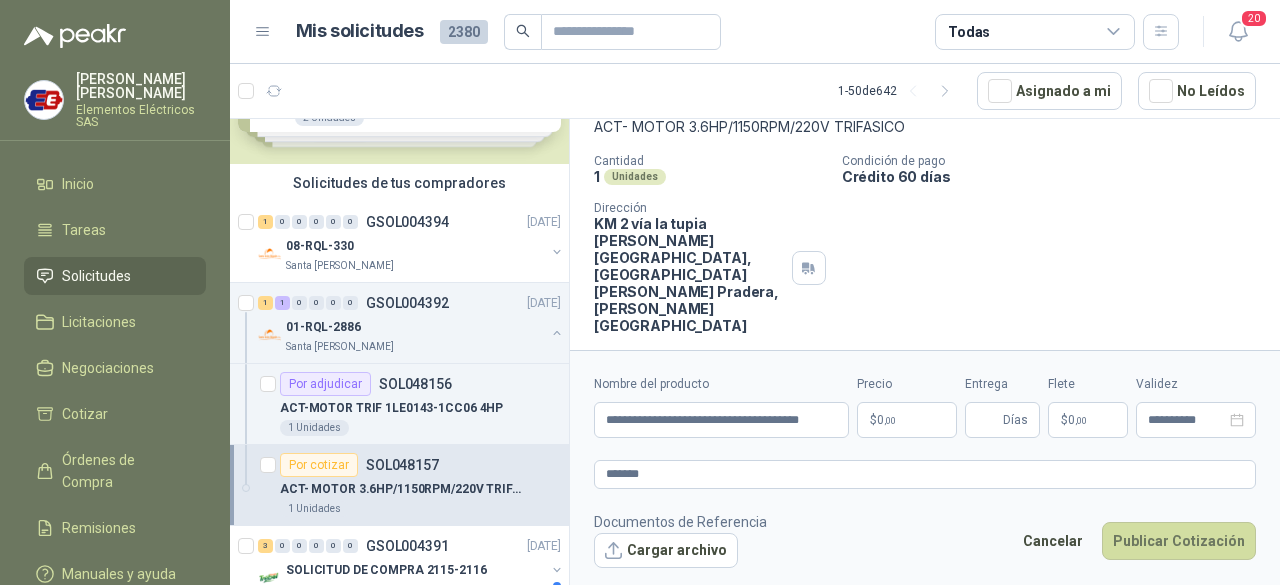 click on "$  0 ,00" at bounding box center [907, 420] 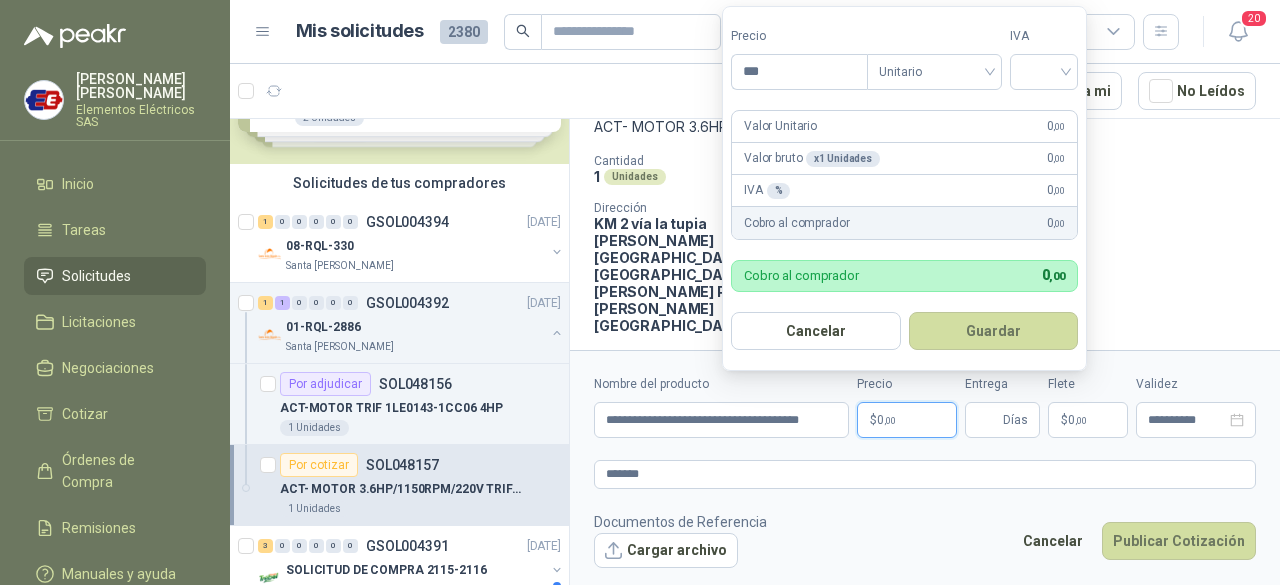 click on "Cantidad 1   Unidades Condición de pago Crédito 60 [PERSON_NAME] Dirección KM 2 vía la tupia [PERSON_NAME][GEOGRAPHIC_DATA], [GEOGRAPHIC_DATA][PERSON_NAME] ,  [PERSON_NAME][GEOGRAPHIC_DATA]" at bounding box center [925, 244] 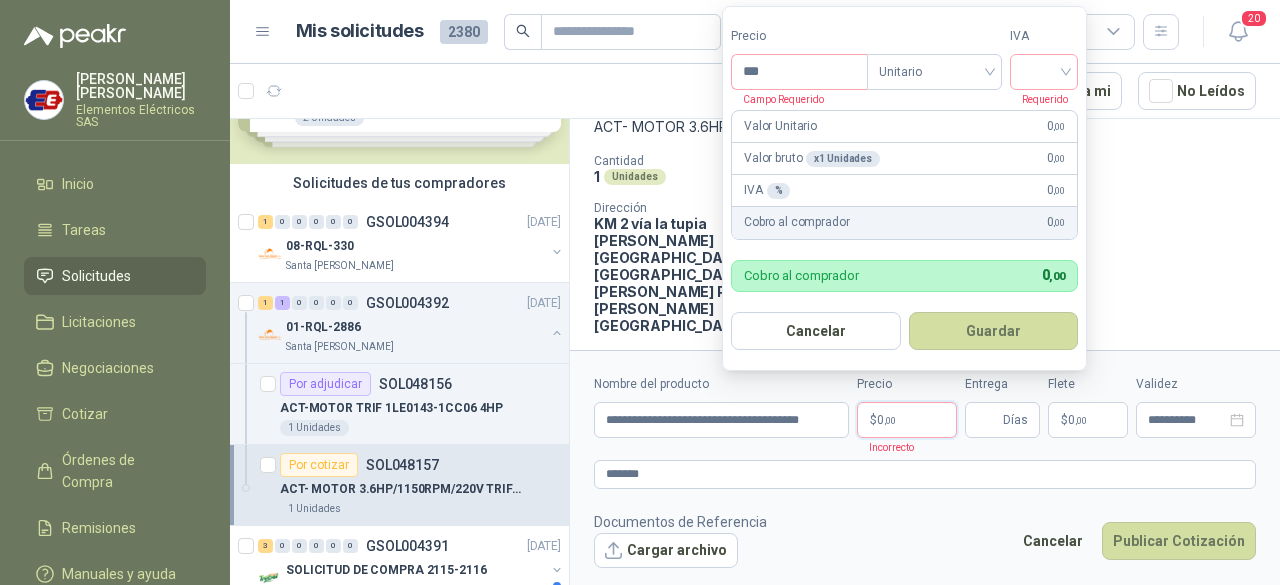 click on ",00" at bounding box center (890, 420) 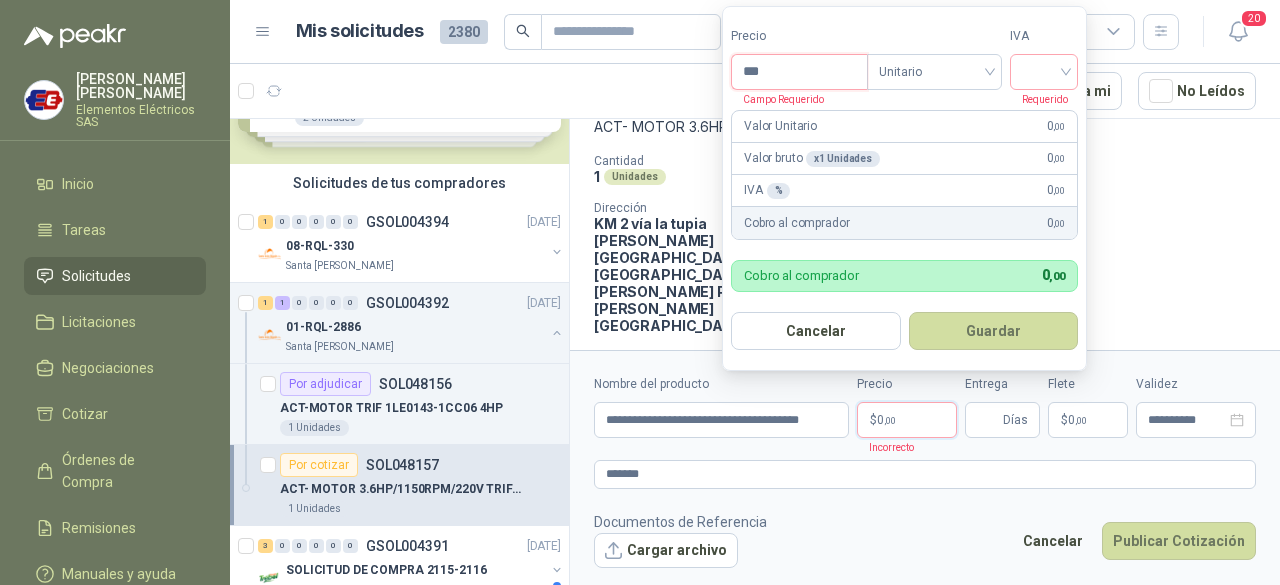 click on "***" at bounding box center [799, 72] 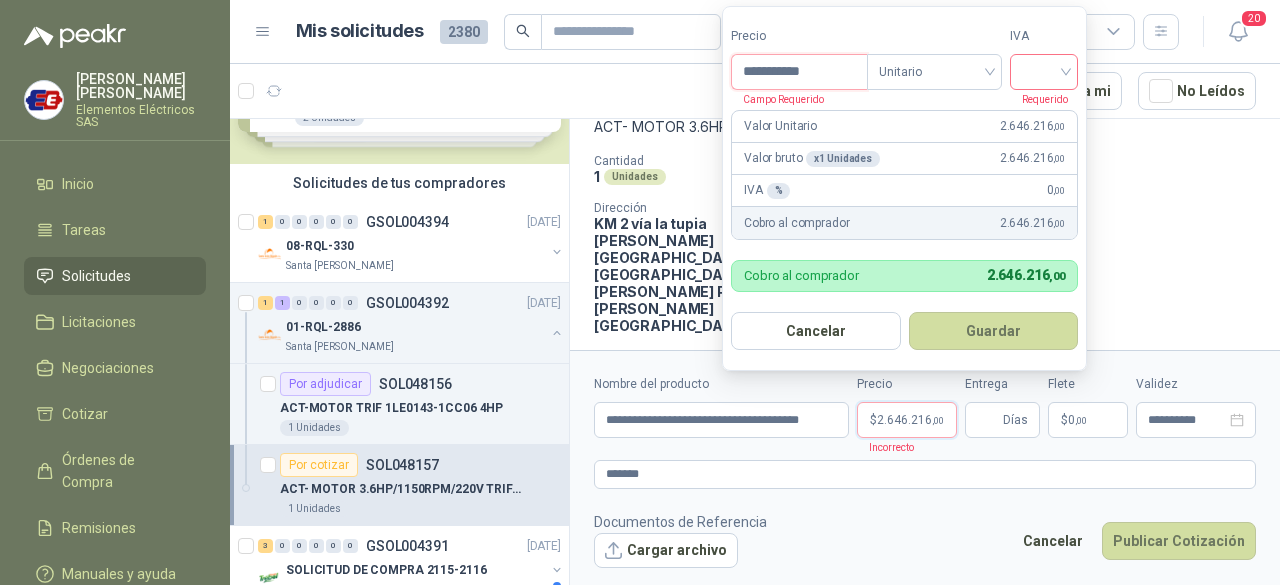 type on "**********" 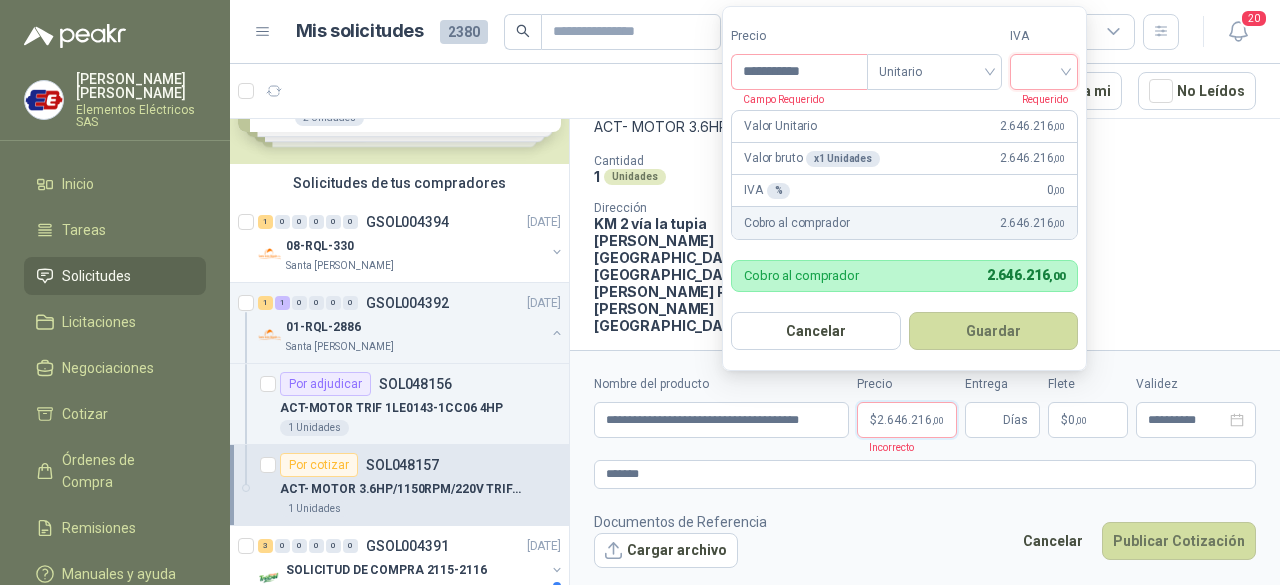 click at bounding box center [1044, 70] 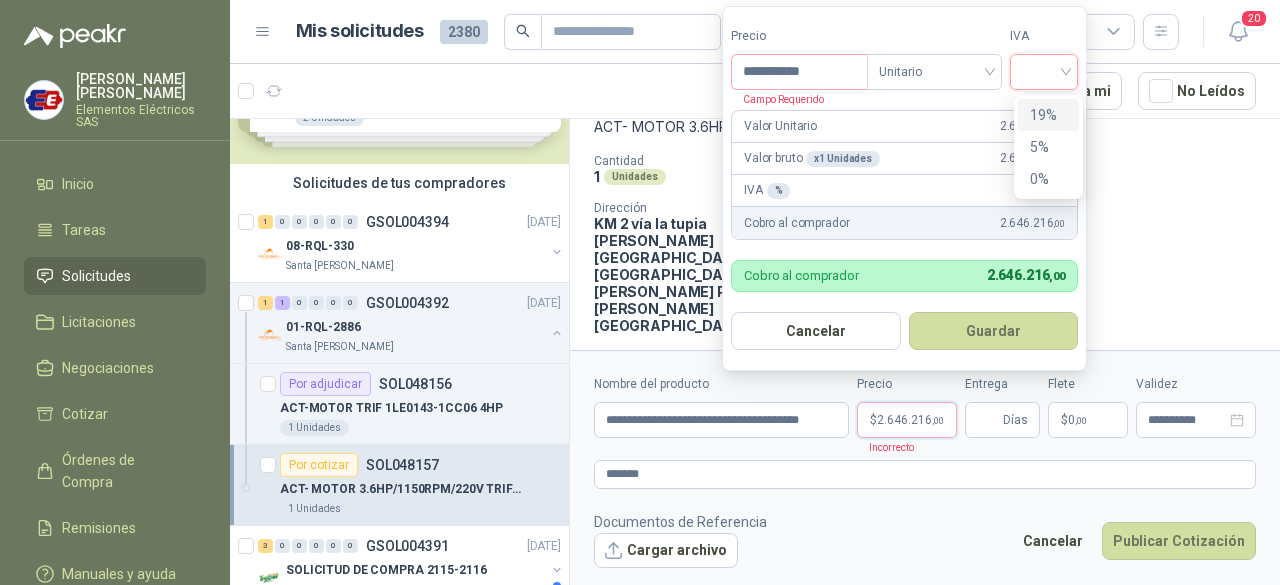 click on "19%" at bounding box center (1048, 115) 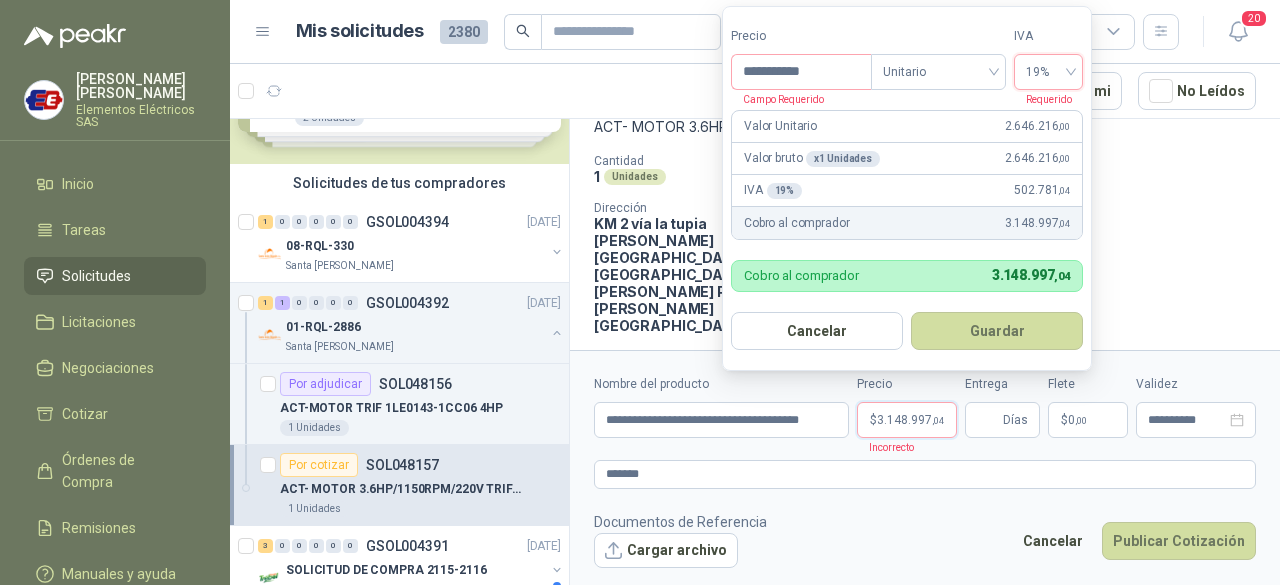 click on "Guardar" at bounding box center [997, 331] 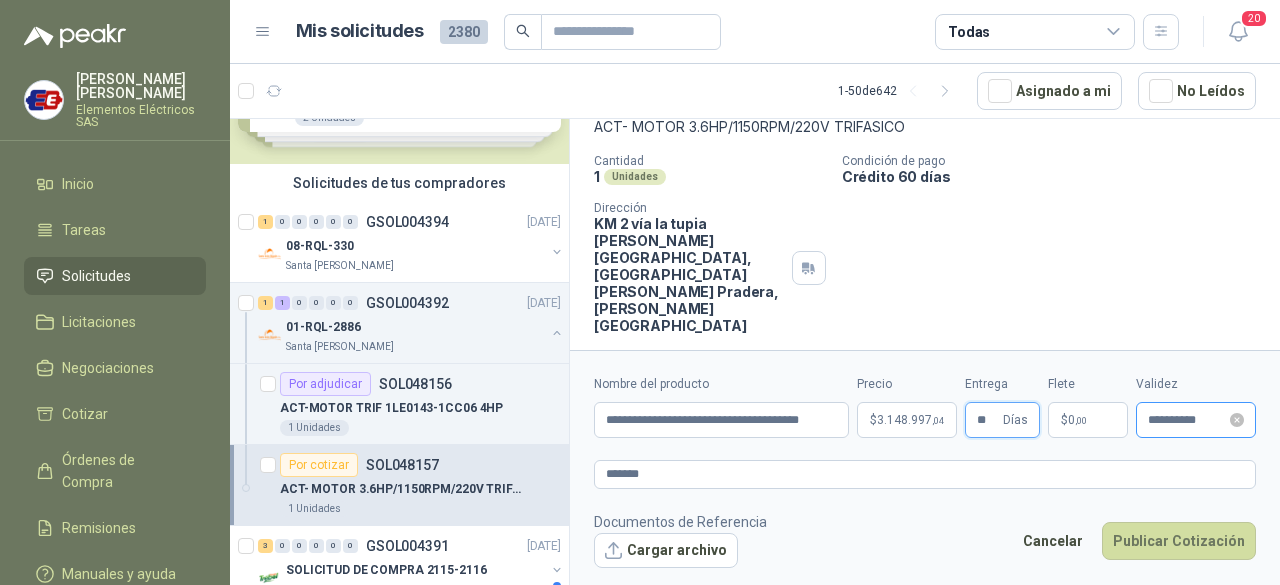 type on "**" 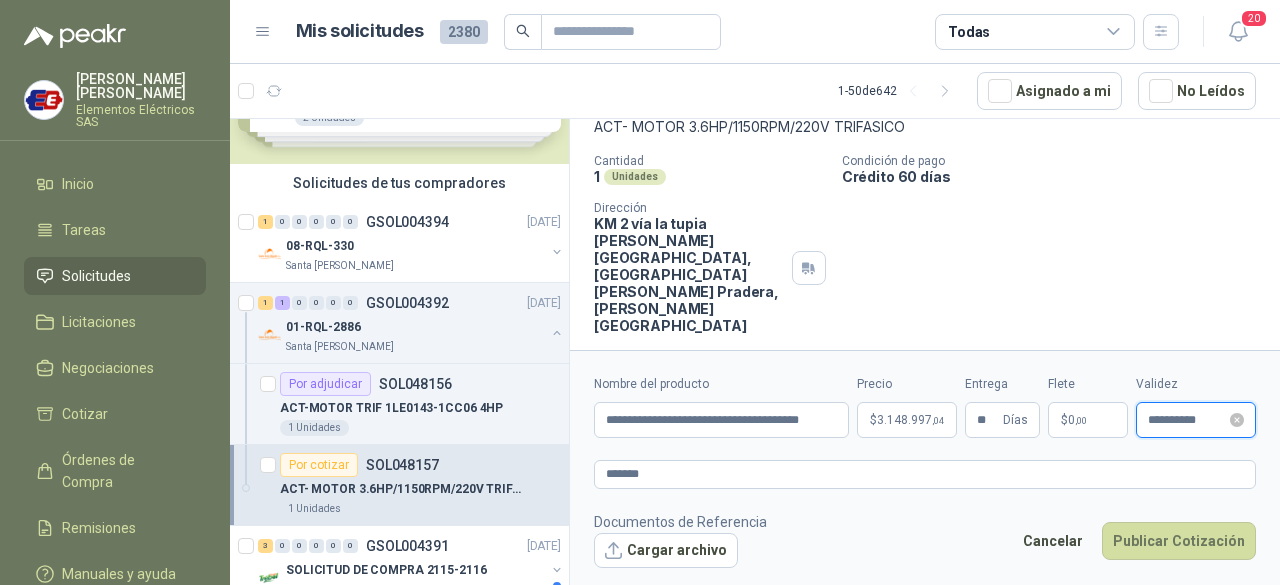 click on "**********" at bounding box center (1187, 420) 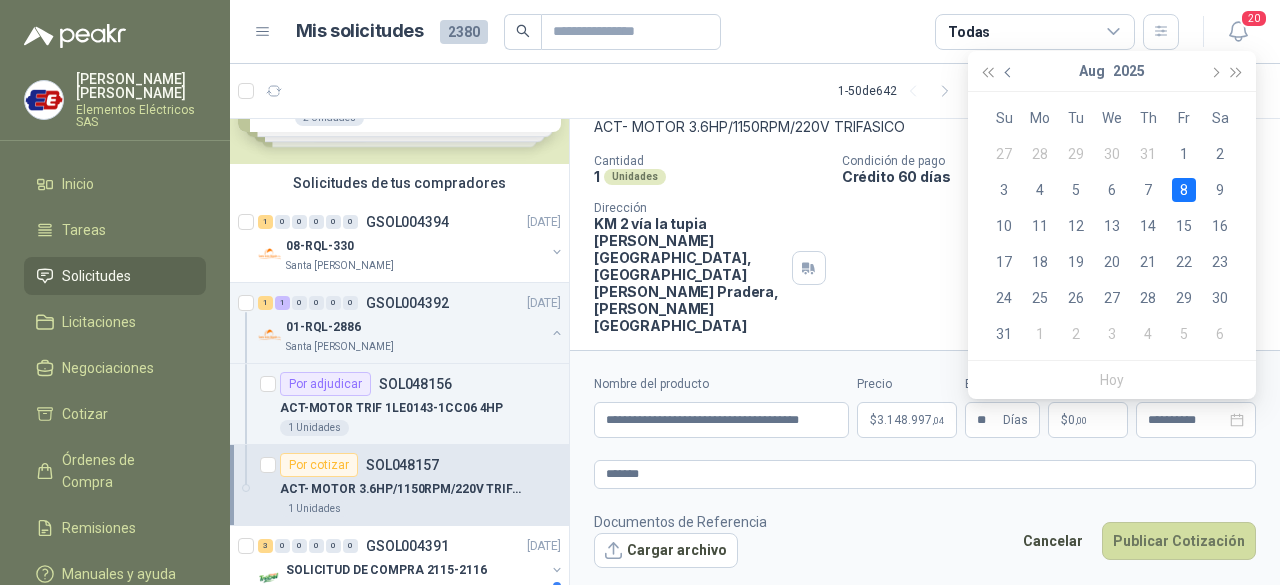 click at bounding box center [1009, 71] 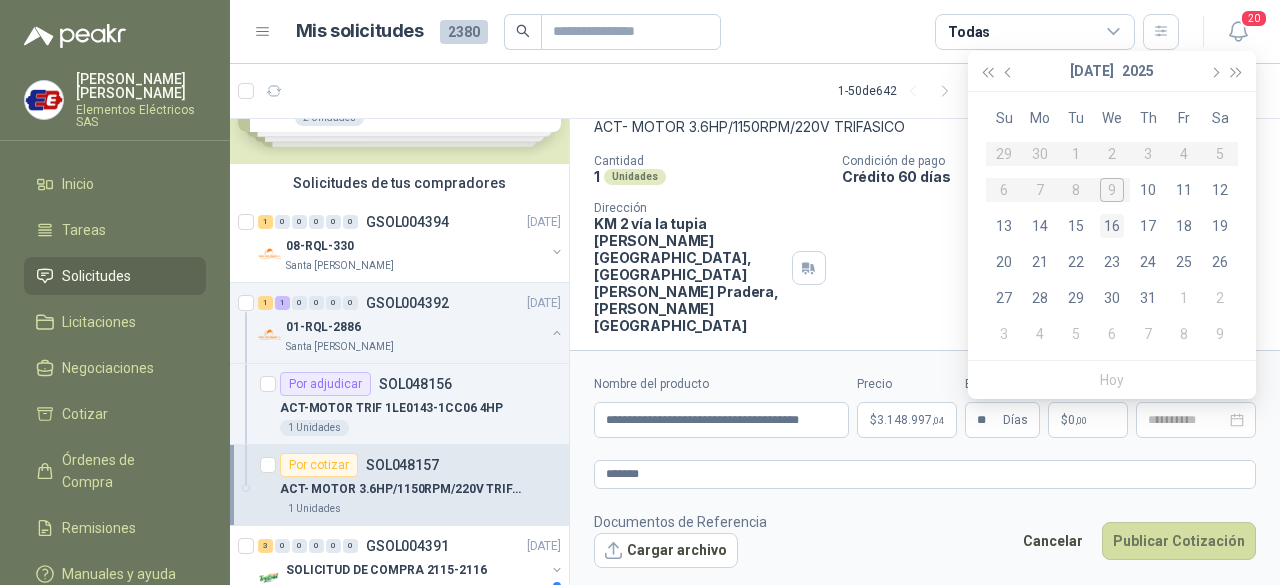 click on "16" at bounding box center (1112, 226) 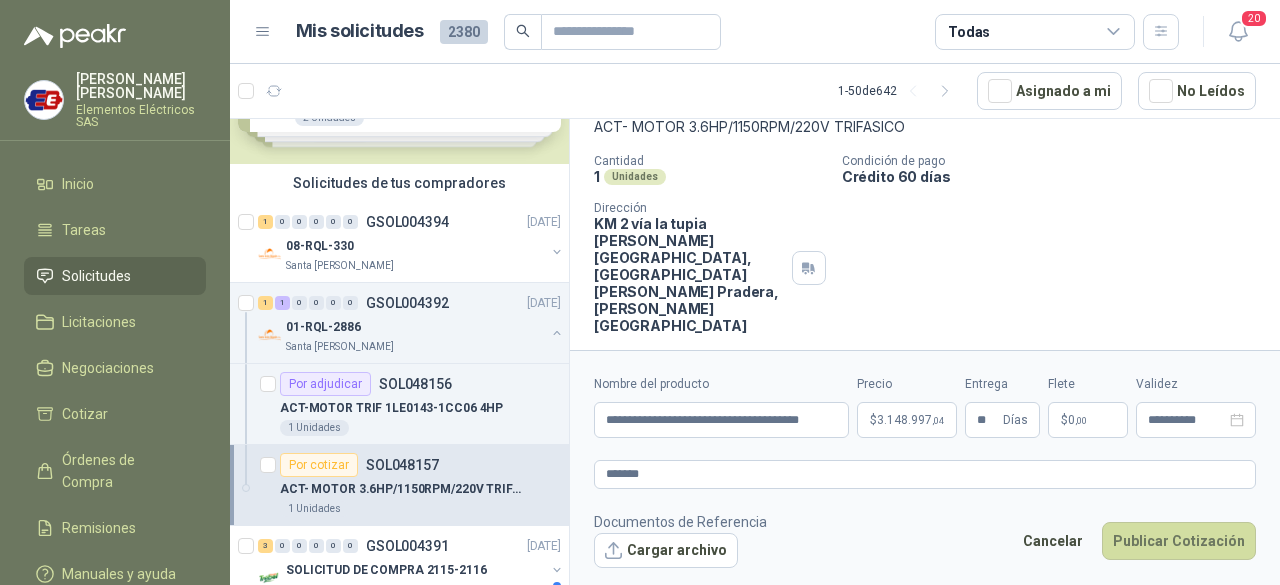 type on "**********" 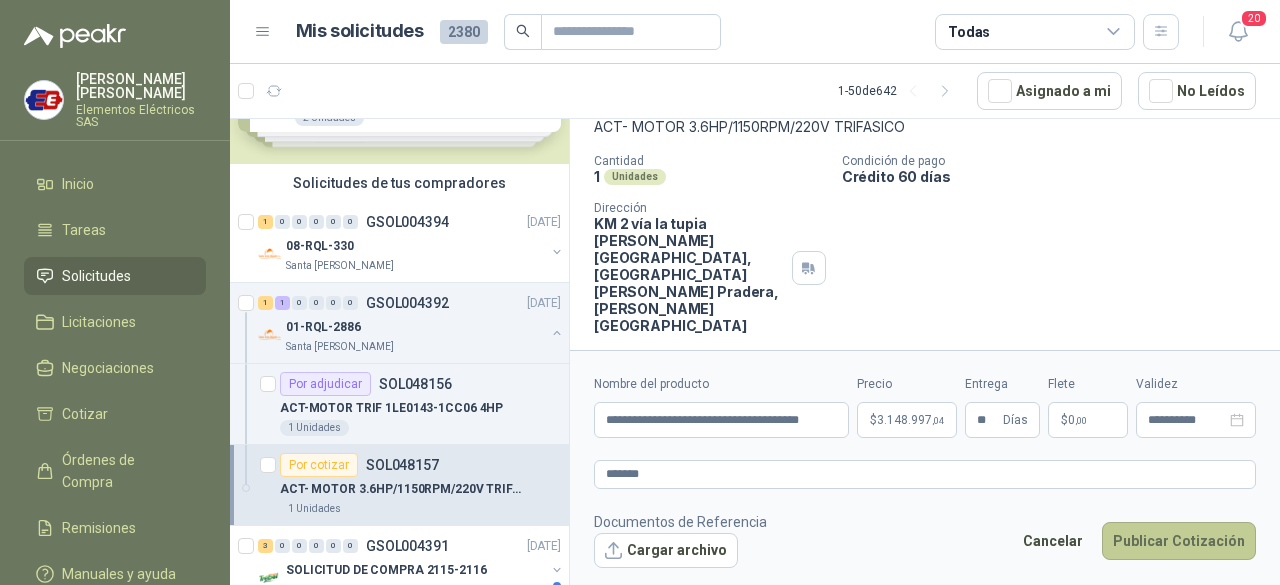 click on "Publicar Cotización" at bounding box center (1179, 541) 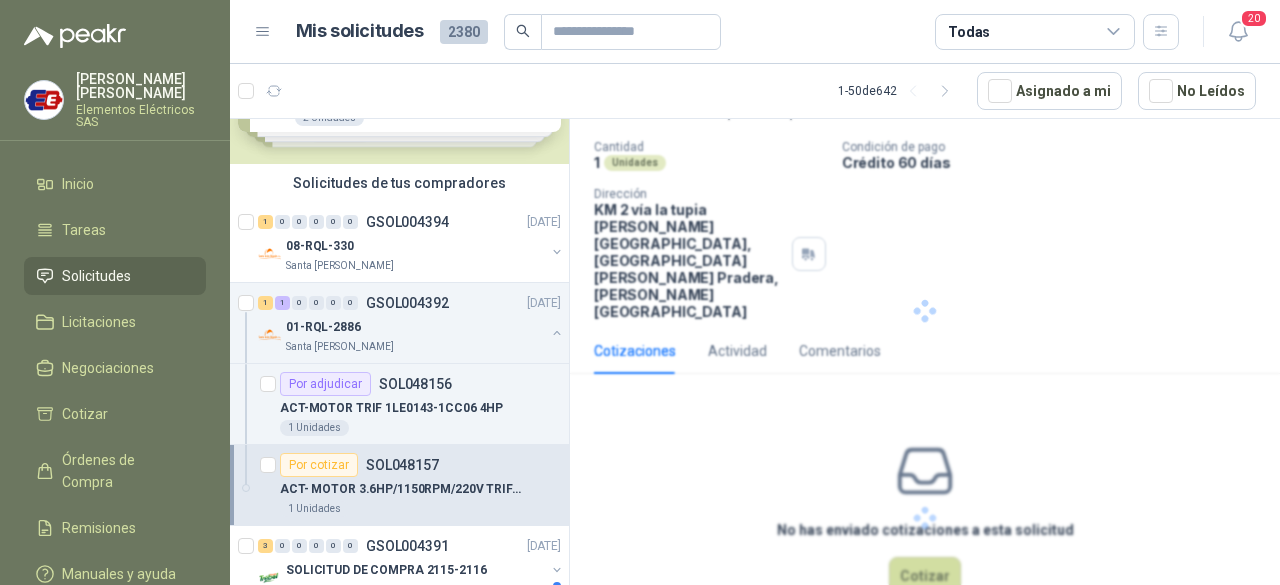 scroll, scrollTop: 18, scrollLeft: 0, axis: vertical 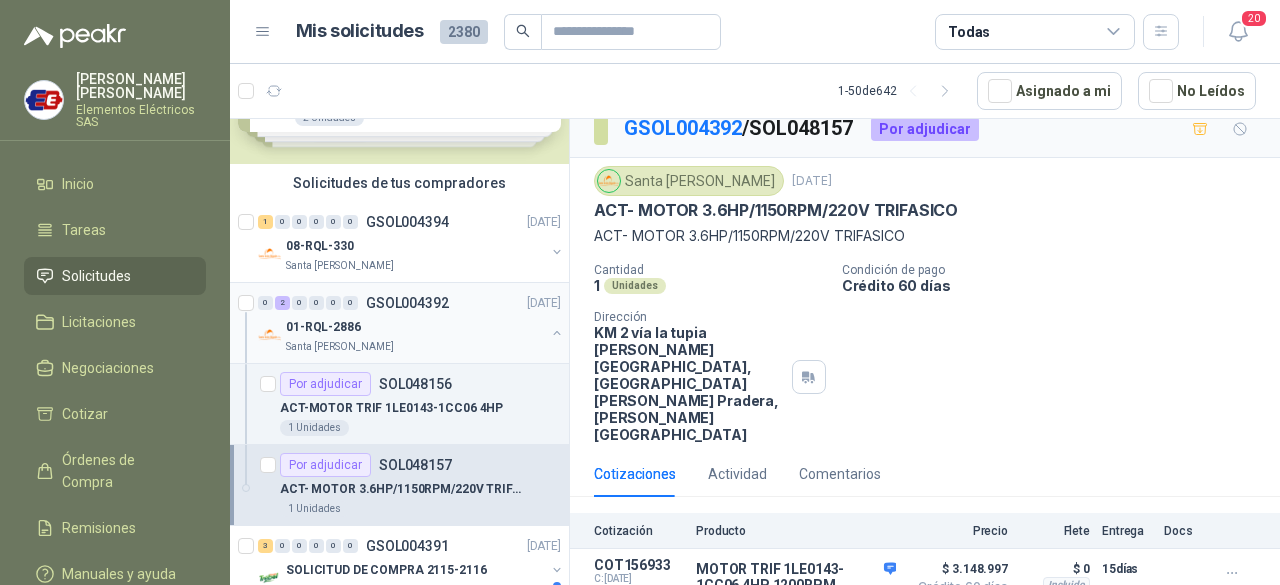click on "01-RQL-2886" at bounding box center (415, 327) 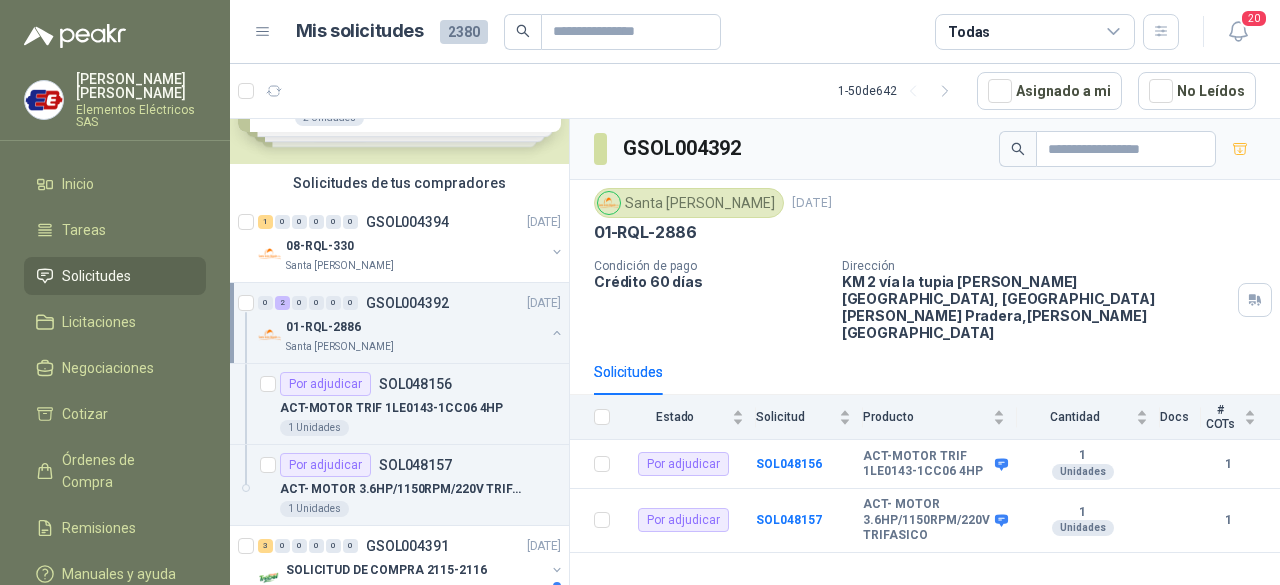 click at bounding box center [557, 333] 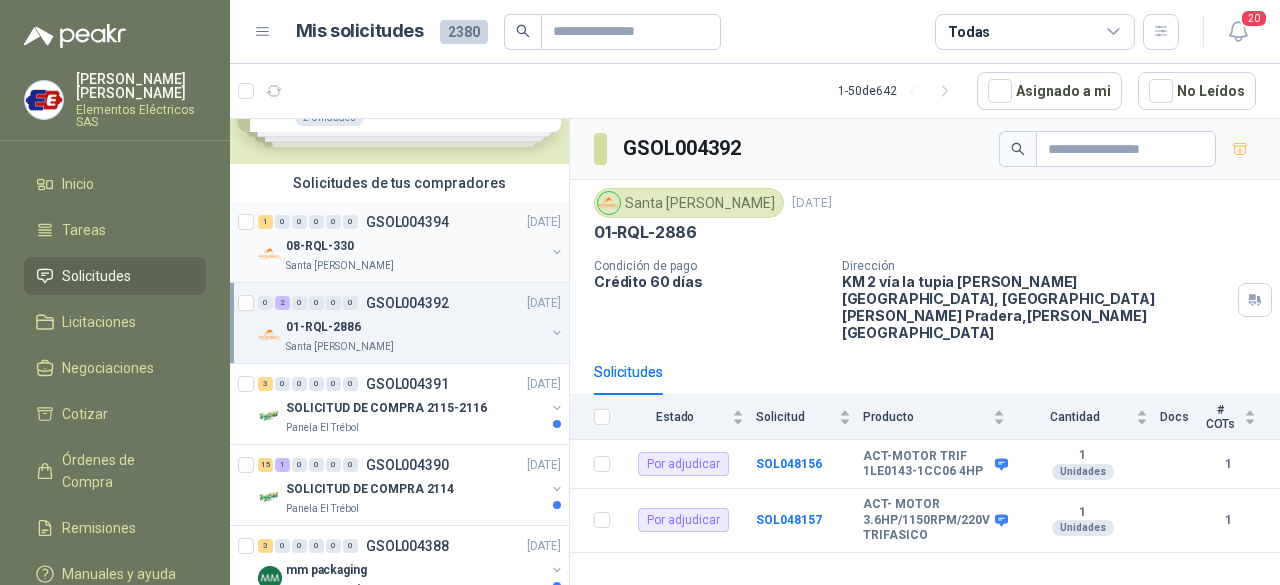 click on "08-RQL-330" at bounding box center [415, 246] 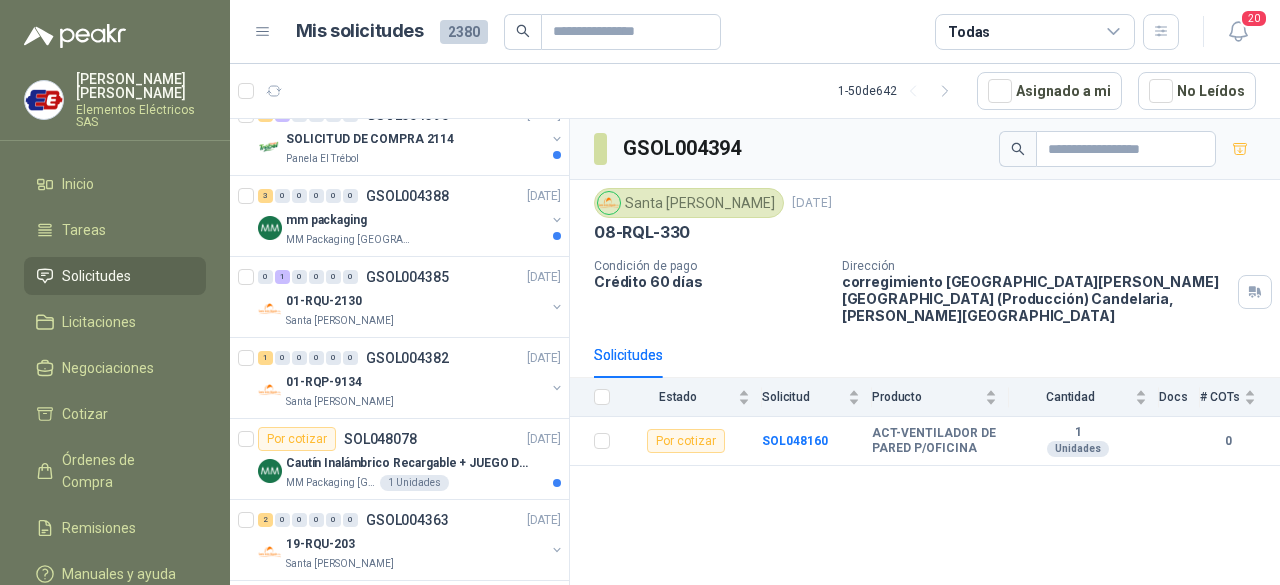 scroll, scrollTop: 500, scrollLeft: 0, axis: vertical 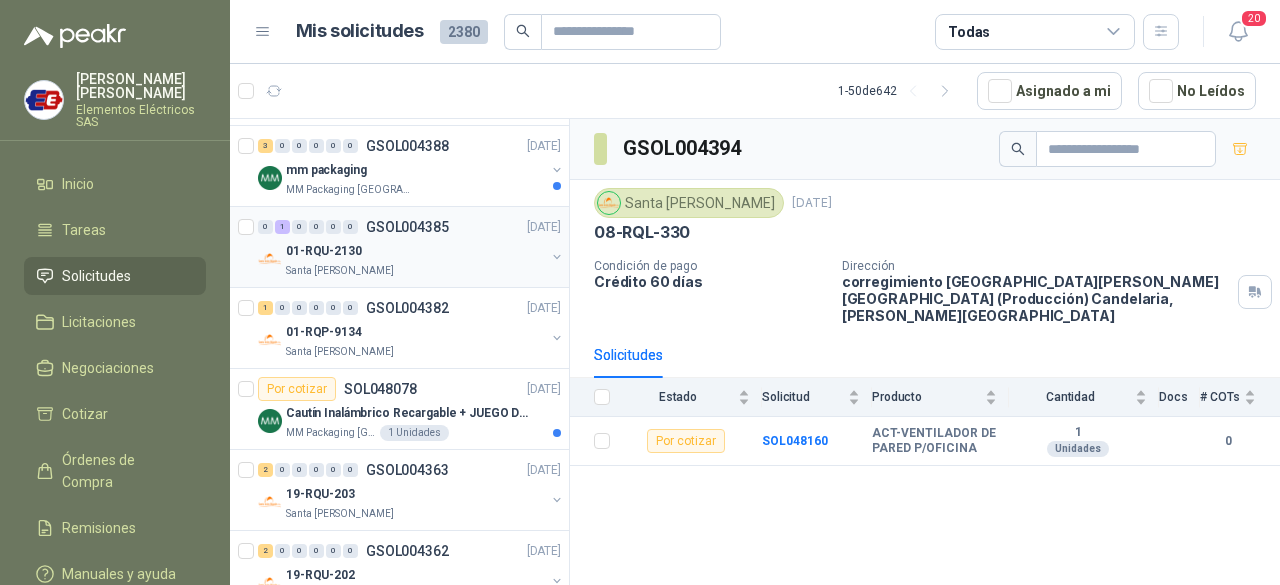 click on "Santa [PERSON_NAME]" at bounding box center (415, 271) 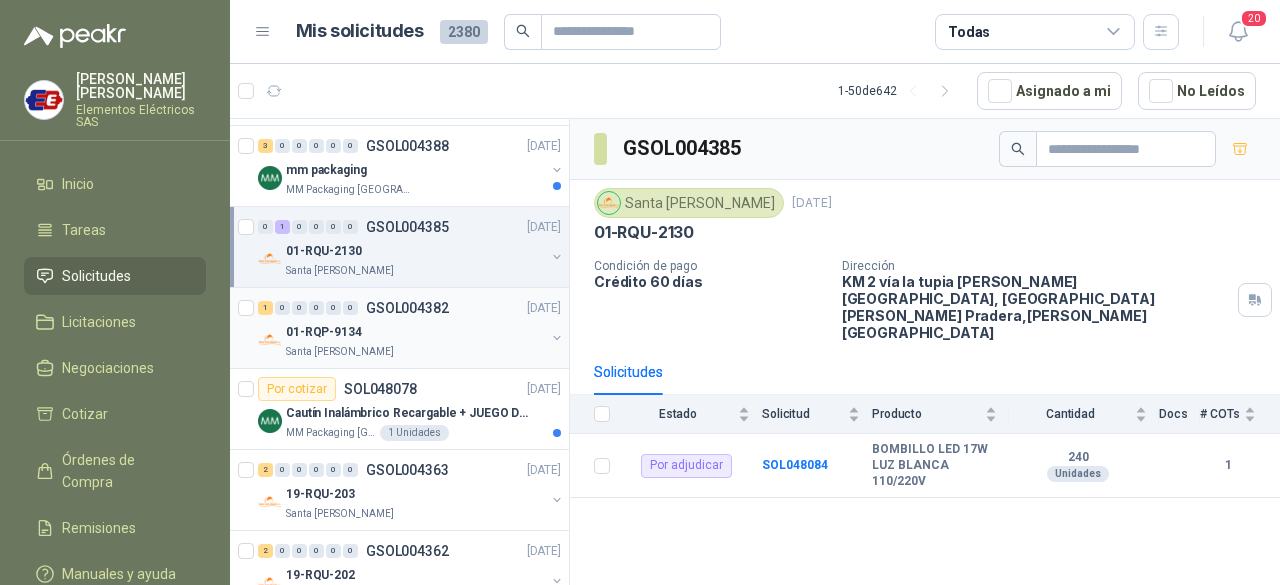 click on "1   0   0   0   0   0   GSOL004382 [DATE]   01-RQP-9134 [GEOGRAPHIC_DATA][PERSON_NAME]" at bounding box center (399, 328) 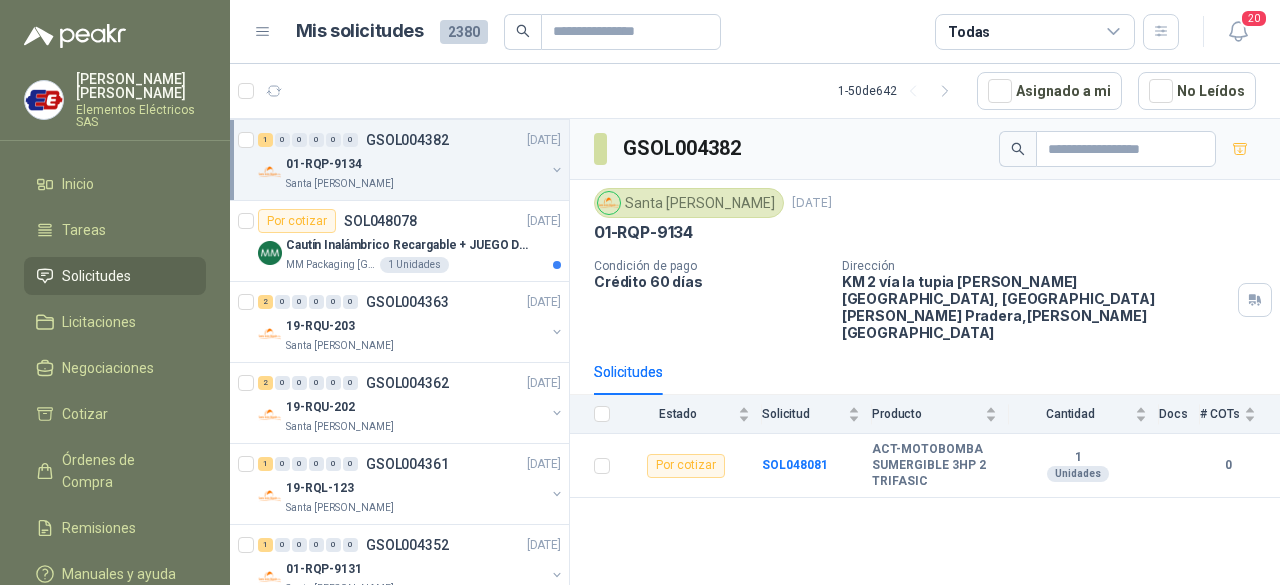 scroll, scrollTop: 700, scrollLeft: 0, axis: vertical 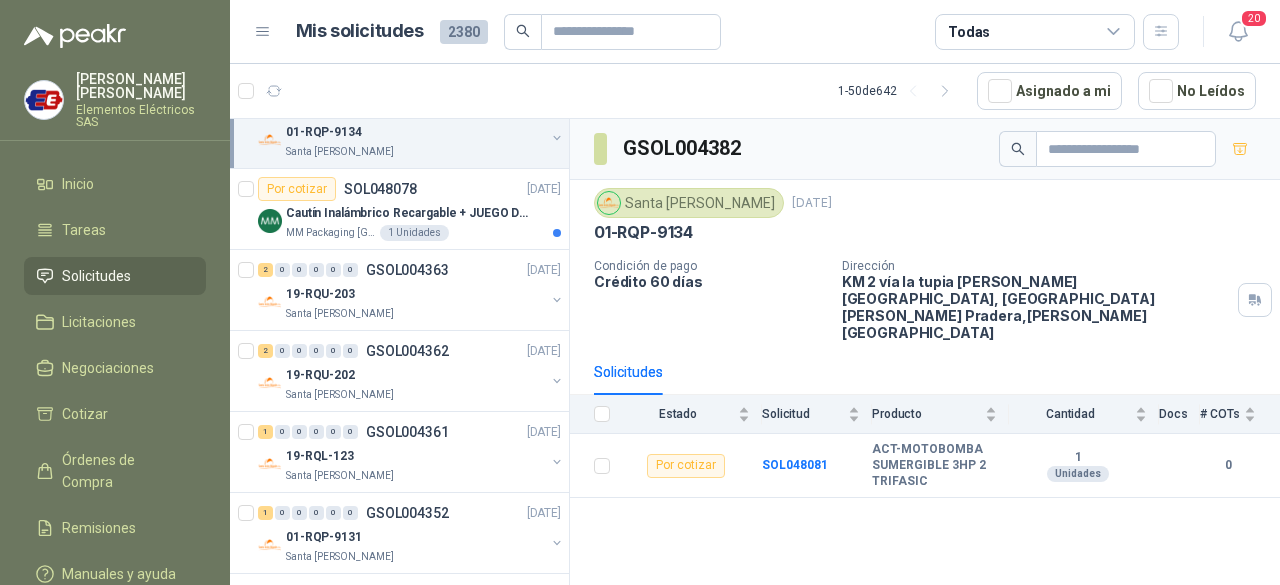 click on "19-RQU-203" at bounding box center [415, 294] 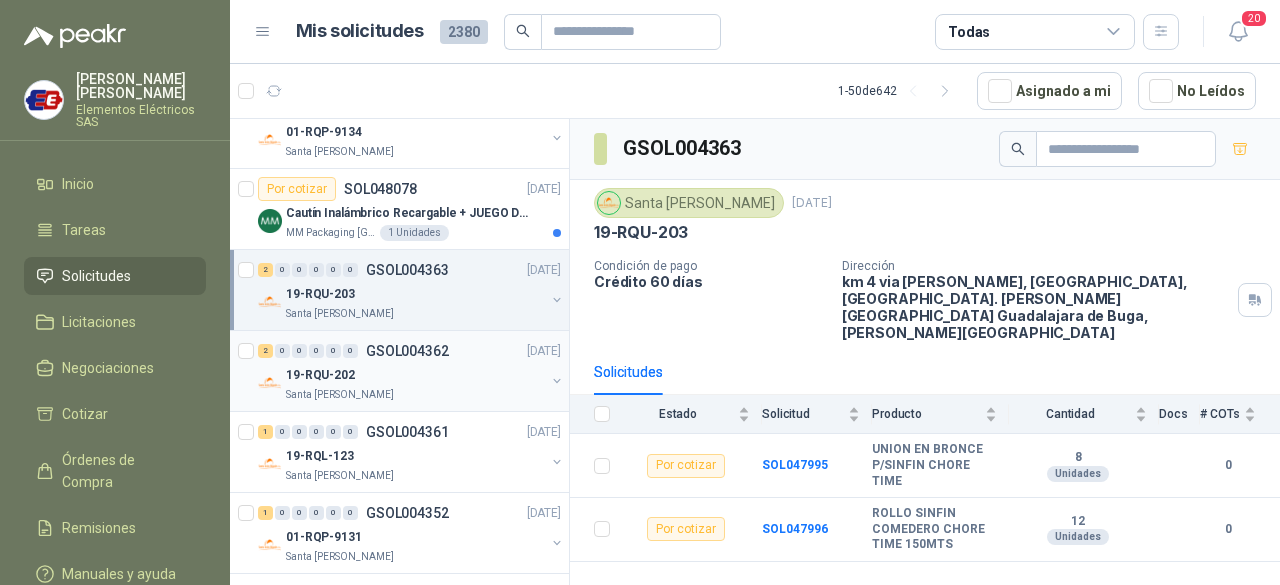 click on "19-RQU-202" at bounding box center [415, 375] 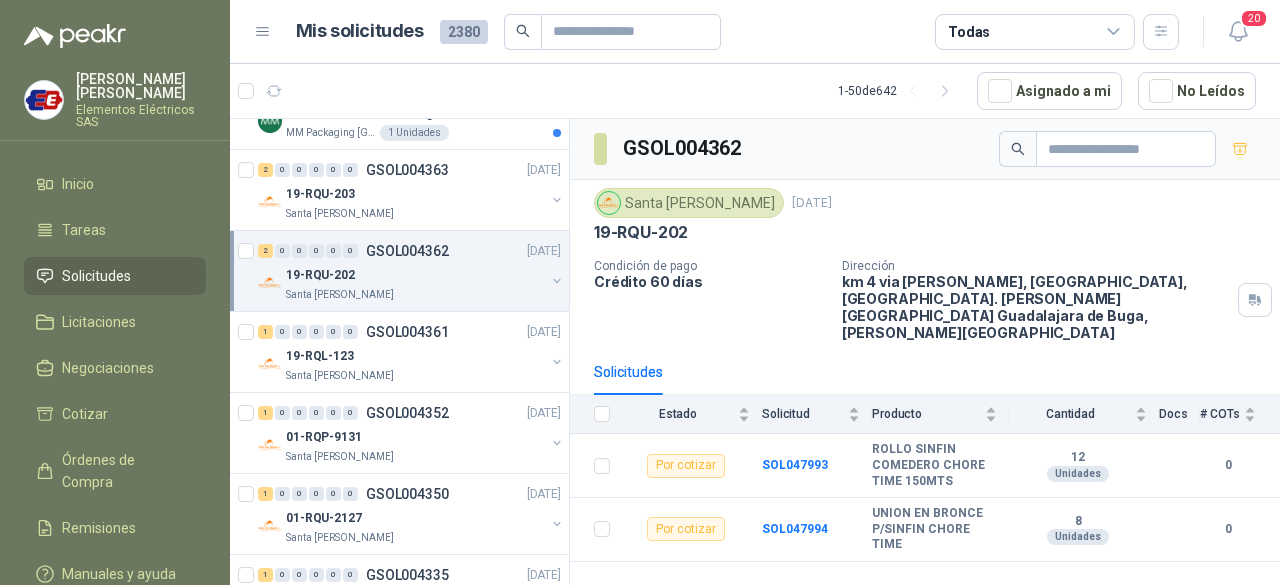 scroll, scrollTop: 900, scrollLeft: 0, axis: vertical 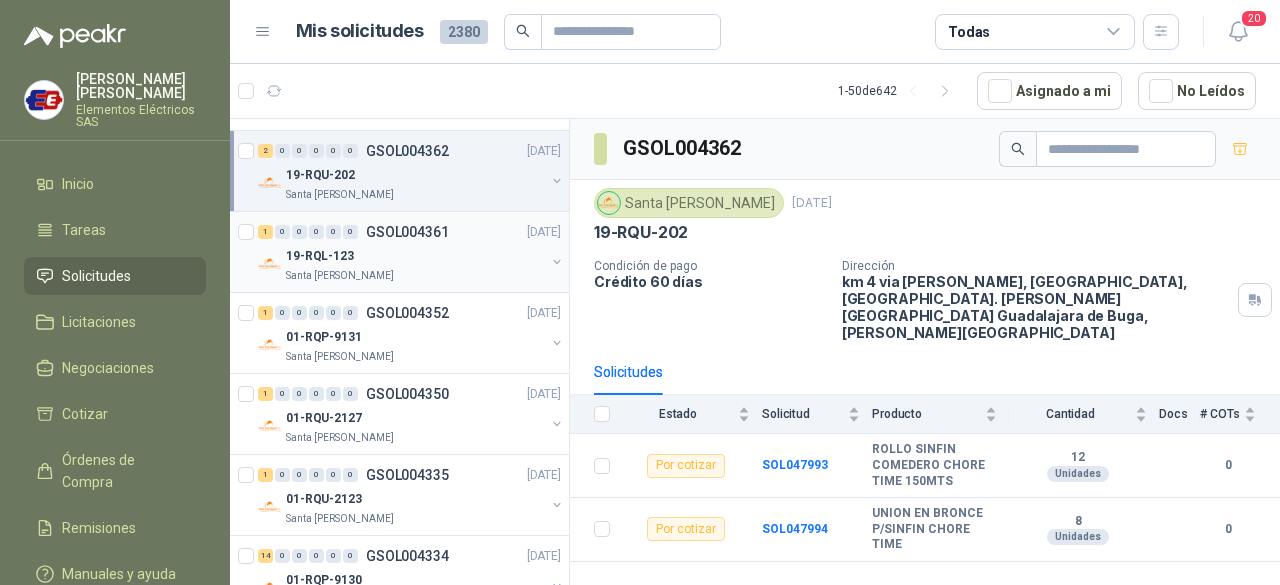 click on "19-RQL-123" at bounding box center [415, 256] 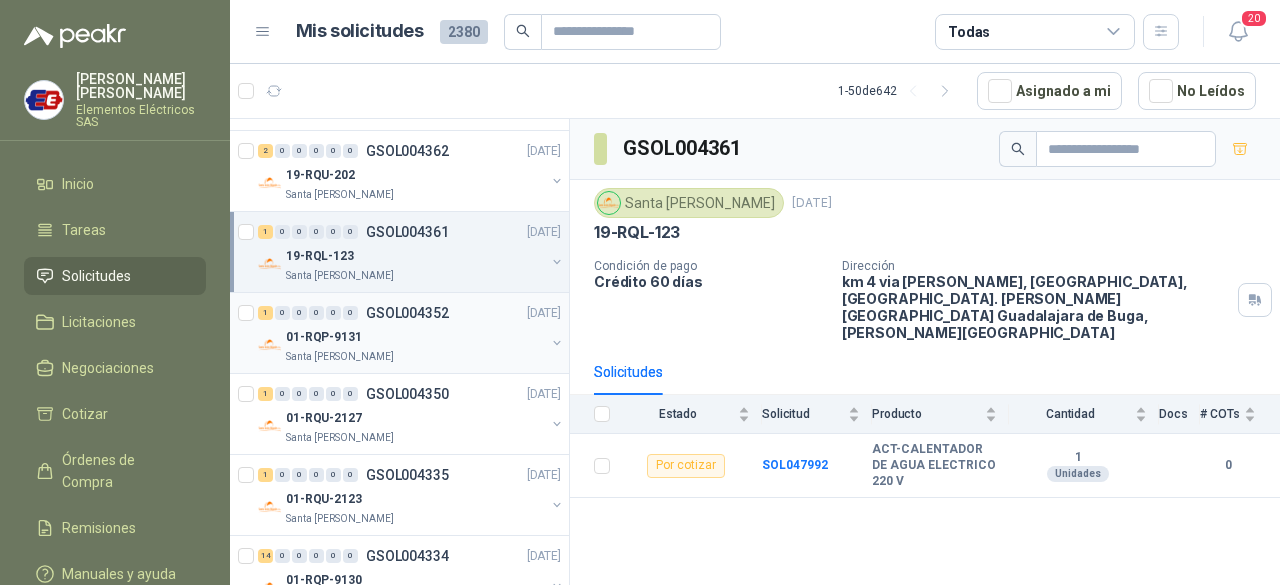 click on "Santa [PERSON_NAME]" at bounding box center [415, 357] 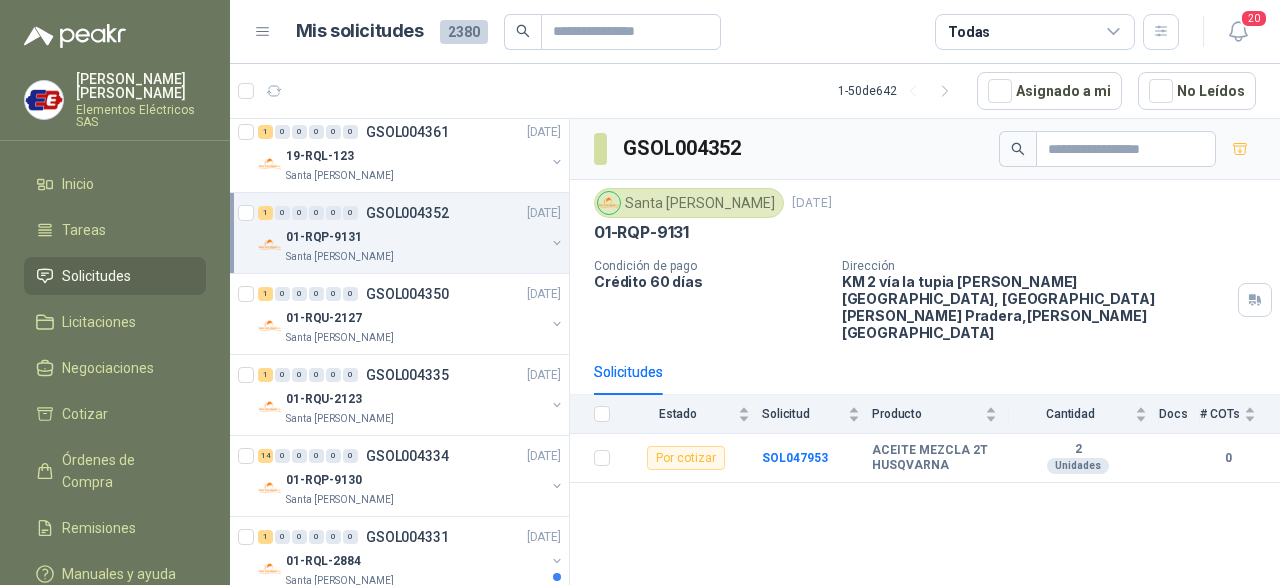 scroll, scrollTop: 1100, scrollLeft: 0, axis: vertical 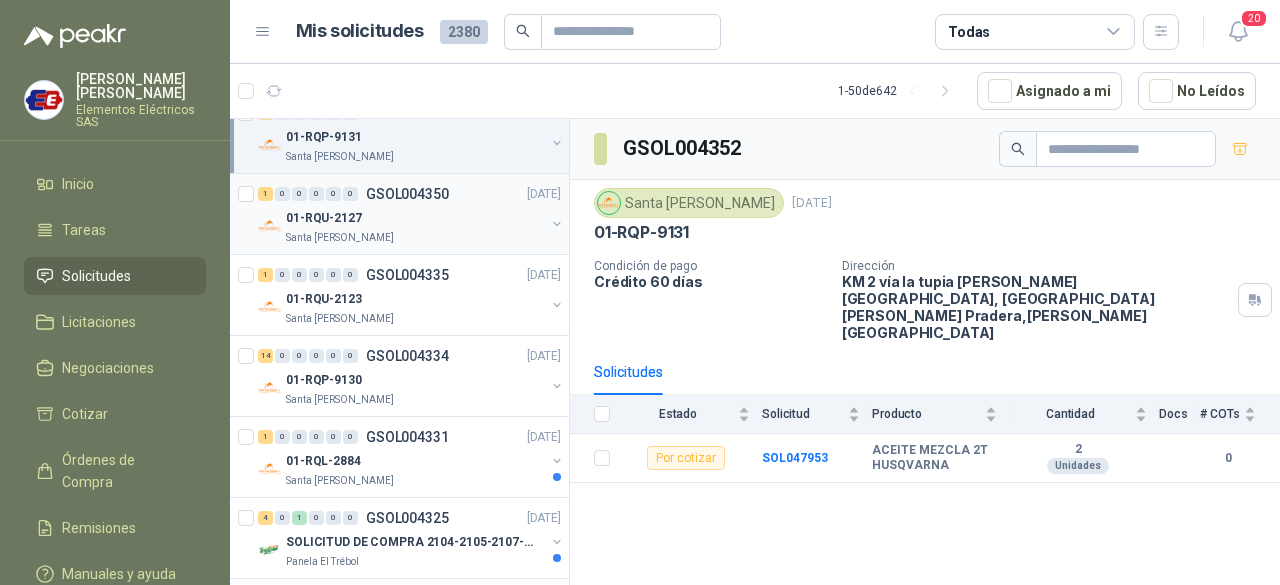 click on "01-RQU-2127" at bounding box center [415, 218] 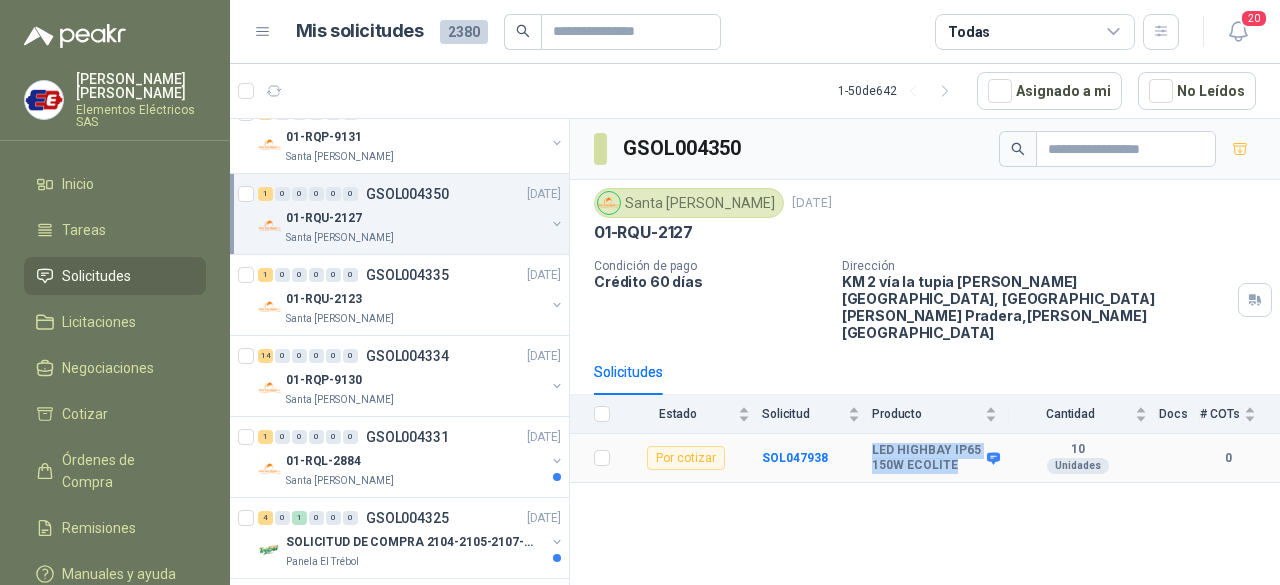 drag, startPoint x: 951, startPoint y: 427, endPoint x: 872, endPoint y: 405, distance: 82.006096 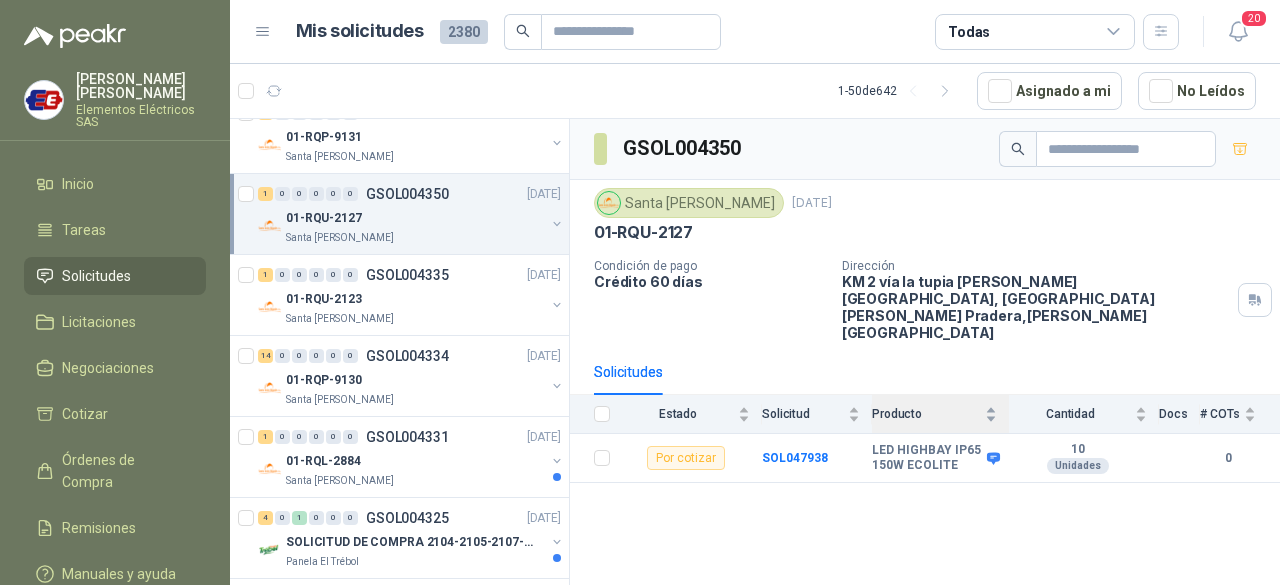 drag, startPoint x: 988, startPoint y: 383, endPoint x: 887, endPoint y: 373, distance: 101.49384 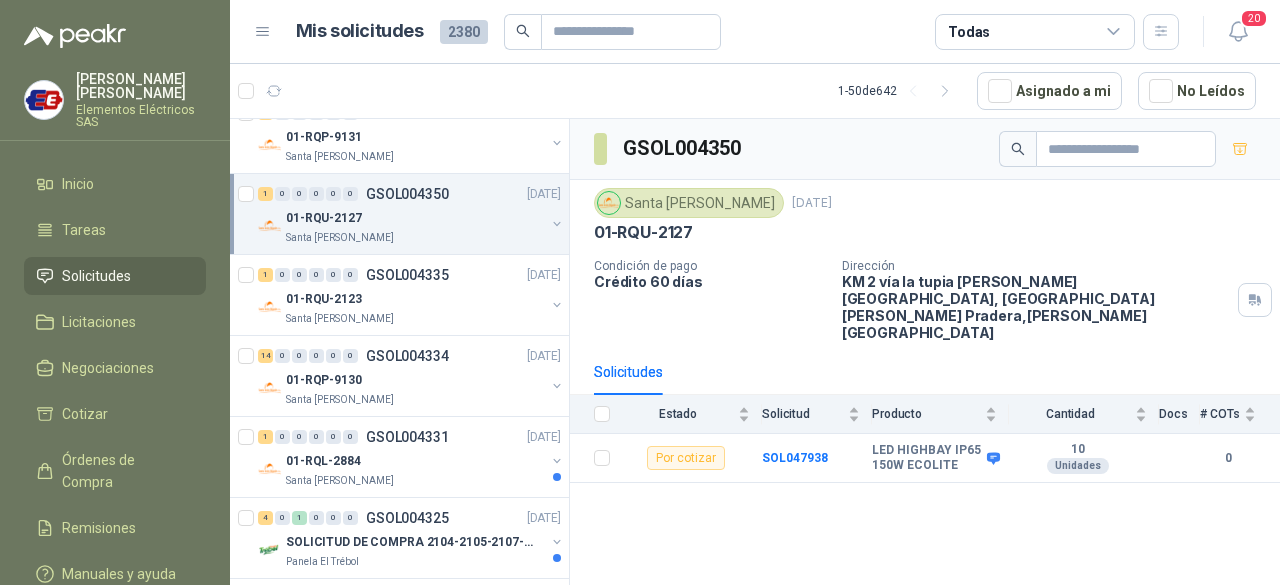 click on "GSOL004350   [GEOGRAPHIC_DATA][PERSON_NAME] [DATE]   01-RQU-2127 Condición de pago Crédito 60 [PERSON_NAME] Dirección KM 2 vía la tupia [PERSON_NAME][GEOGRAPHIC_DATA], la Tupia [PERSON_NAME] ,  [PERSON_NAME][GEOGRAPHIC_DATA] Solicitudes Estado Solicitud Producto Cantidad Docs # COTs Por cotizar SOL047938 LED HIGHBAY IP65 150W ECOLITE 10 Unidades 0" at bounding box center (925, 355) 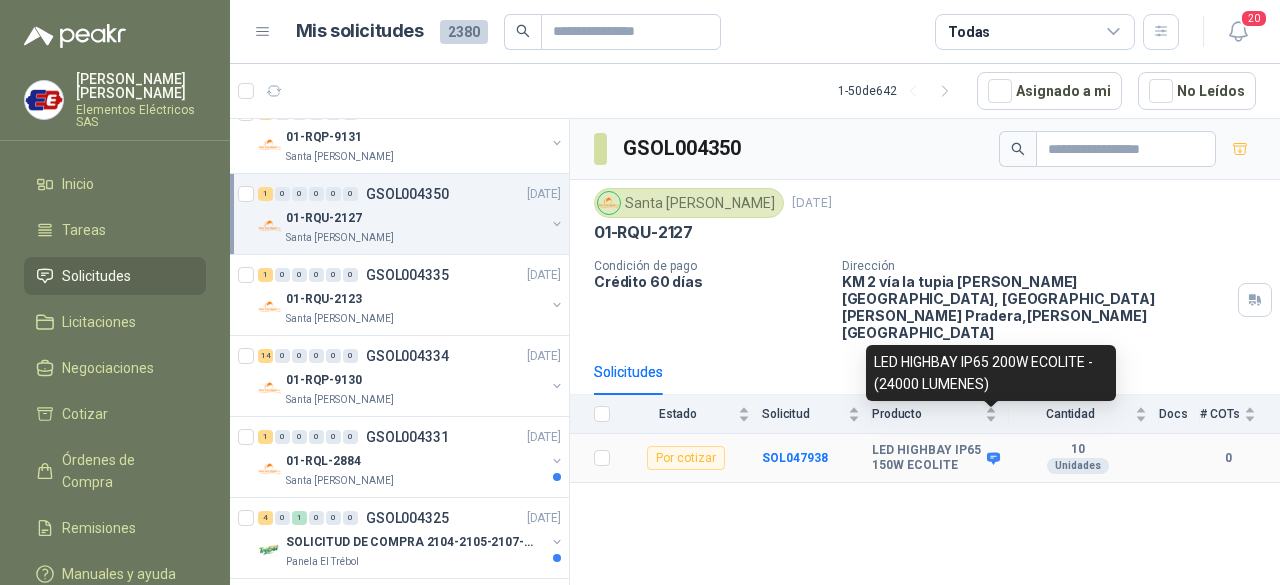 click 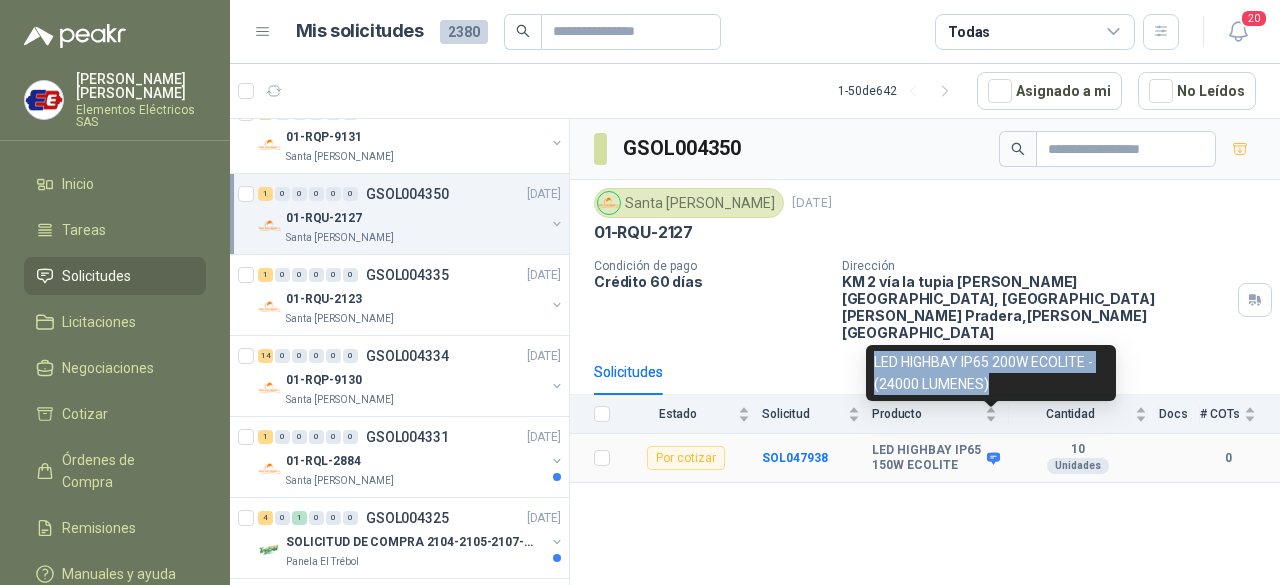 drag, startPoint x: 986, startPoint y: 391, endPoint x: 873, endPoint y: 361, distance: 116.9145 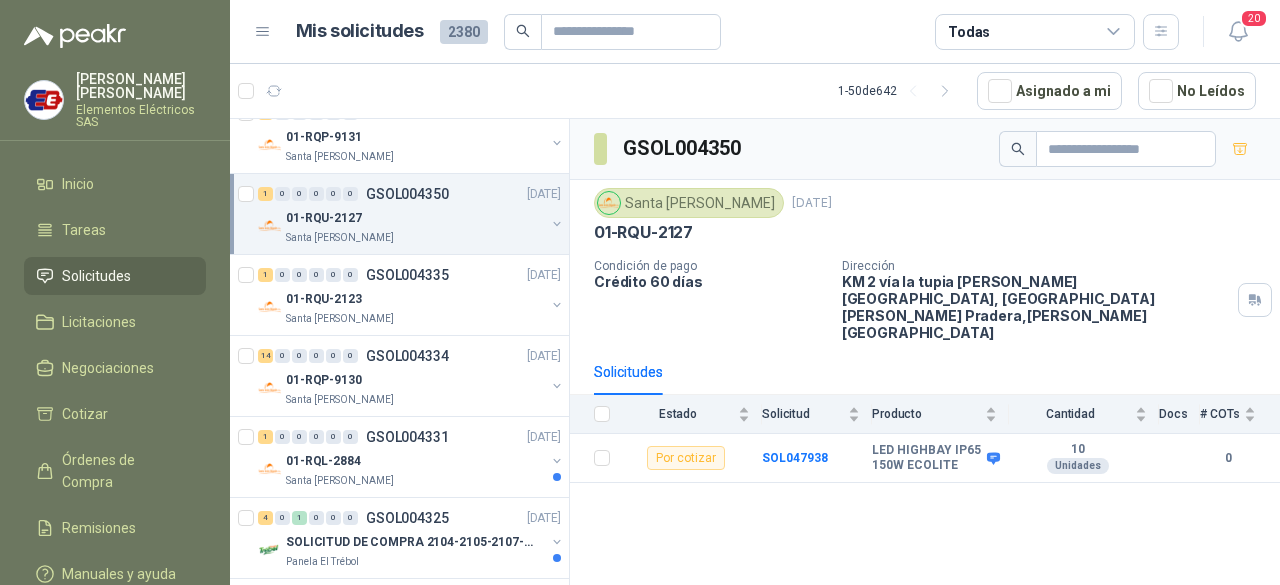 click on "GSOL004350   [GEOGRAPHIC_DATA][PERSON_NAME] [DATE]   01-RQU-2127 Condición de pago Crédito 60 [PERSON_NAME] Dirección KM 2 vía la tupia [PERSON_NAME][GEOGRAPHIC_DATA], la Tupia [PERSON_NAME] ,  [PERSON_NAME][GEOGRAPHIC_DATA] Solicitudes Estado Solicitud Producto Cantidad Docs # COTs Por cotizar SOL047938 LED HIGHBAY IP65 150W ECOLITE 10 Unidades 0" at bounding box center [925, 355] 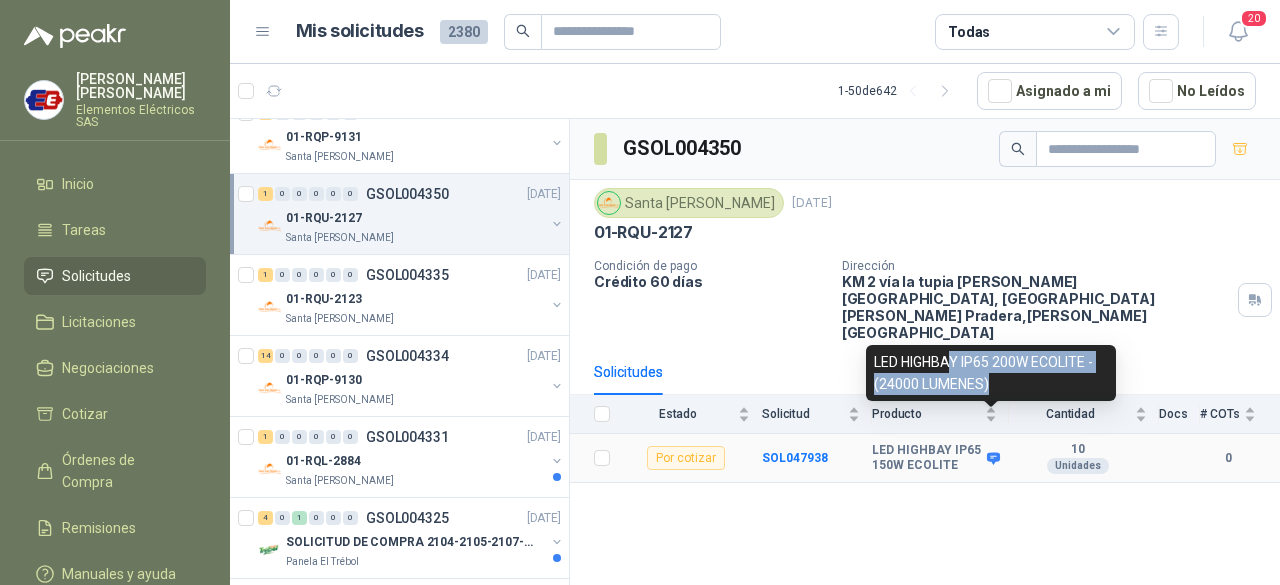 drag, startPoint x: 988, startPoint y: 383, endPoint x: 955, endPoint y: 369, distance: 35.846897 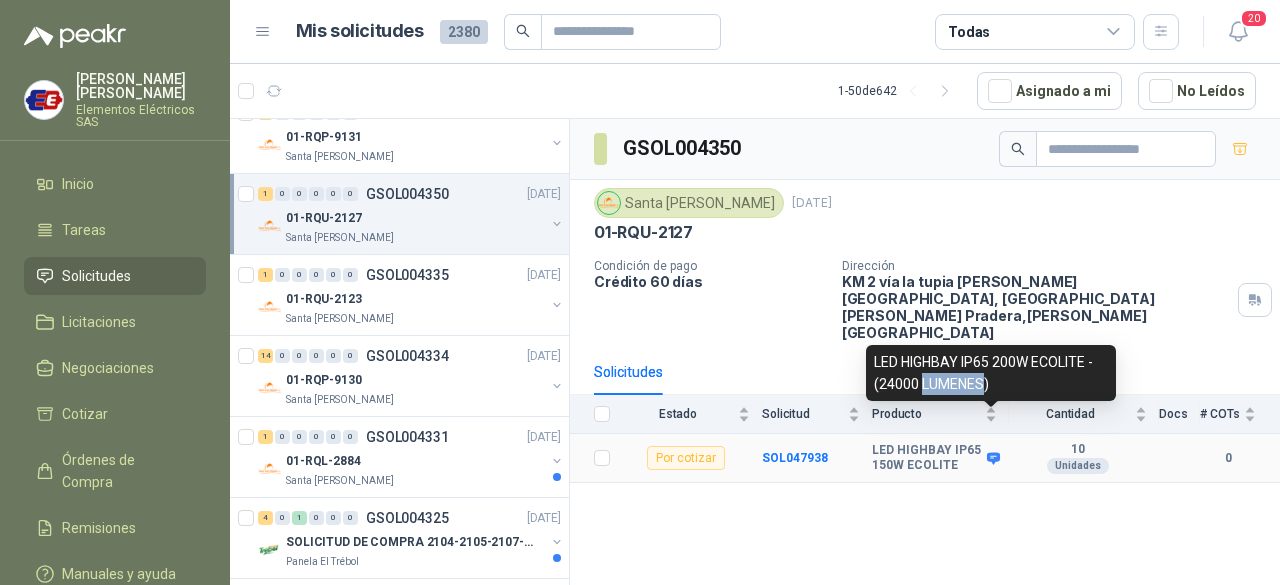 click on "LED HIGHBAY IP65 200W ECOLITE - (24000 LUMENES)" at bounding box center [991, 373] 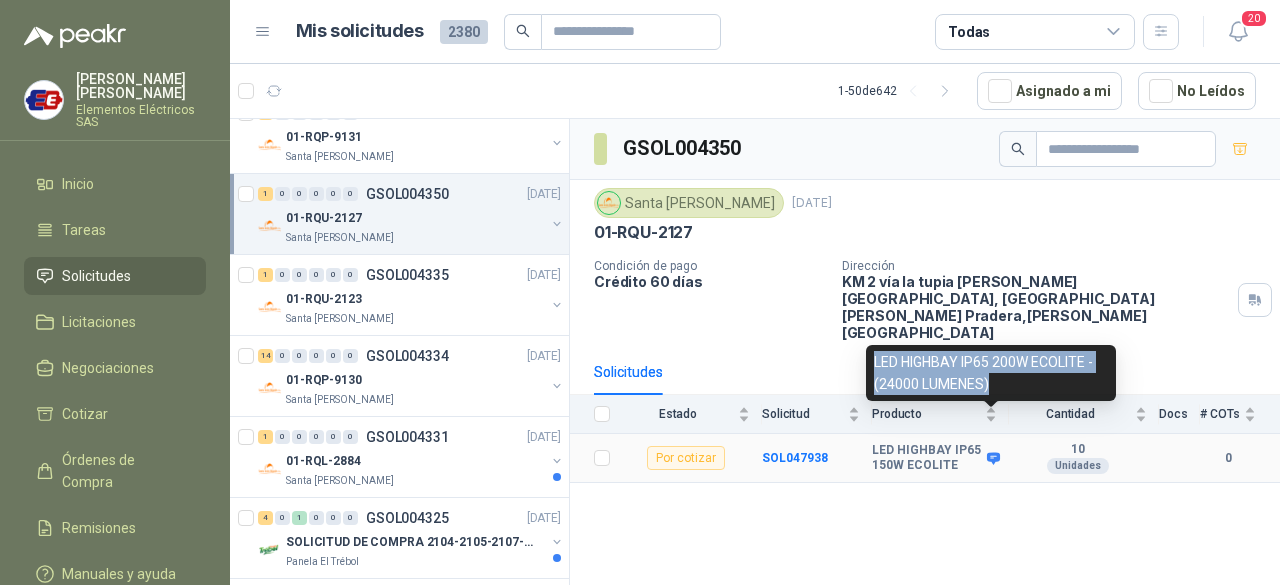 click on "LED HIGHBAY IP65 200W ECOLITE - (24000 LUMENES)" at bounding box center [991, 373] 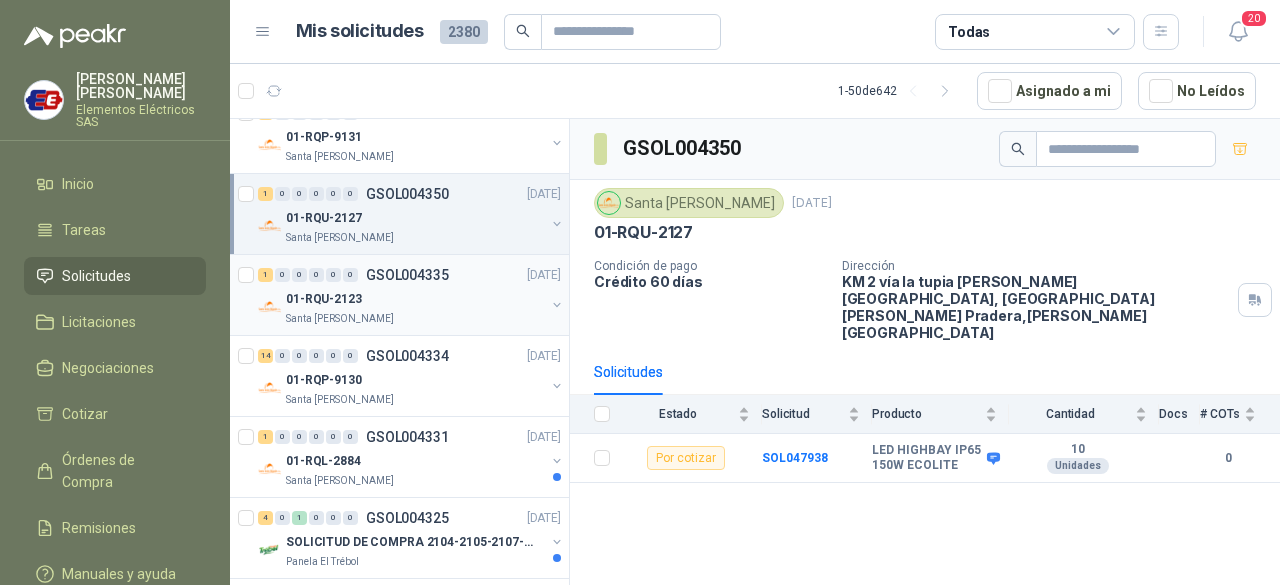 click on "01-RQU-2123" at bounding box center (415, 299) 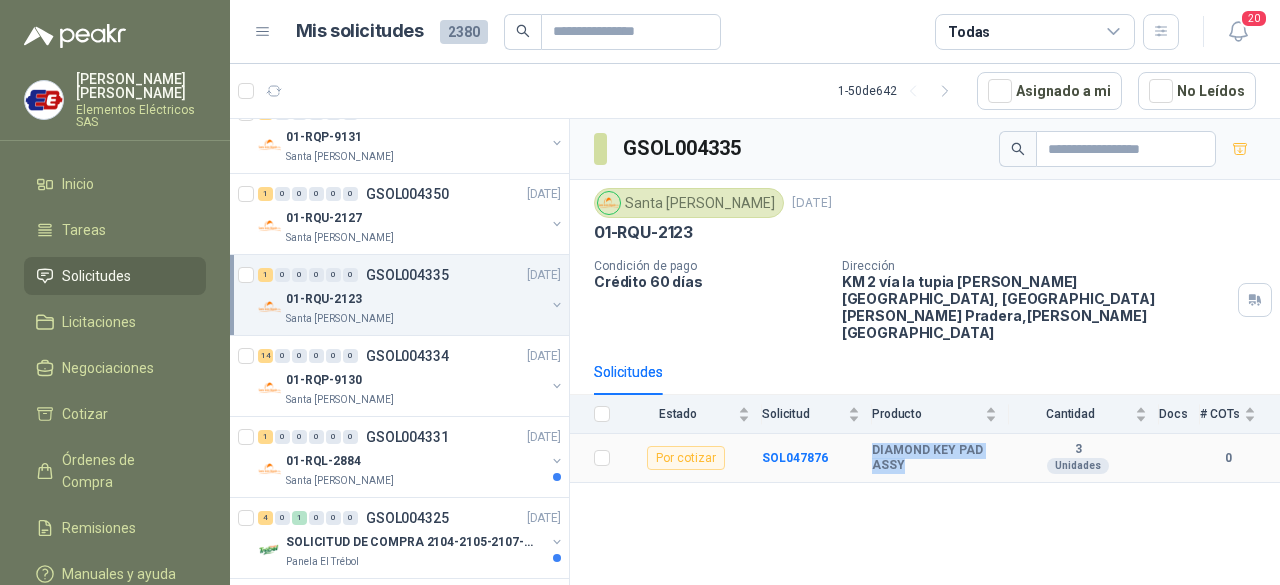 drag, startPoint x: 899, startPoint y: 433, endPoint x: 867, endPoint y: 406, distance: 41.868843 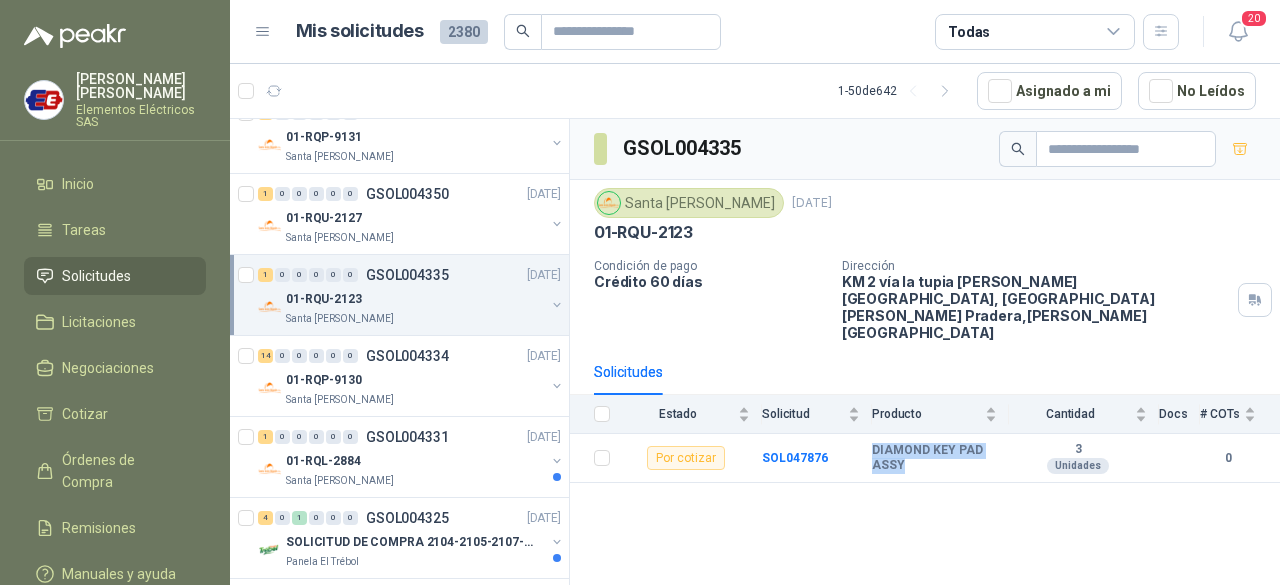 copy on "DIAMOND  KEY PAD ASSY" 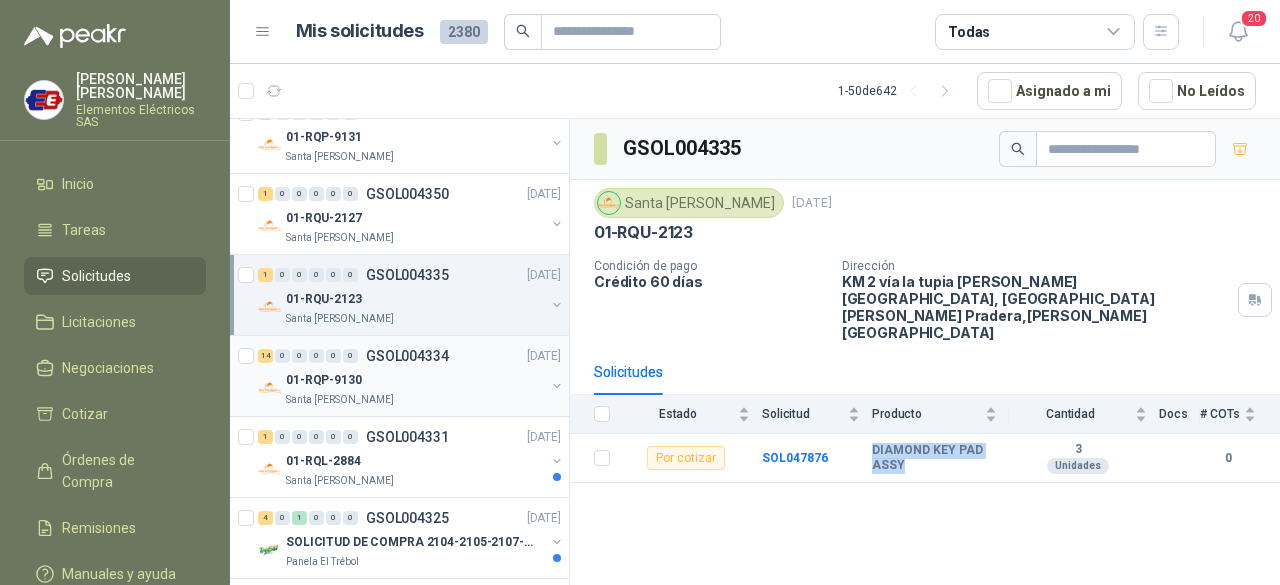 click on "Santa [PERSON_NAME]" at bounding box center (415, 400) 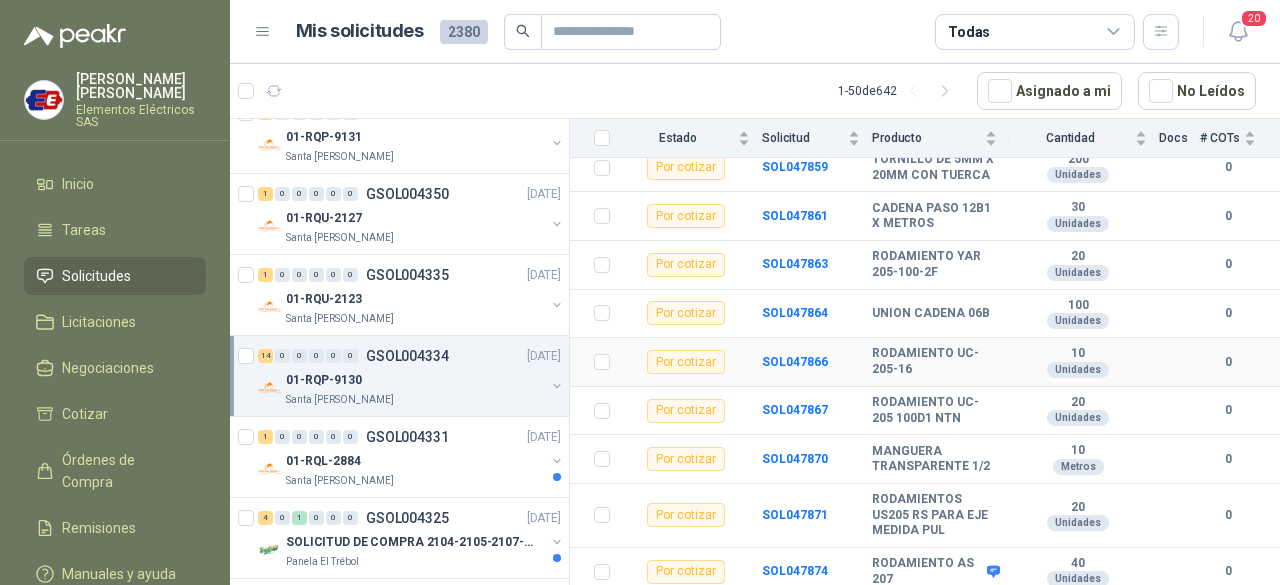 scroll, scrollTop: 576, scrollLeft: 0, axis: vertical 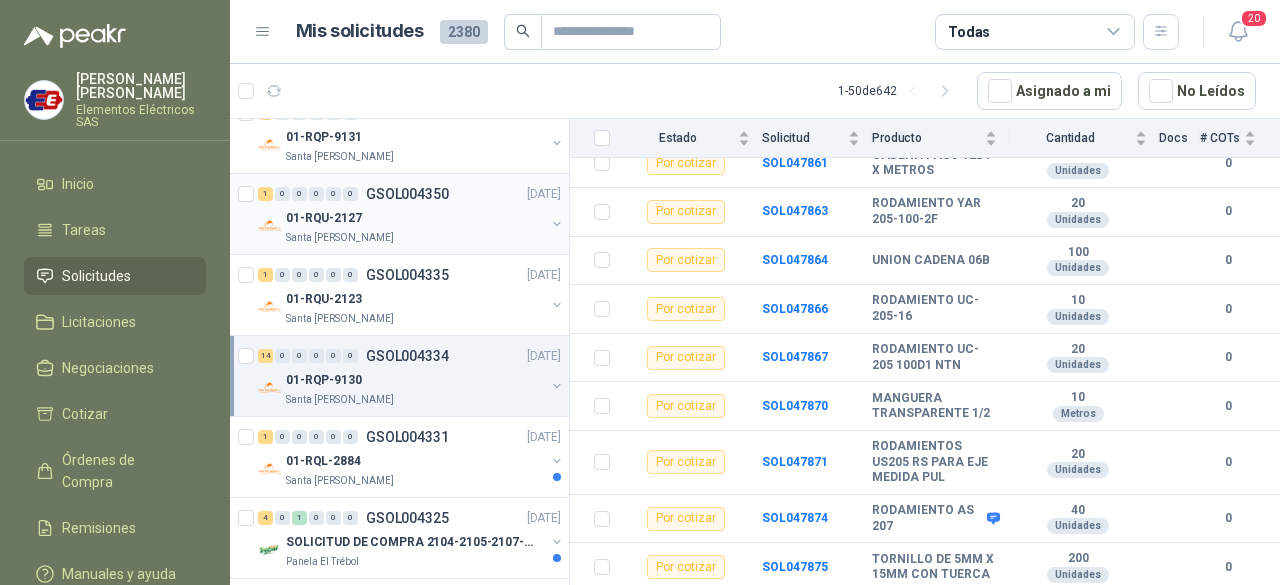 click on "Santa [PERSON_NAME]" at bounding box center (415, 238) 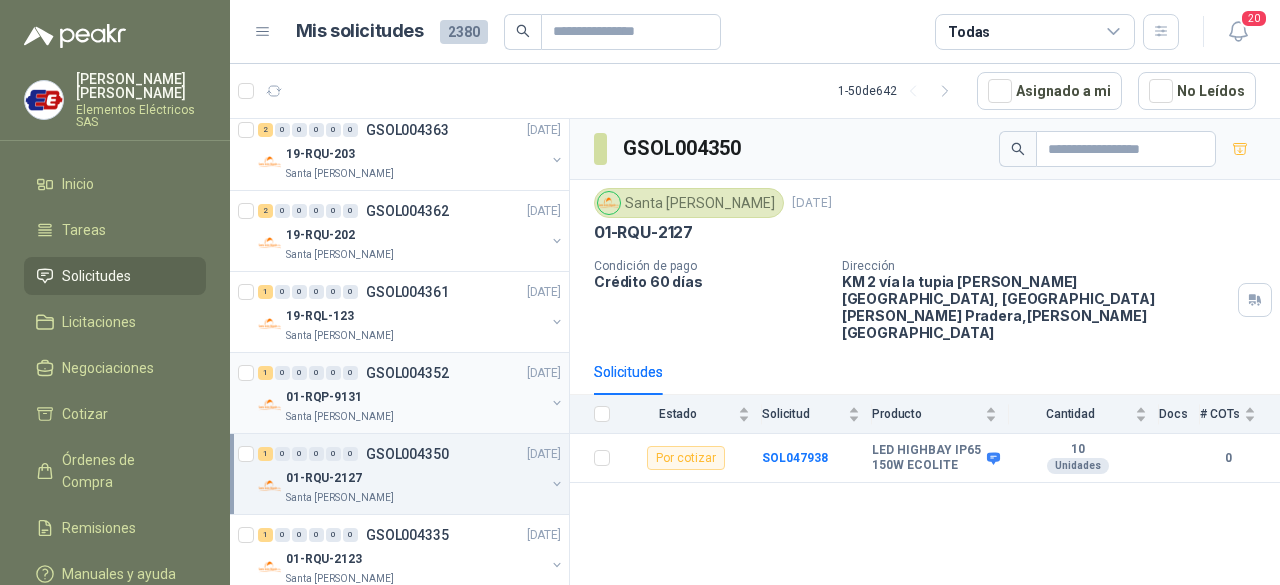 scroll, scrollTop: 800, scrollLeft: 0, axis: vertical 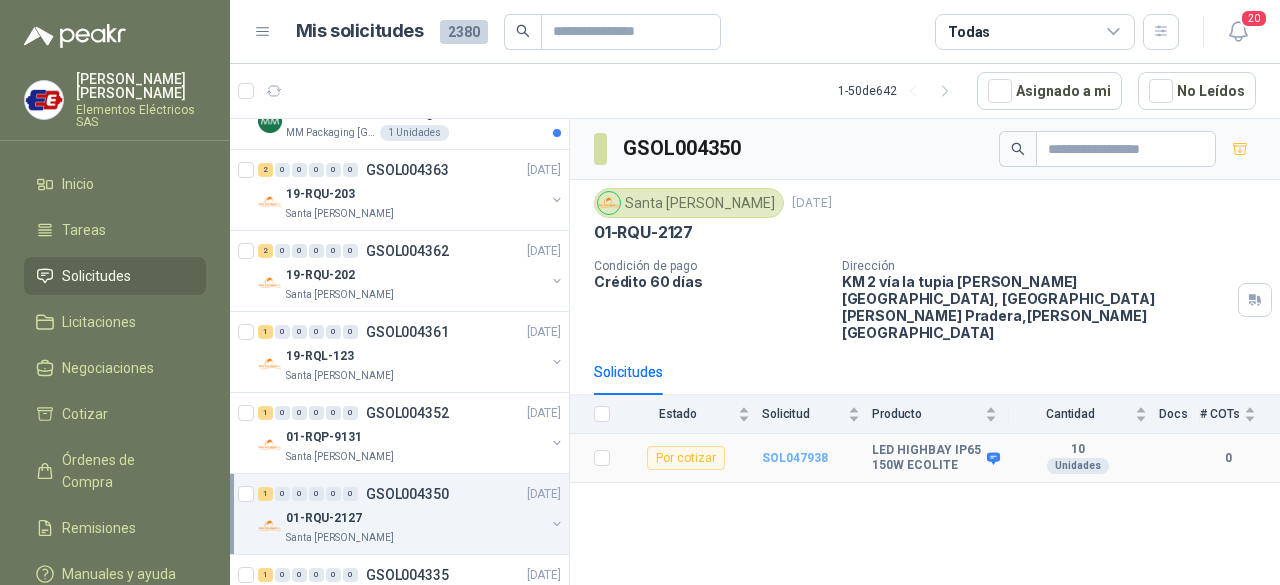 click on "SOL047938" at bounding box center (795, 458) 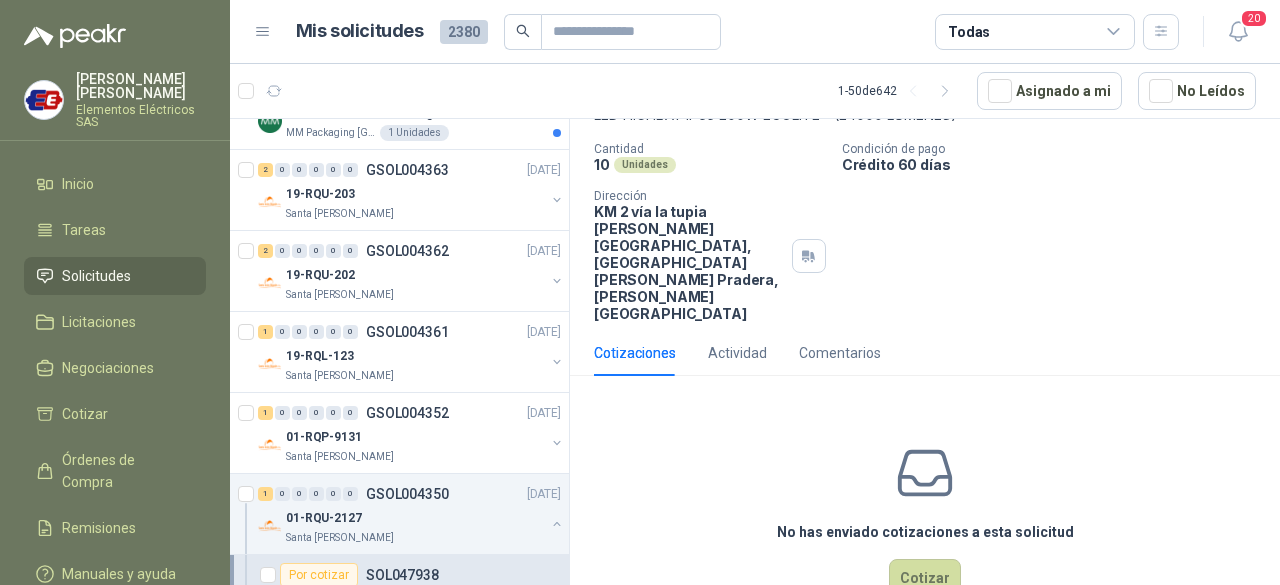 scroll, scrollTop: 141, scrollLeft: 0, axis: vertical 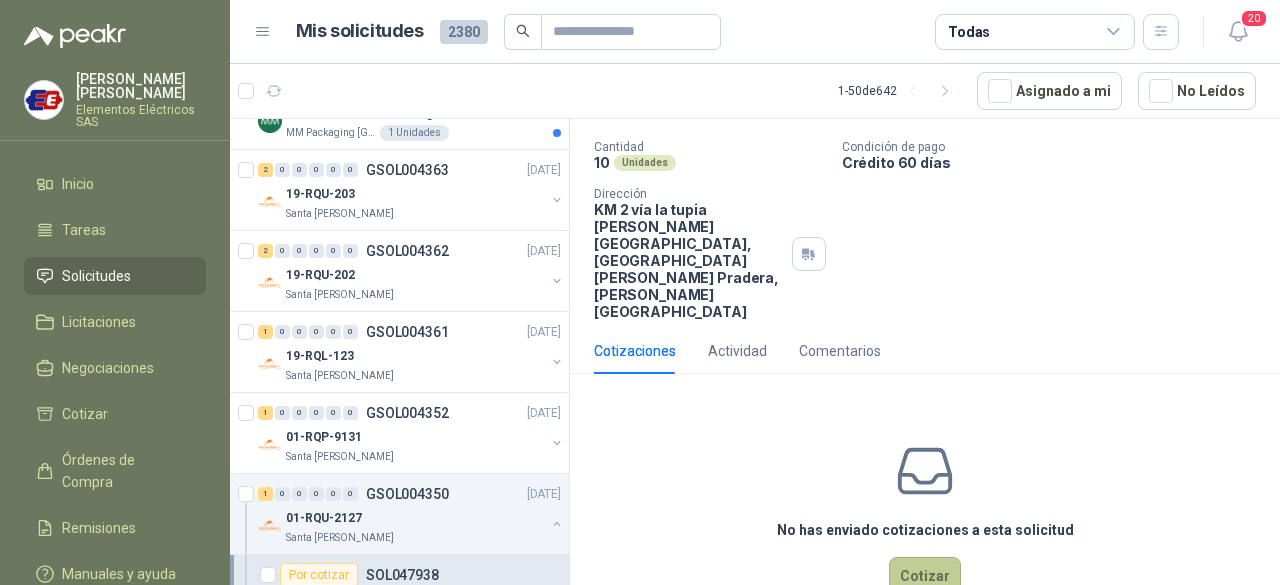 click on "Cotizar" at bounding box center [925, 576] 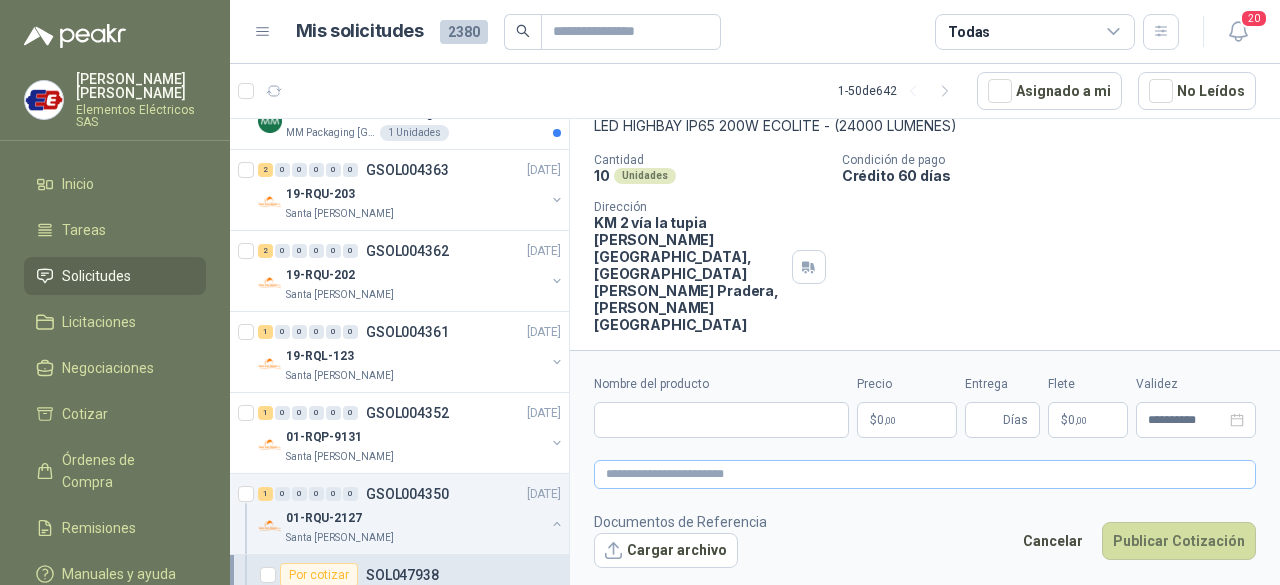 scroll, scrollTop: 127, scrollLeft: 0, axis: vertical 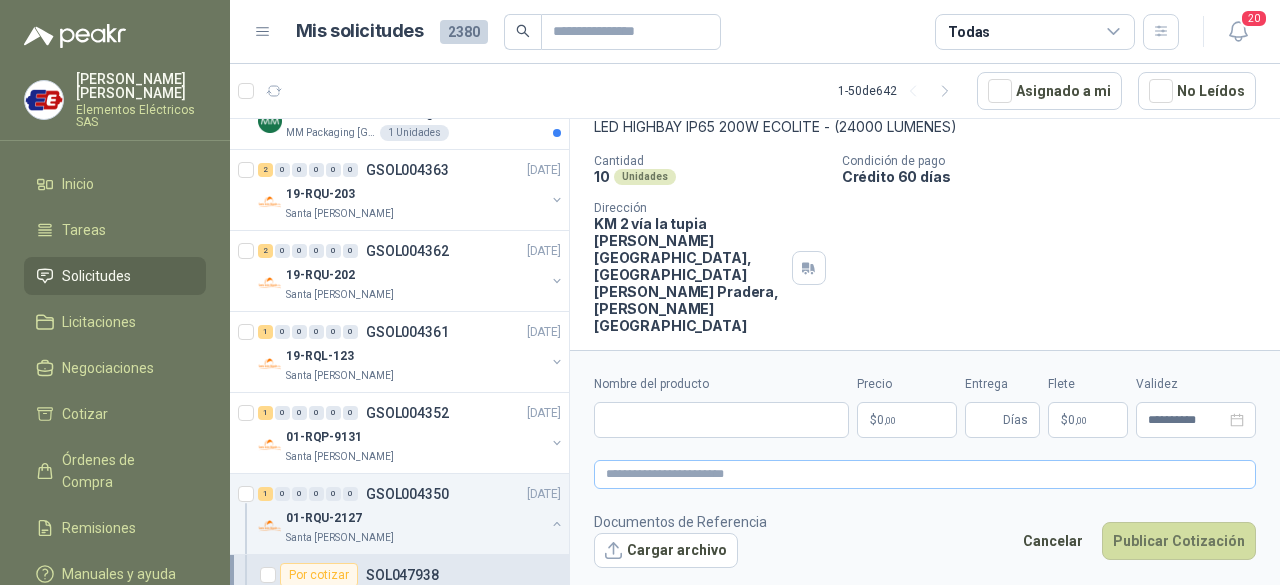 type 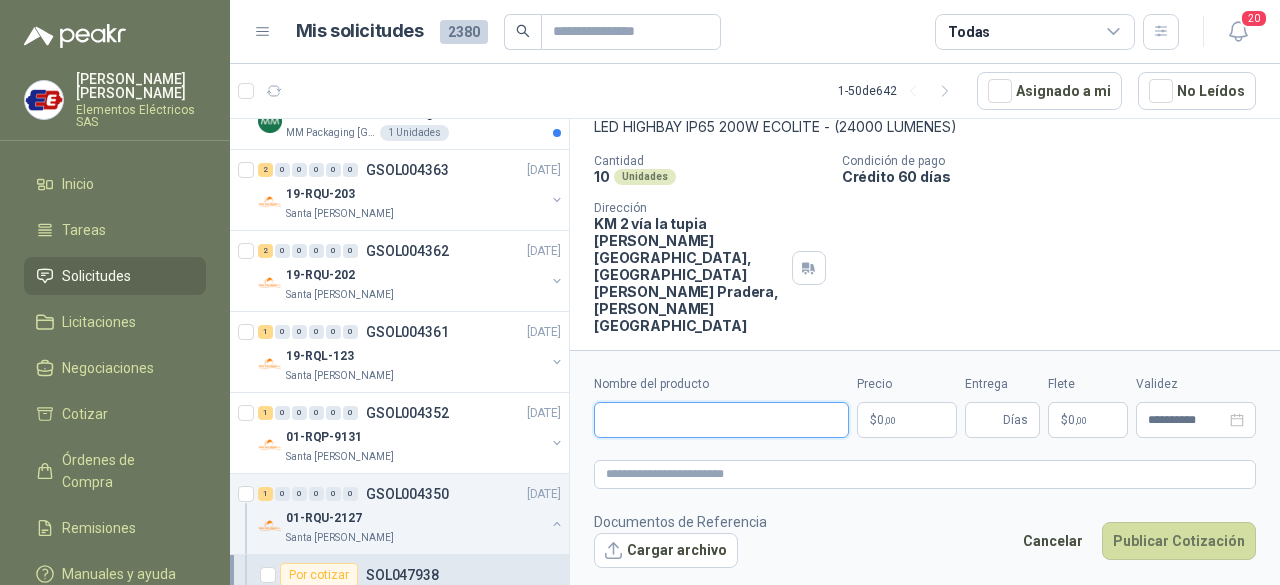 click on "Nombre del producto" at bounding box center [721, 420] 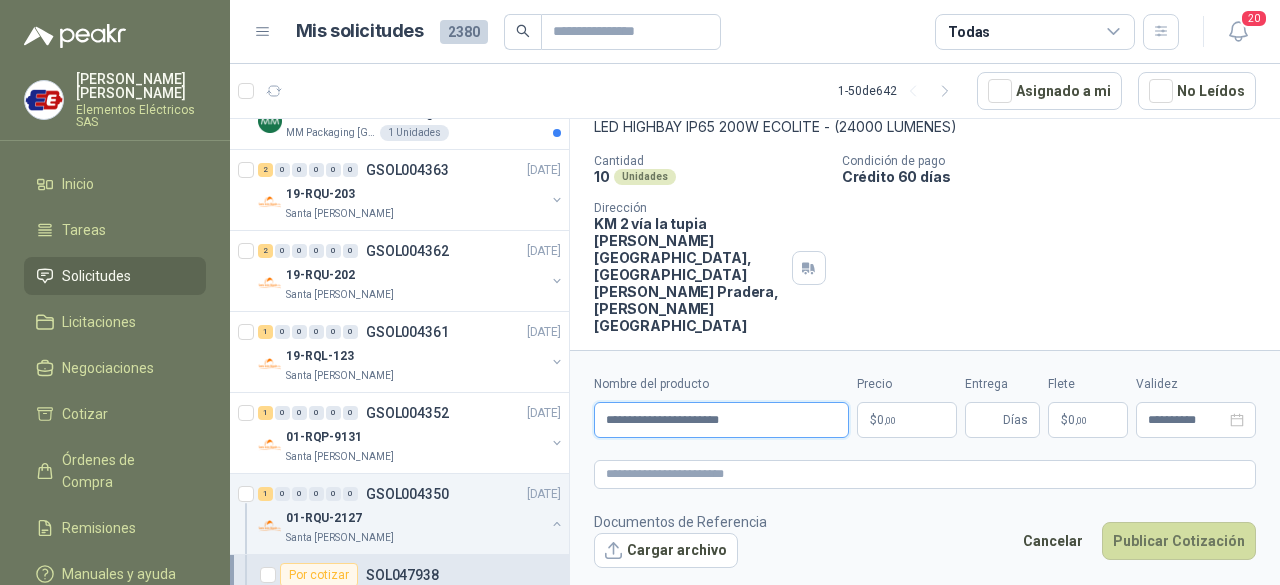 type on "**********" 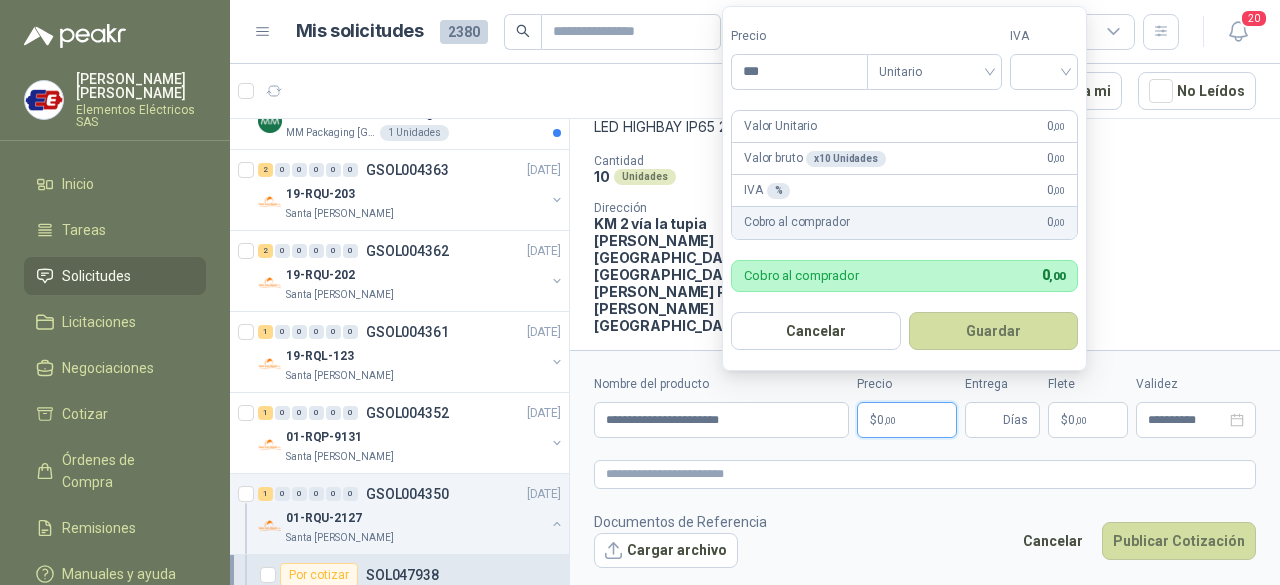 click on "$  0 ,00" at bounding box center (907, 420) 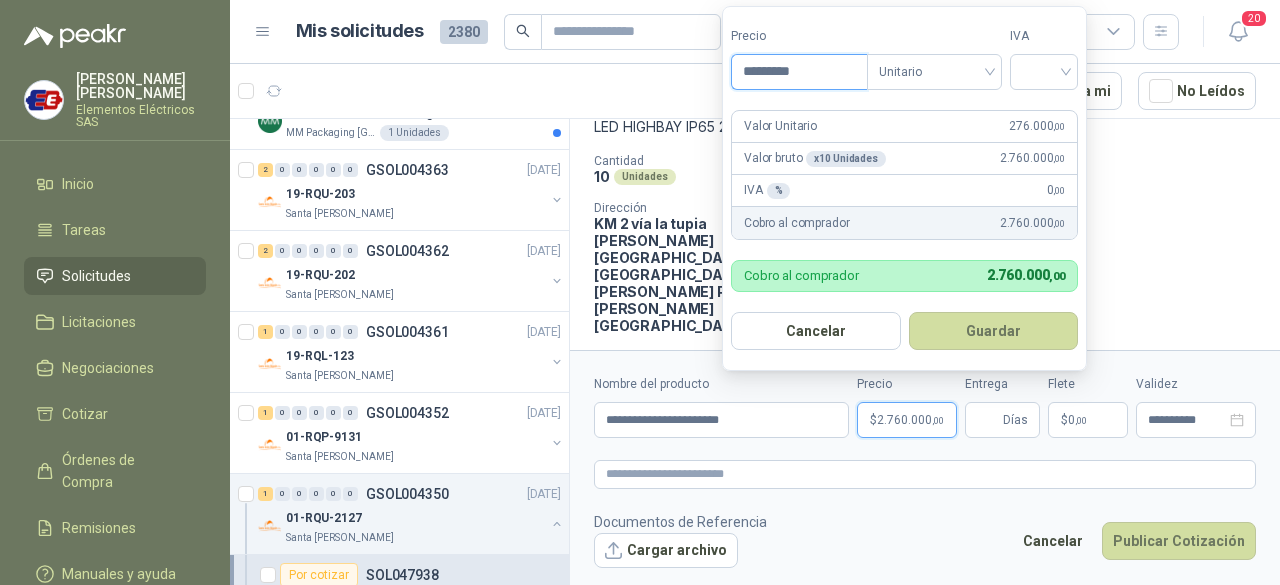 type on "*********" 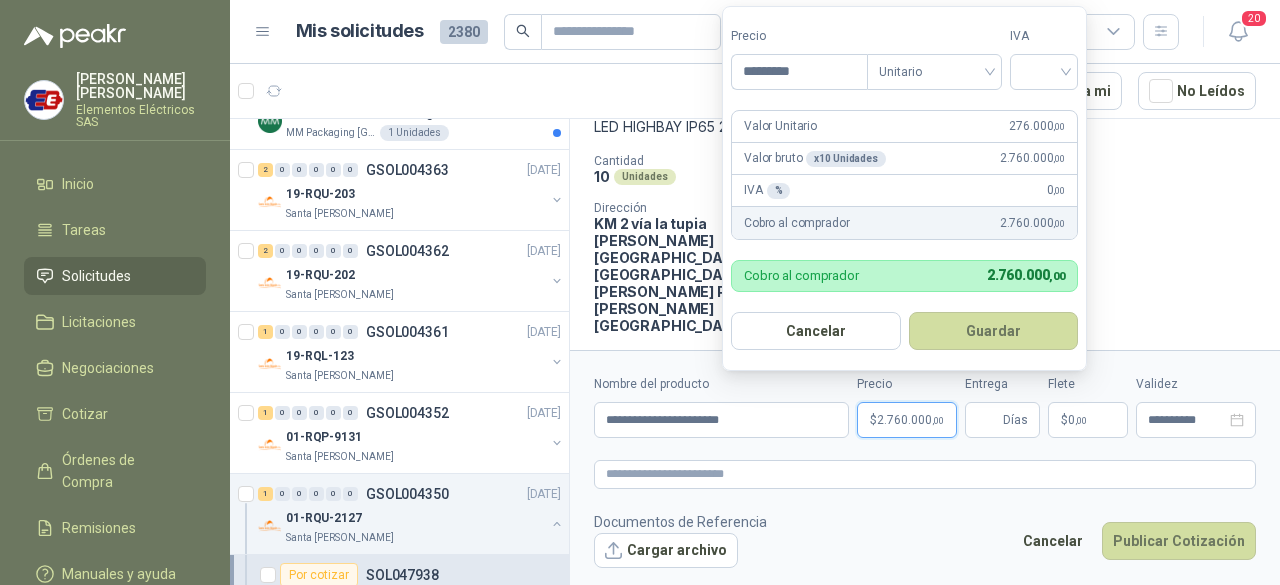 click on "Precio ********* Tipo Unitario IVA Valor Unitario 276.000 ,00 Valor bruto x 10   Unidades 2.760.000 ,00 IVA % 0 ,00 Cobro al comprador 2.760.000 ,00 Cobro al comprador 2.760.000 ,00 Cancelar Guardar" at bounding box center (904, 188) 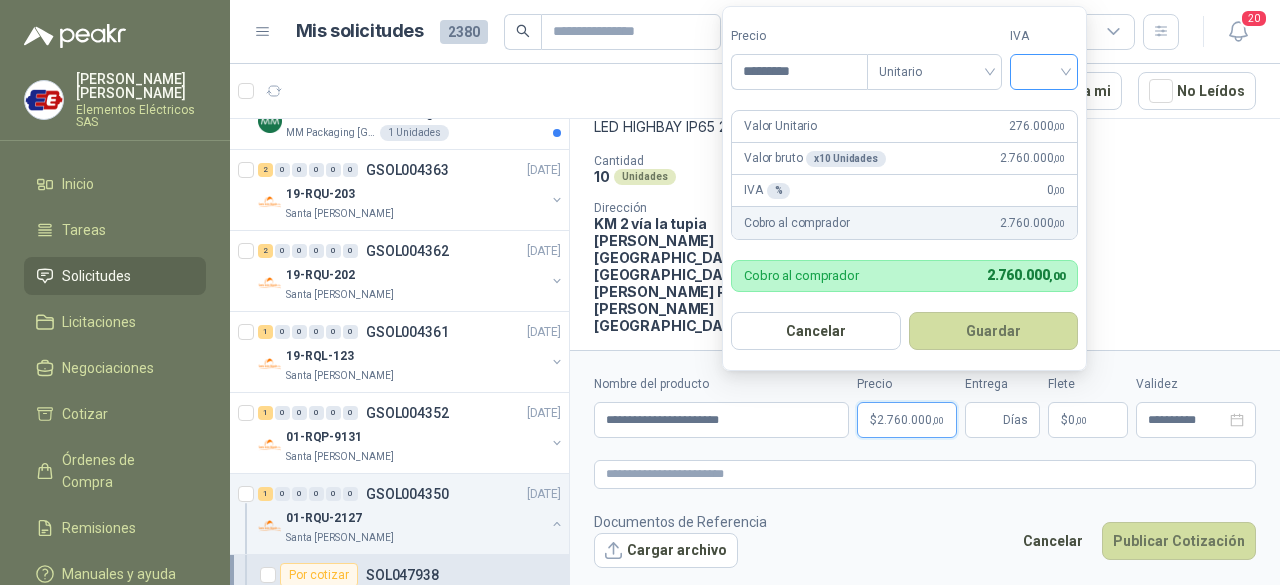 click at bounding box center [1044, 70] 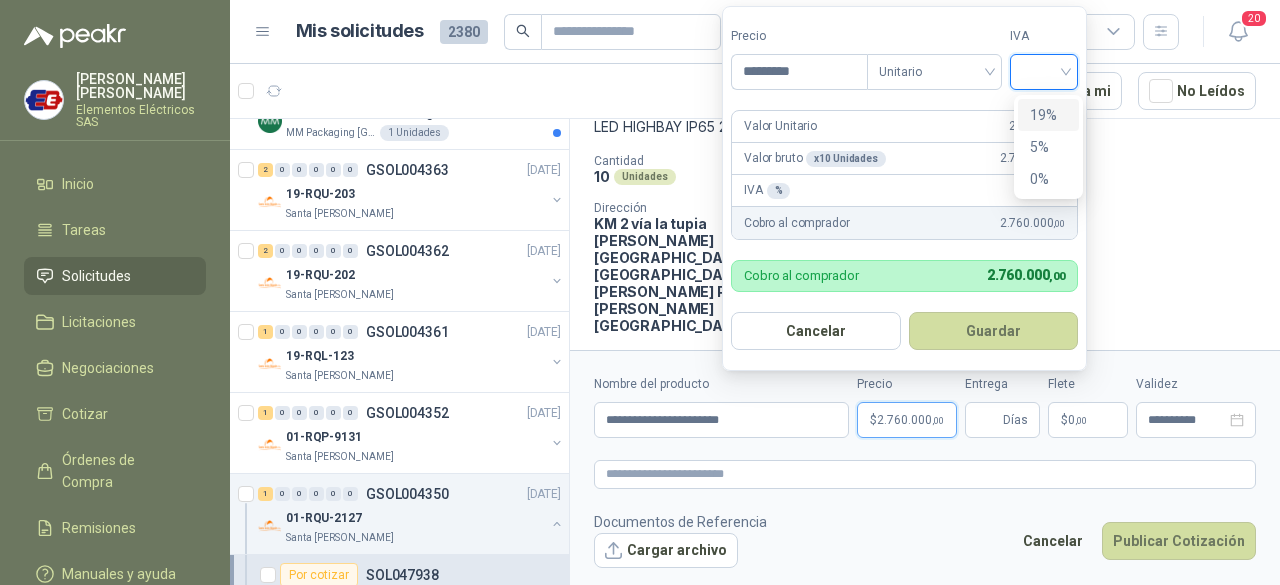 click on "19%" at bounding box center (1048, 115) 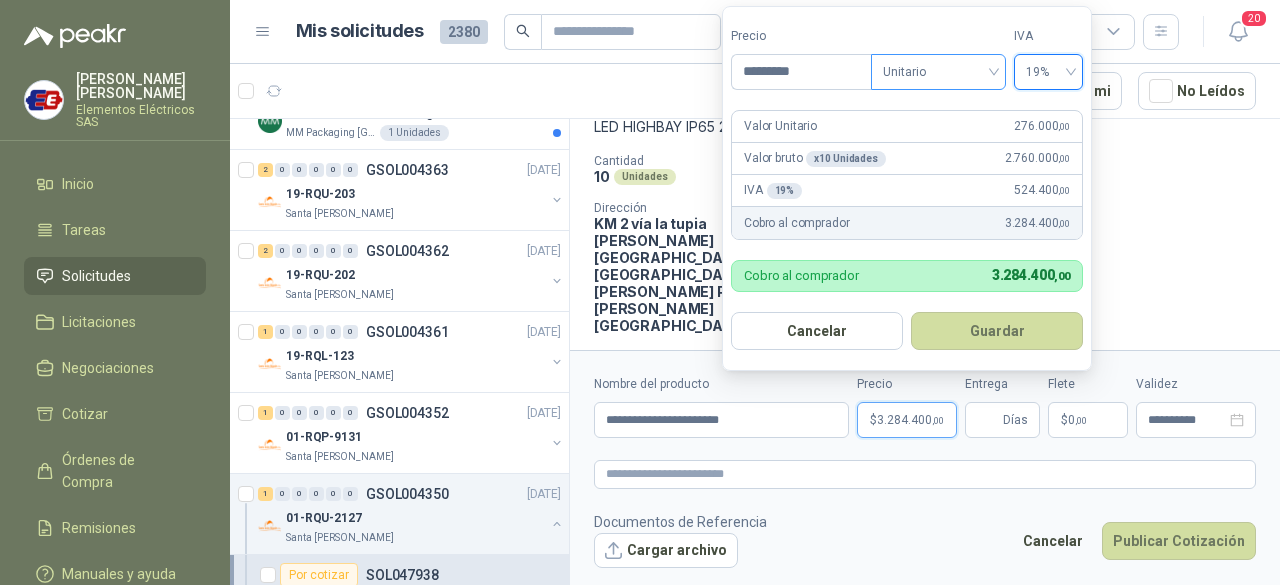 click on "Unitario" at bounding box center [938, 72] 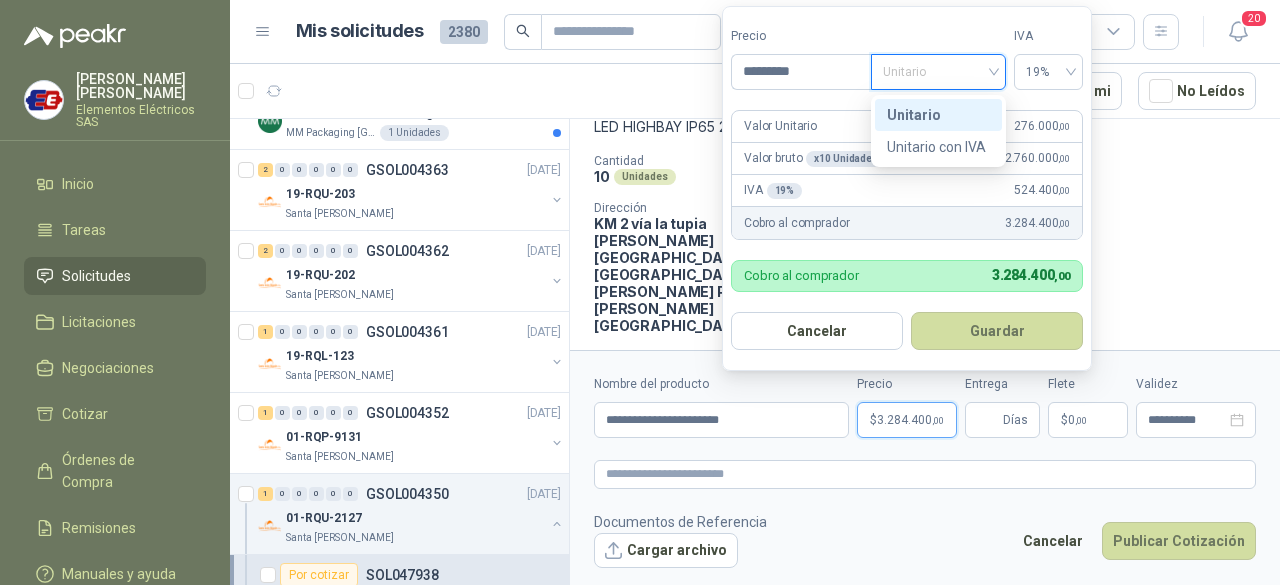 click on "Unitario" at bounding box center (938, 115) 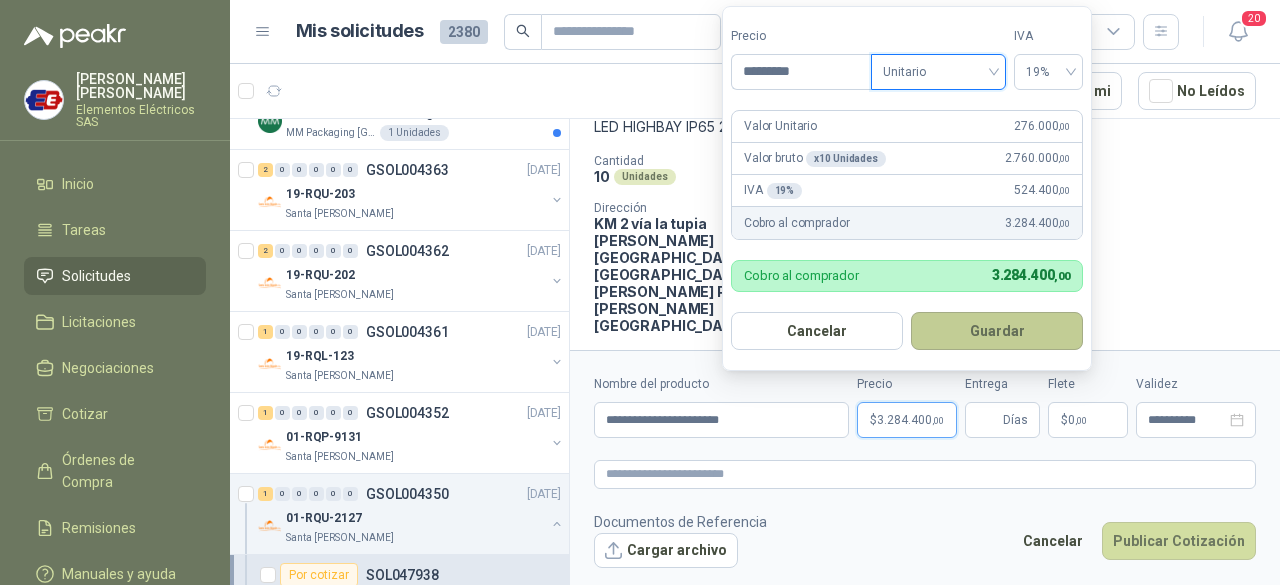 click on "Guardar" at bounding box center (997, 331) 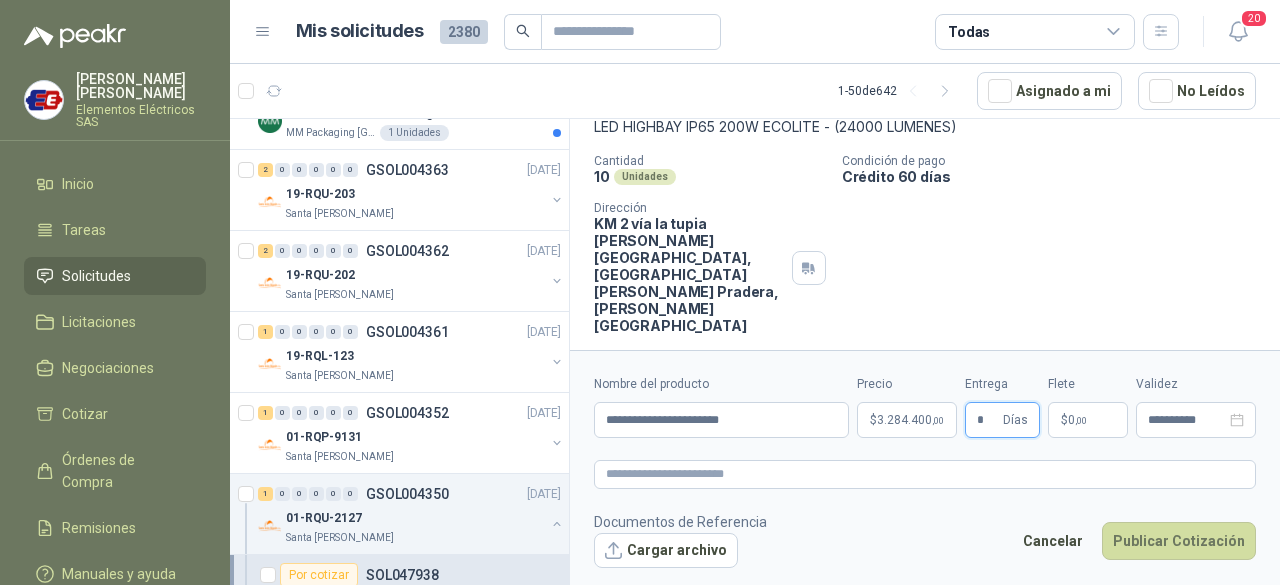 type on "*" 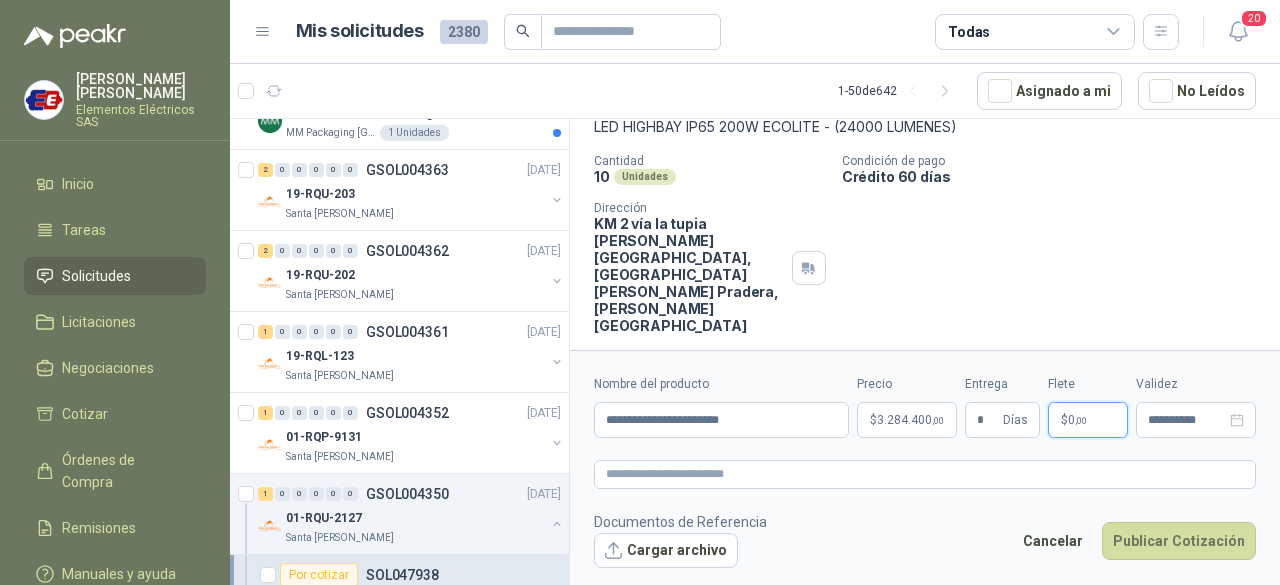 click on "$    0 ,00" at bounding box center (1088, 420) 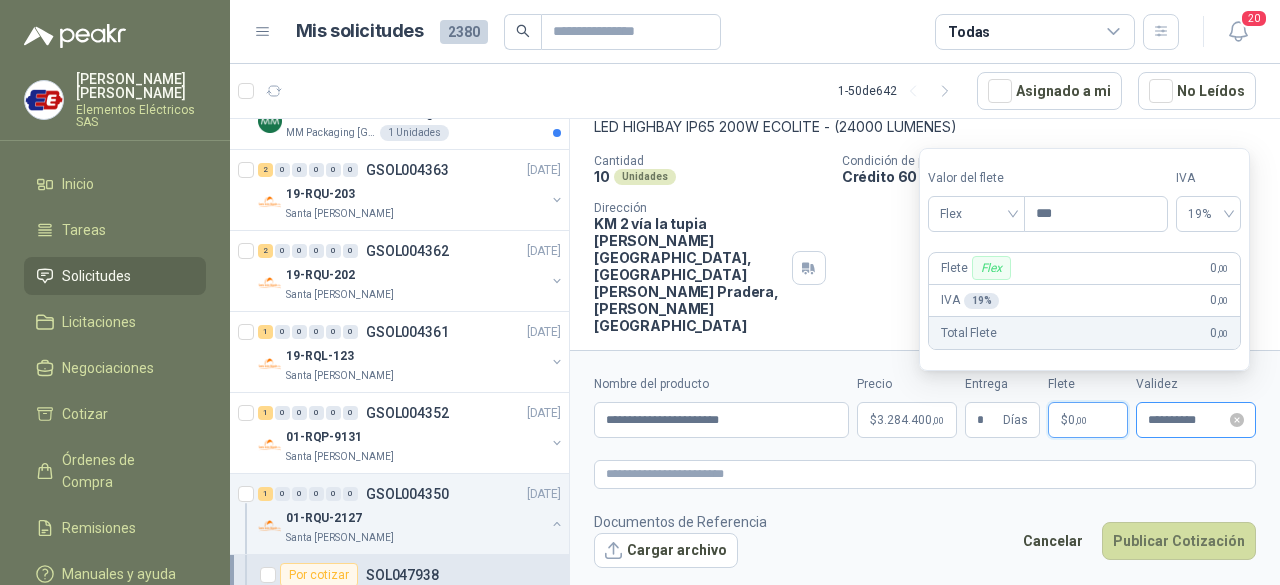 click on "**********" at bounding box center (1196, 420) 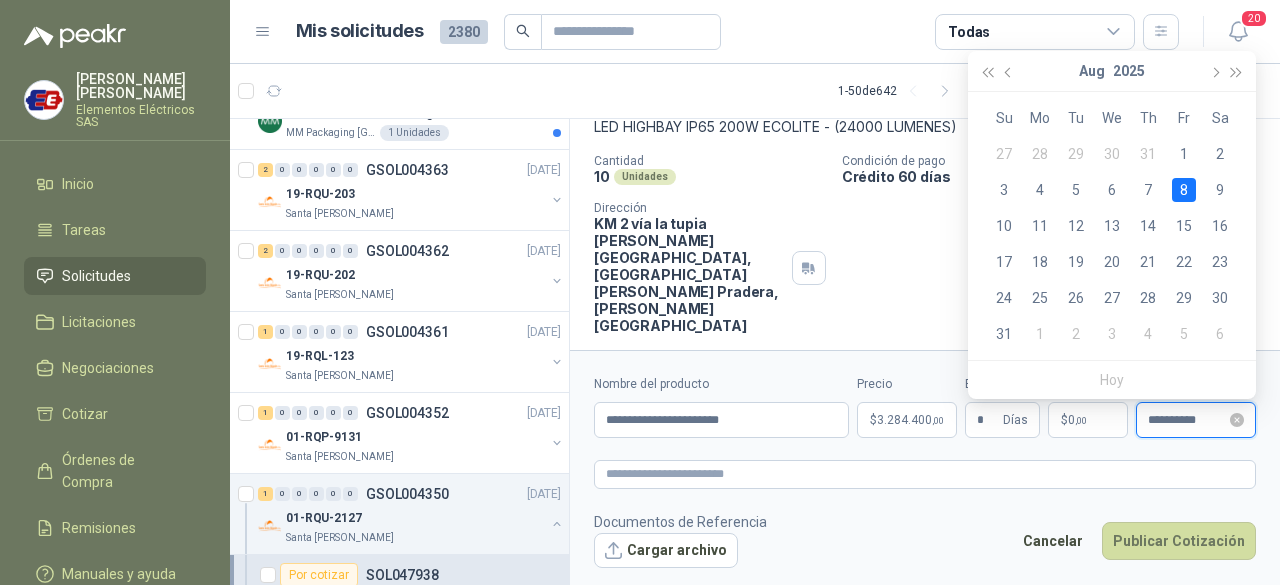 click on "**********" at bounding box center (1187, 420) 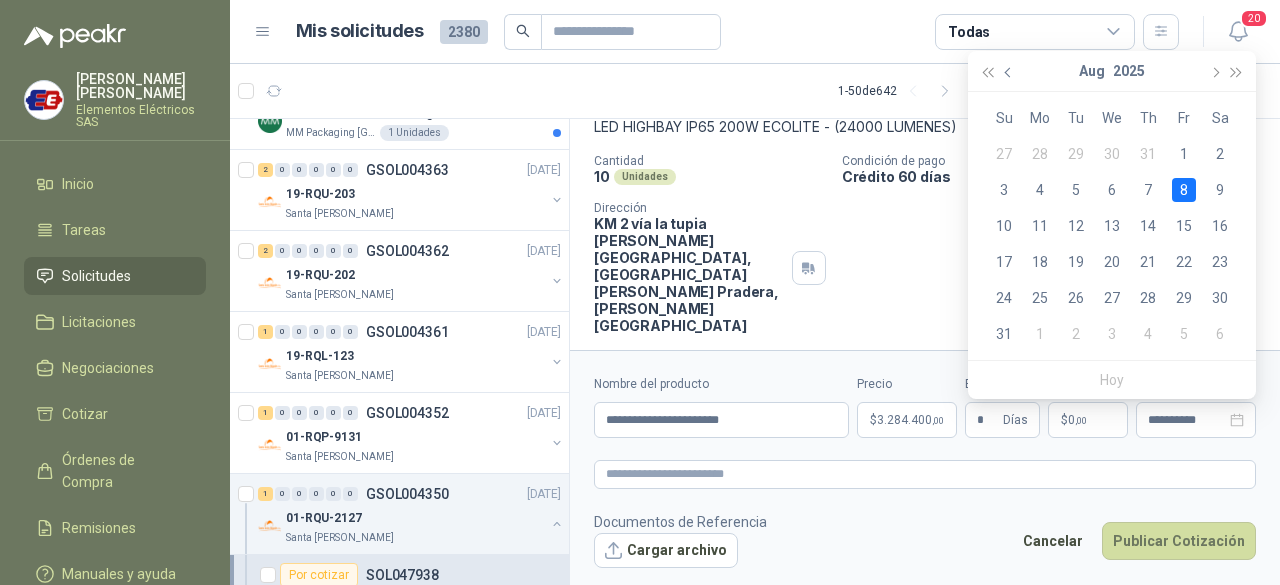 click at bounding box center (1009, 71) 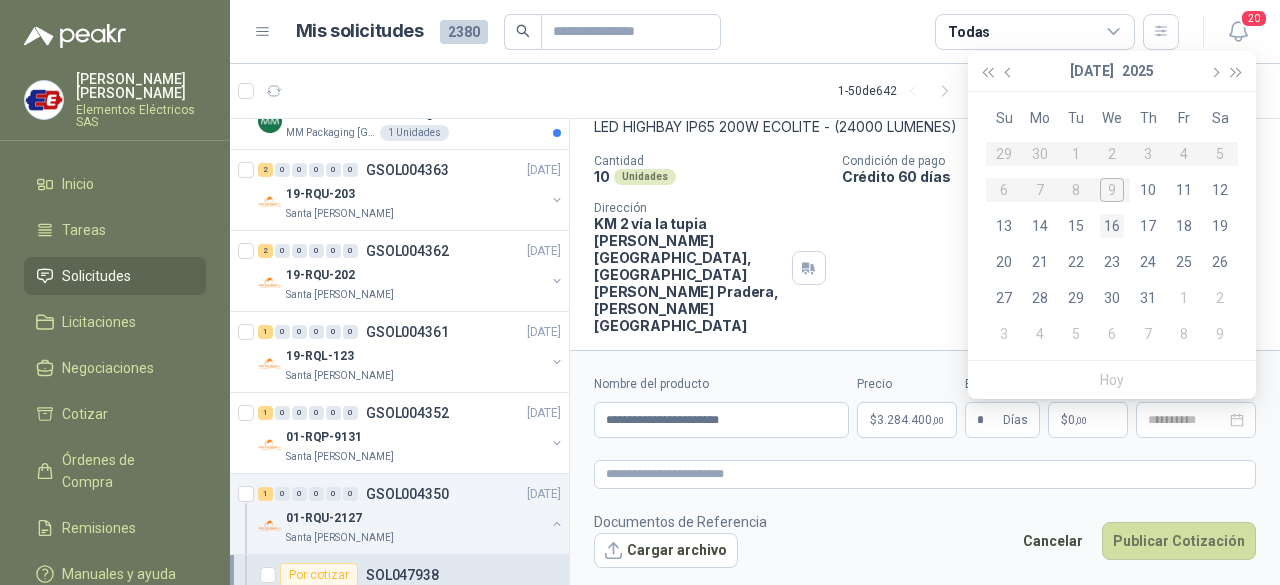 click on "16" at bounding box center [1112, 226] 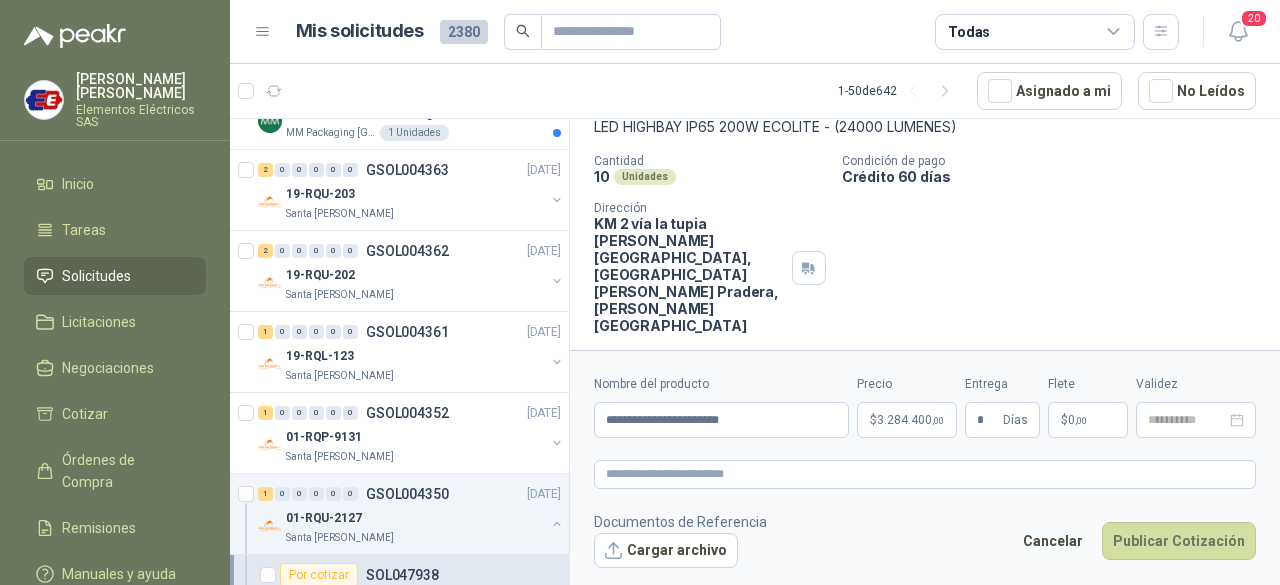type on "**********" 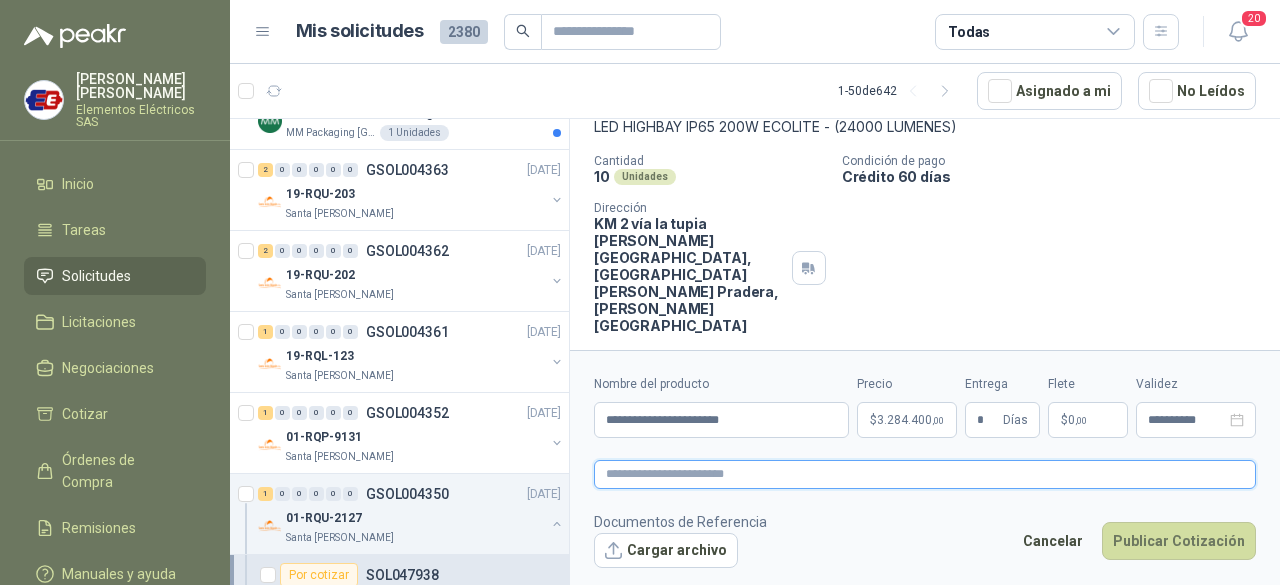 click at bounding box center [925, 474] 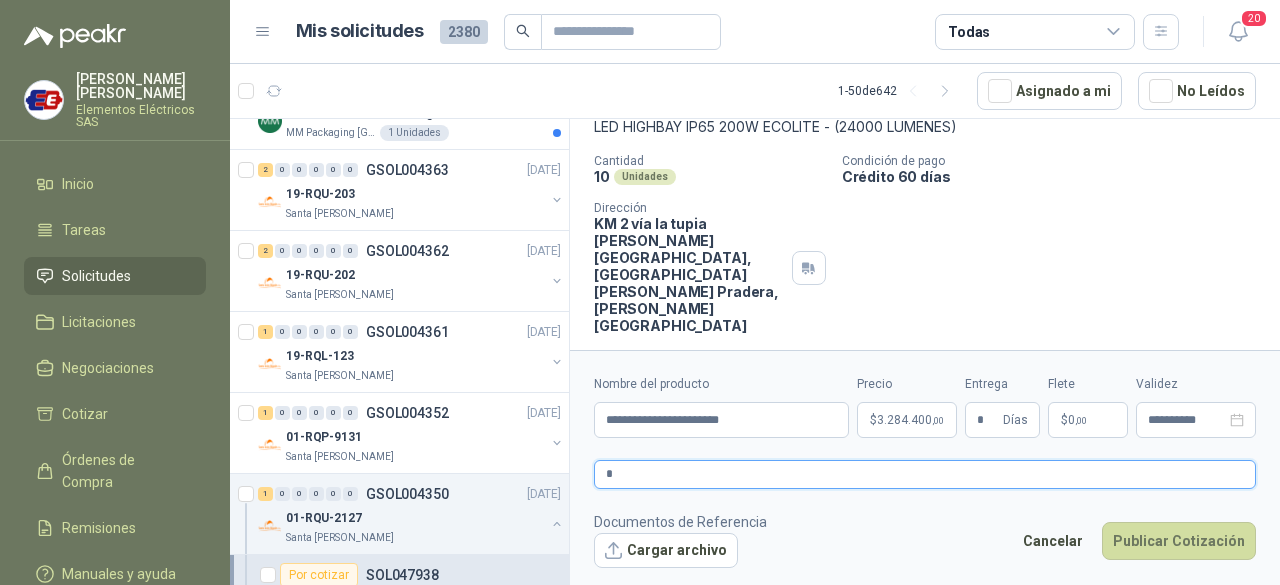 type 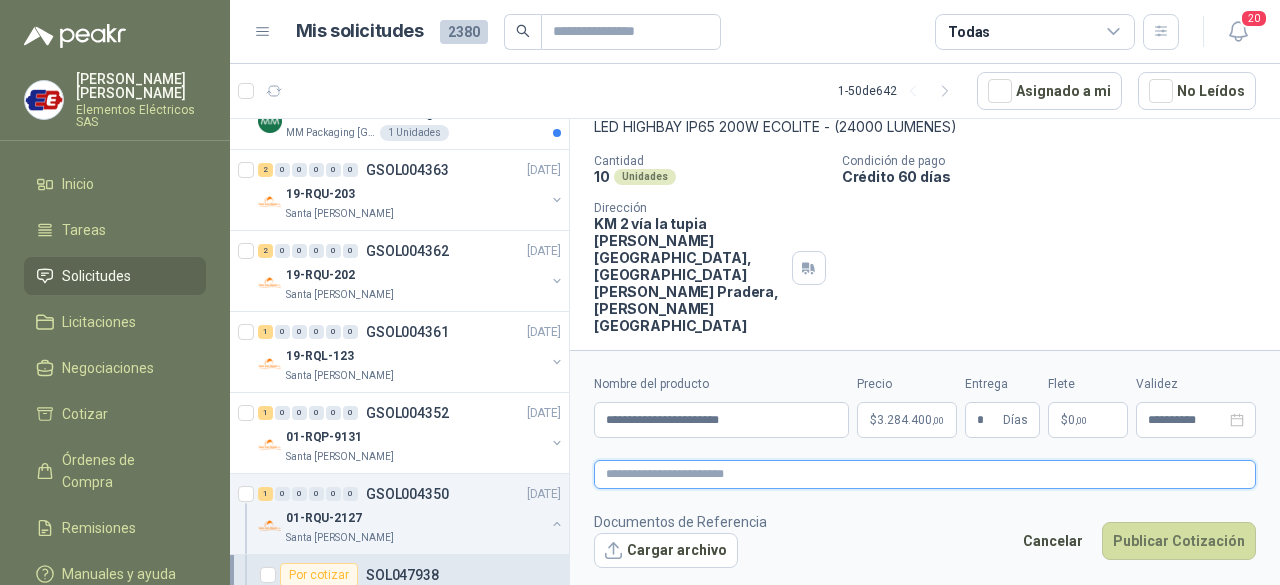 type 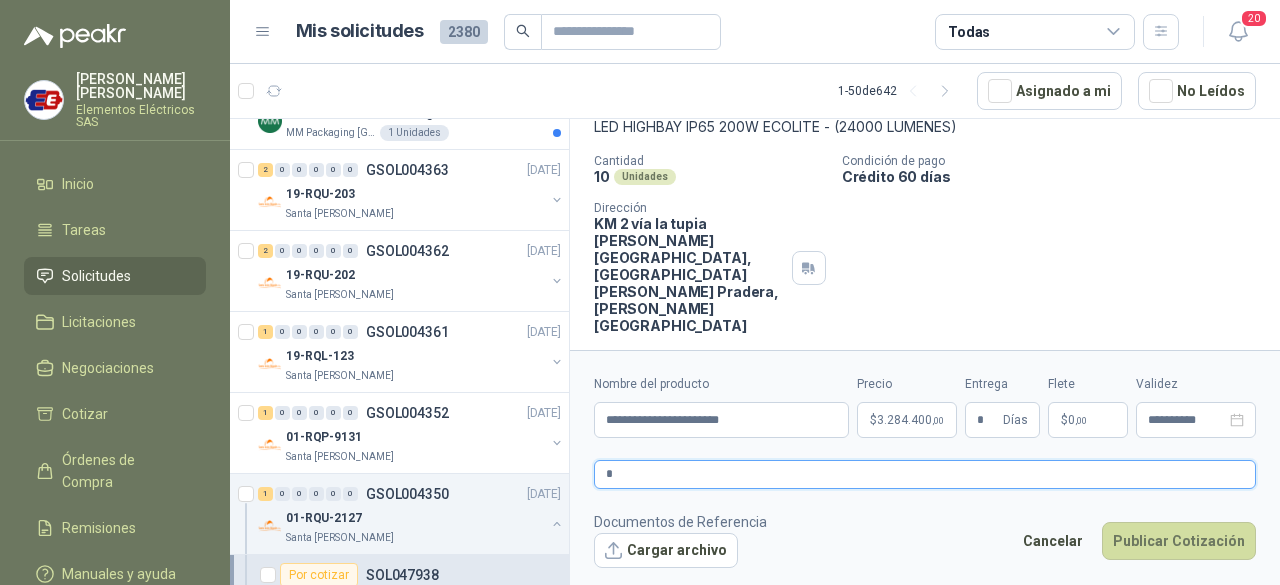 type 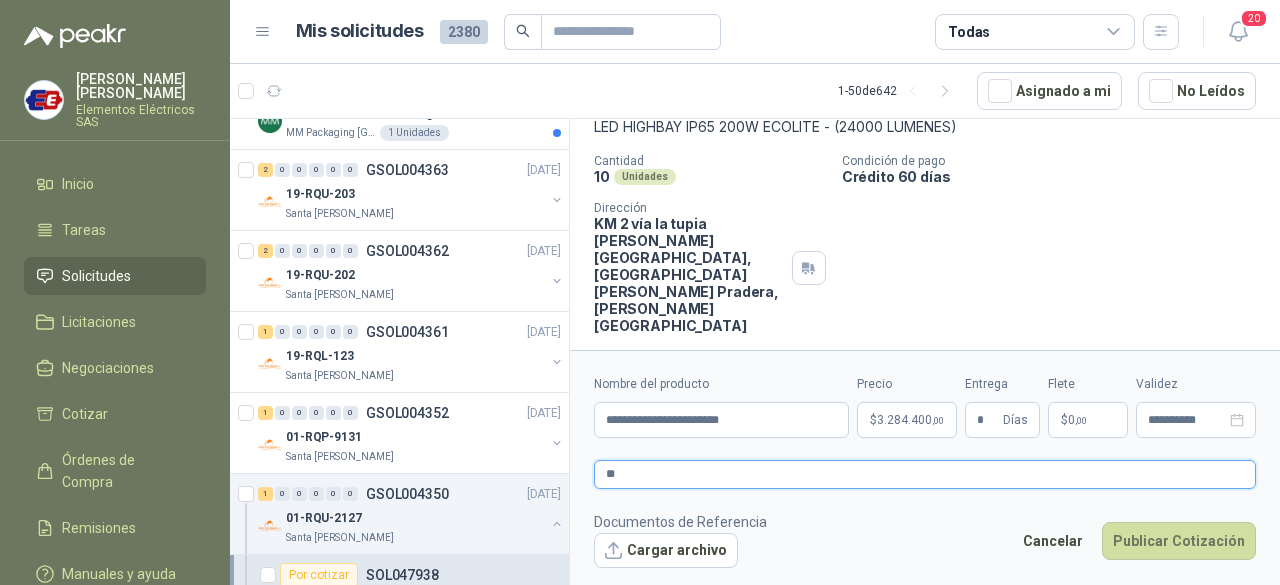 type 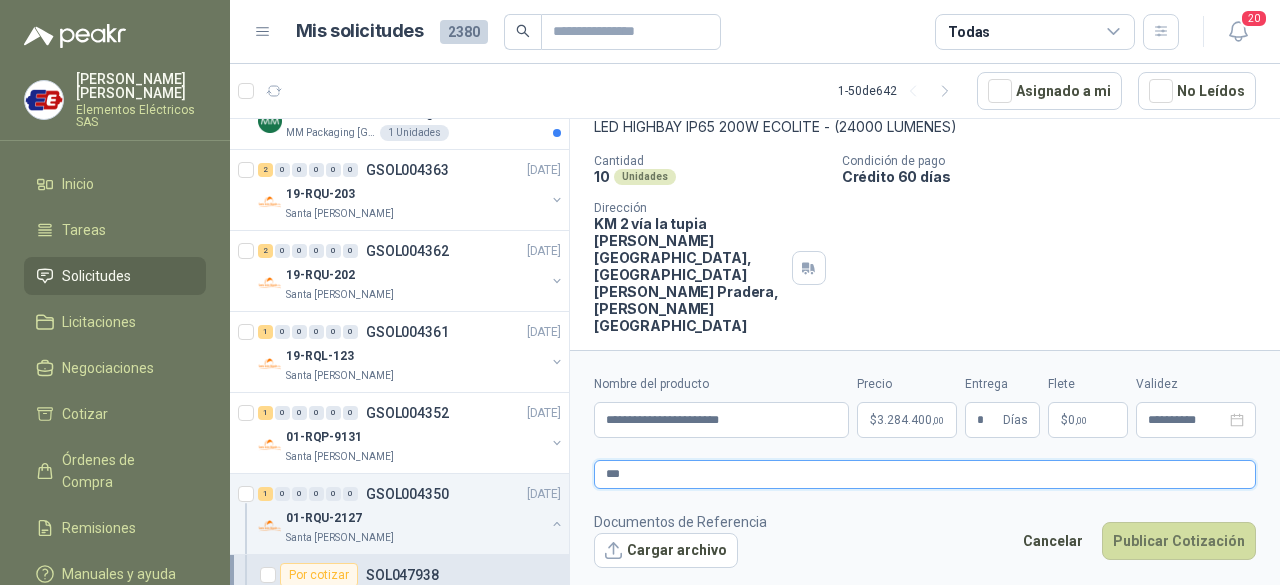 type 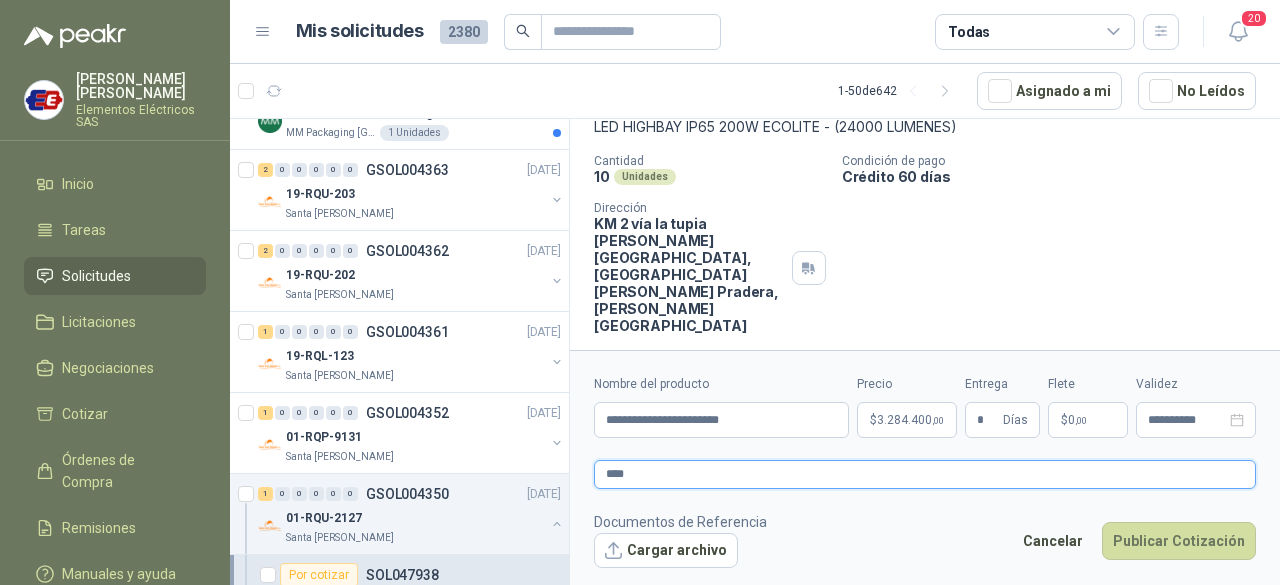type 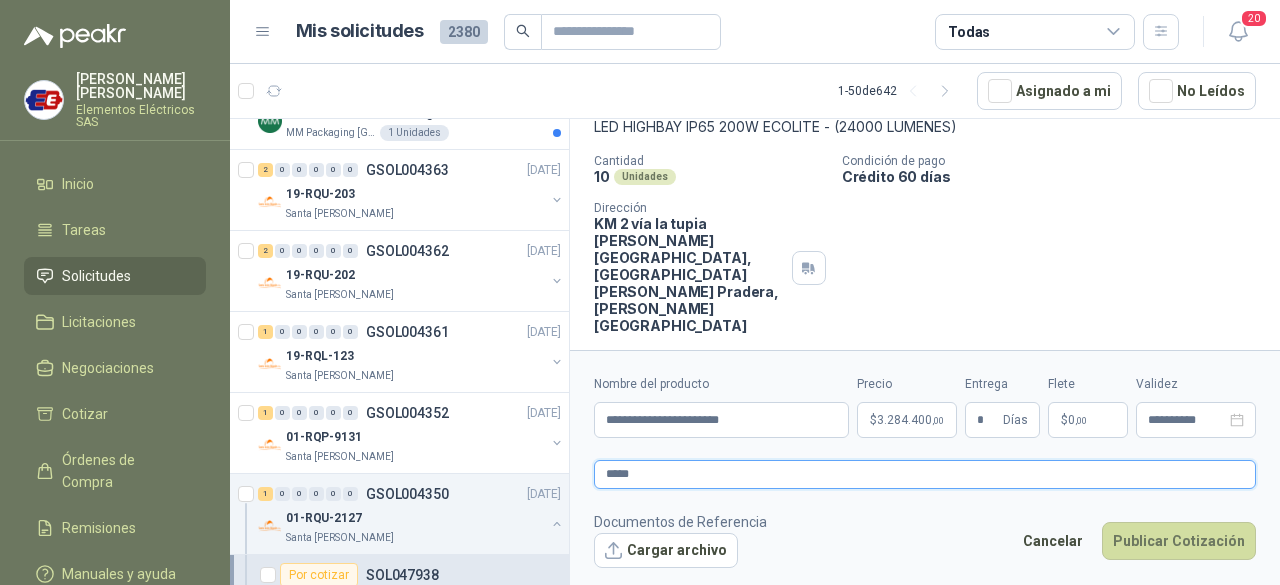type 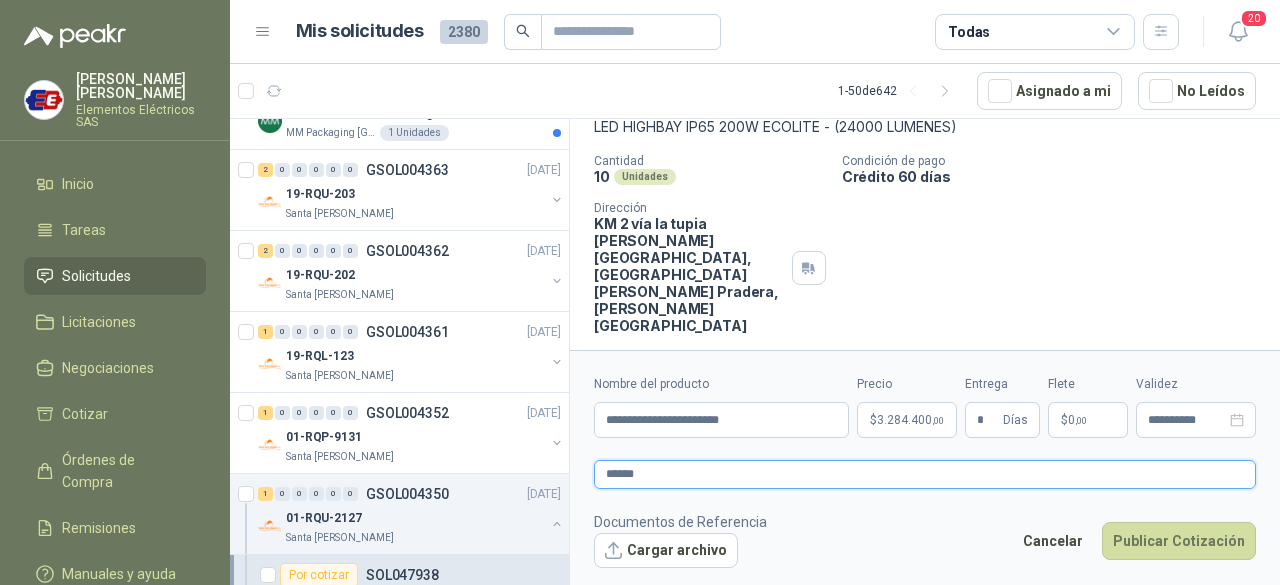 type 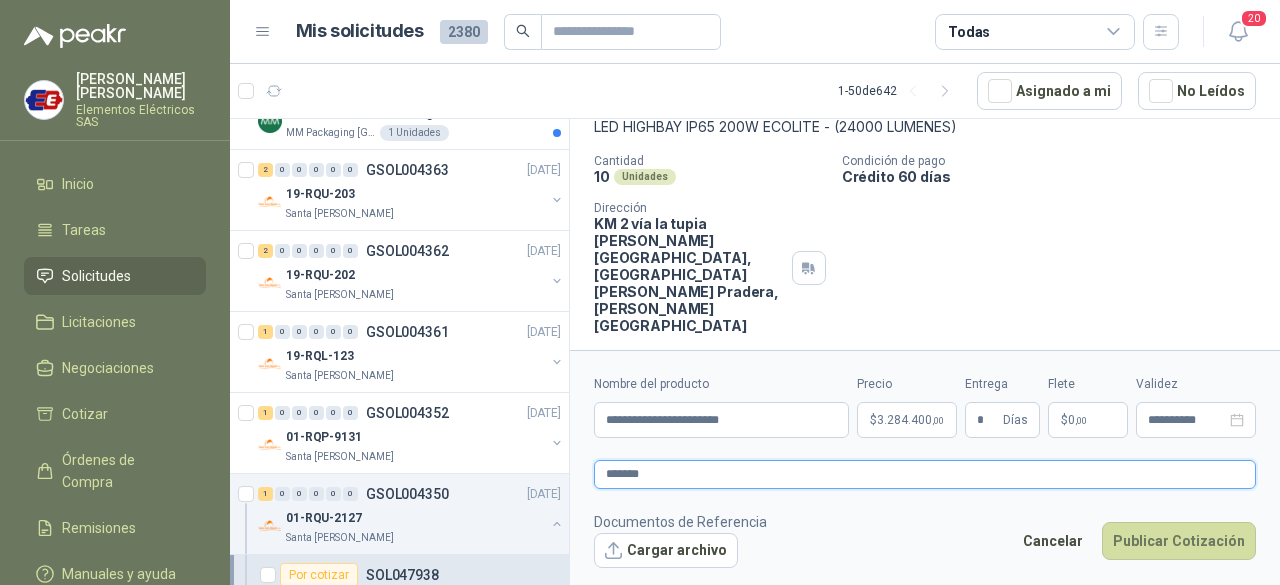 type 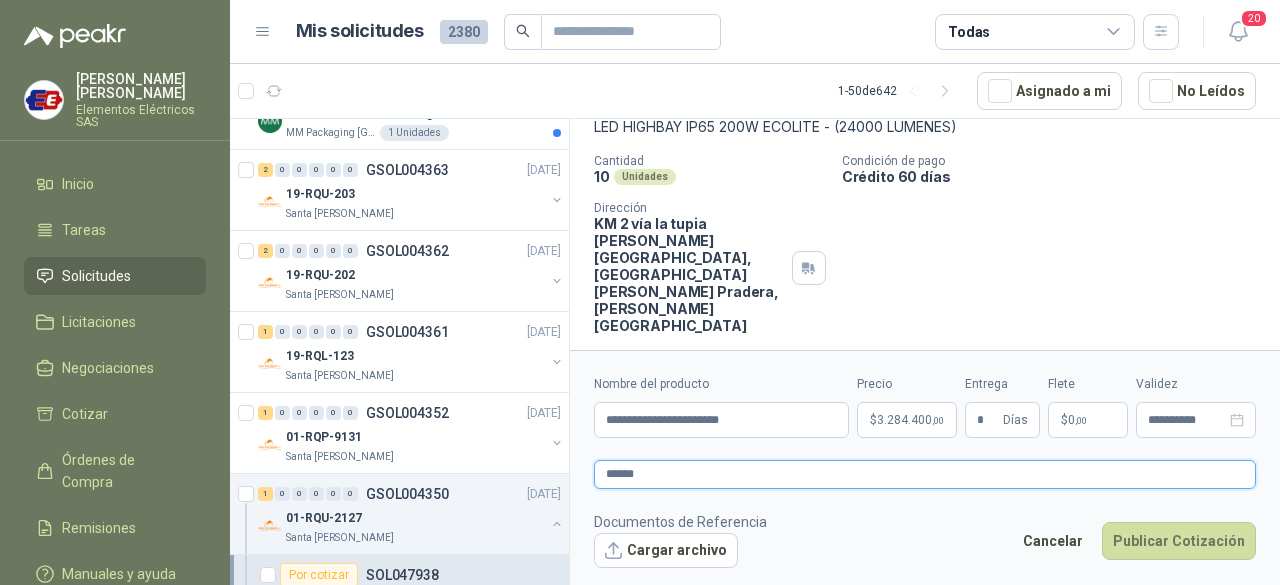 type 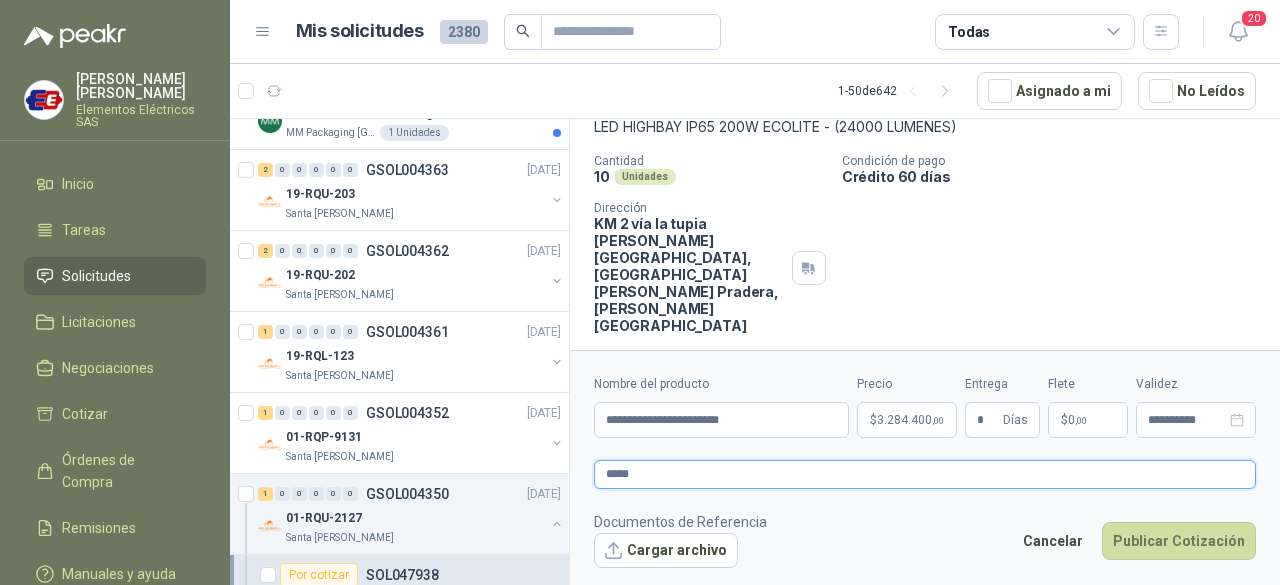 type 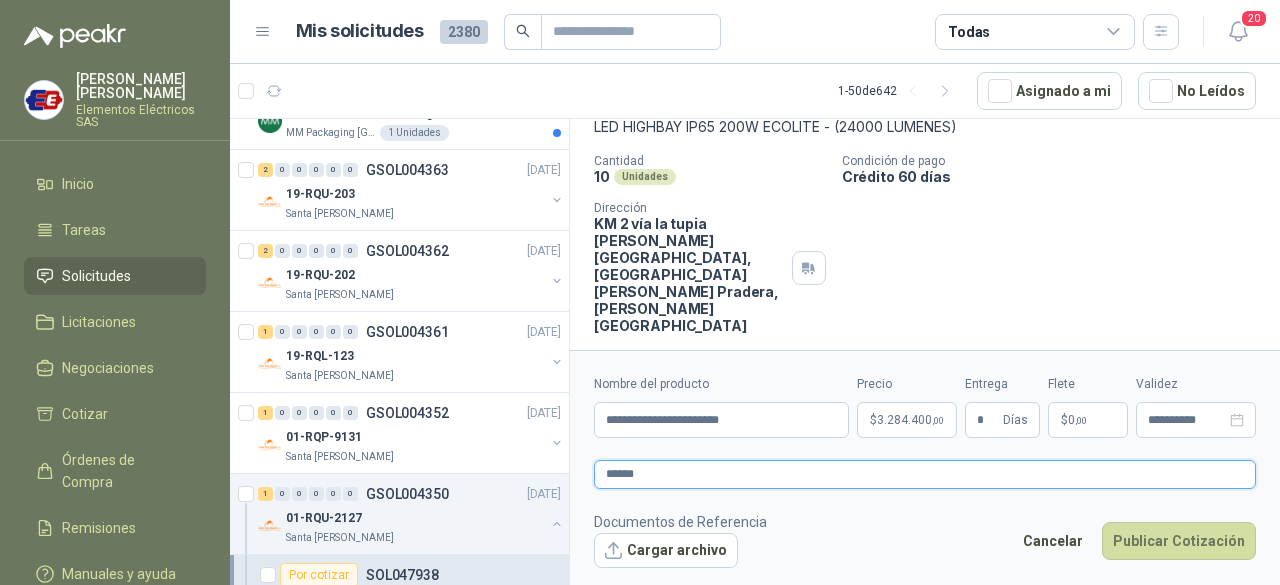 type 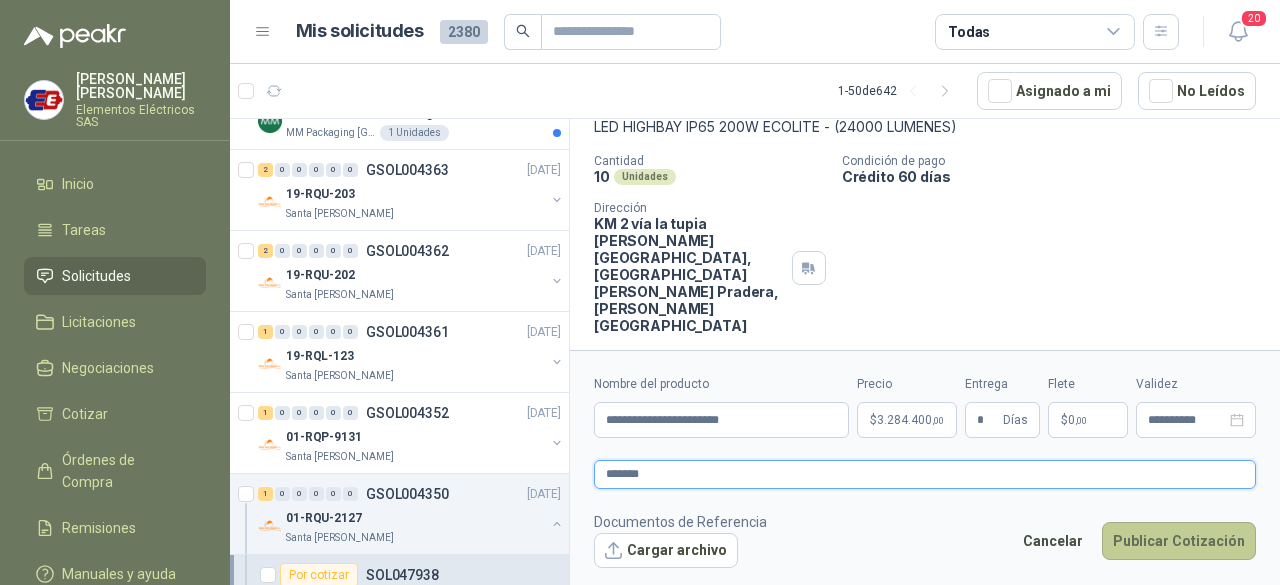 type on "*******" 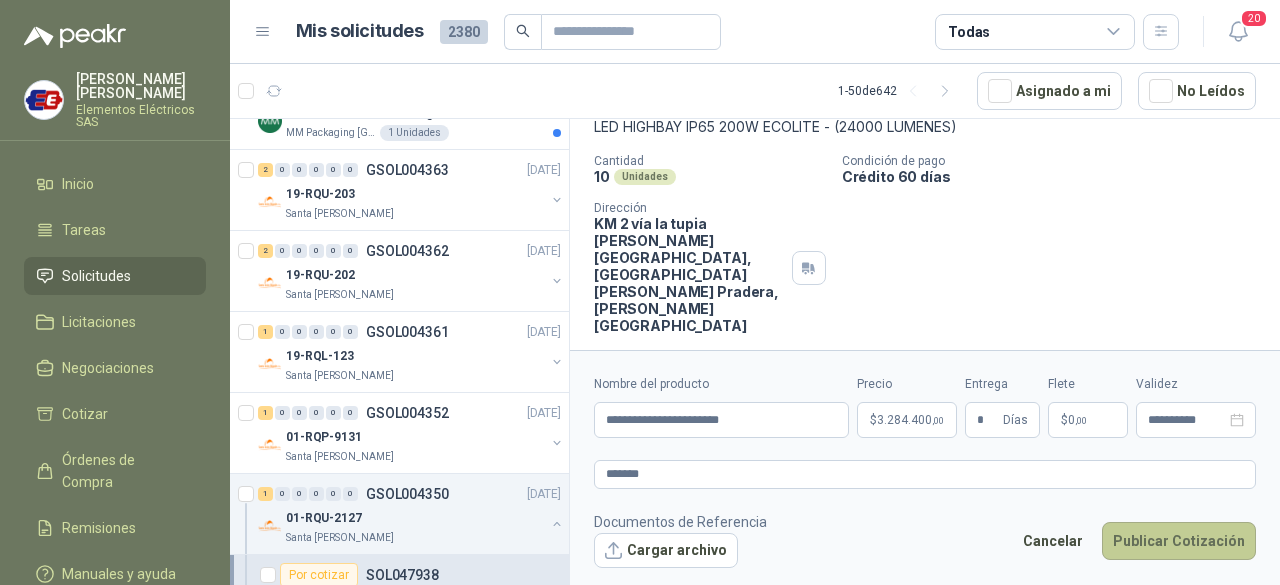 click on "Publicar Cotización" at bounding box center (1179, 541) 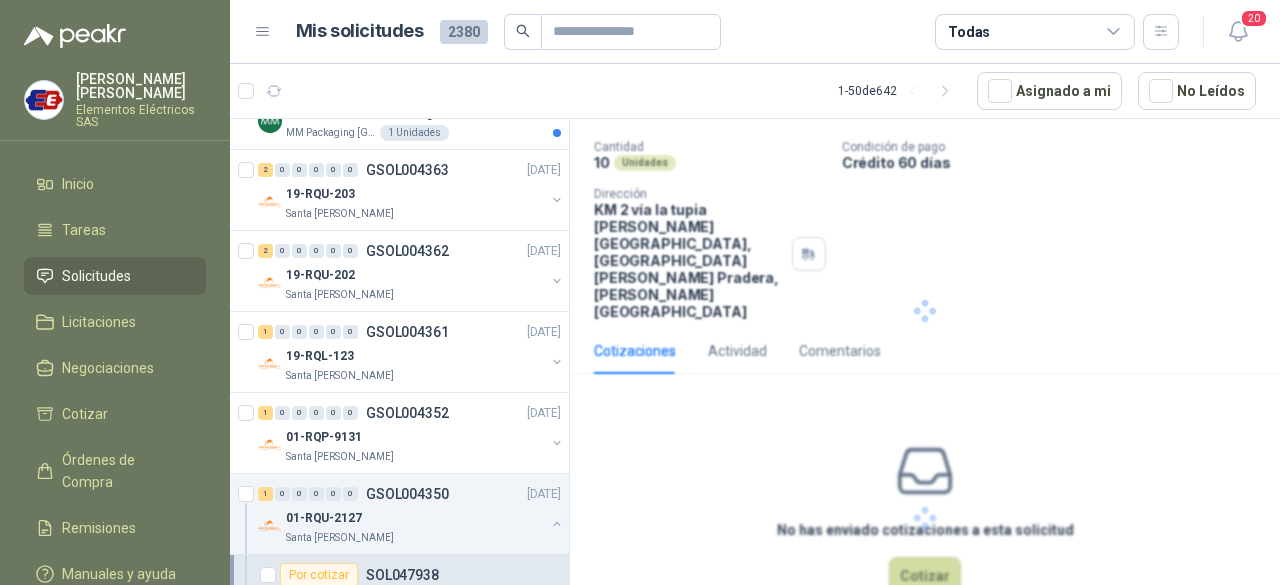 scroll, scrollTop: 18, scrollLeft: 0, axis: vertical 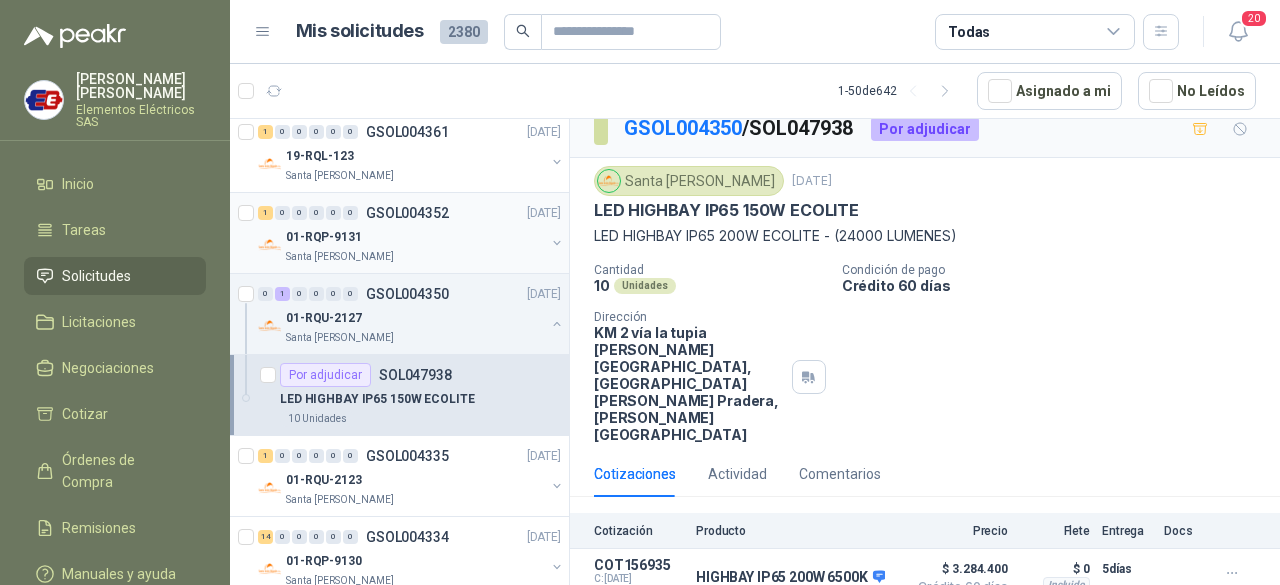 click on "01-RQP-9131" at bounding box center (415, 237) 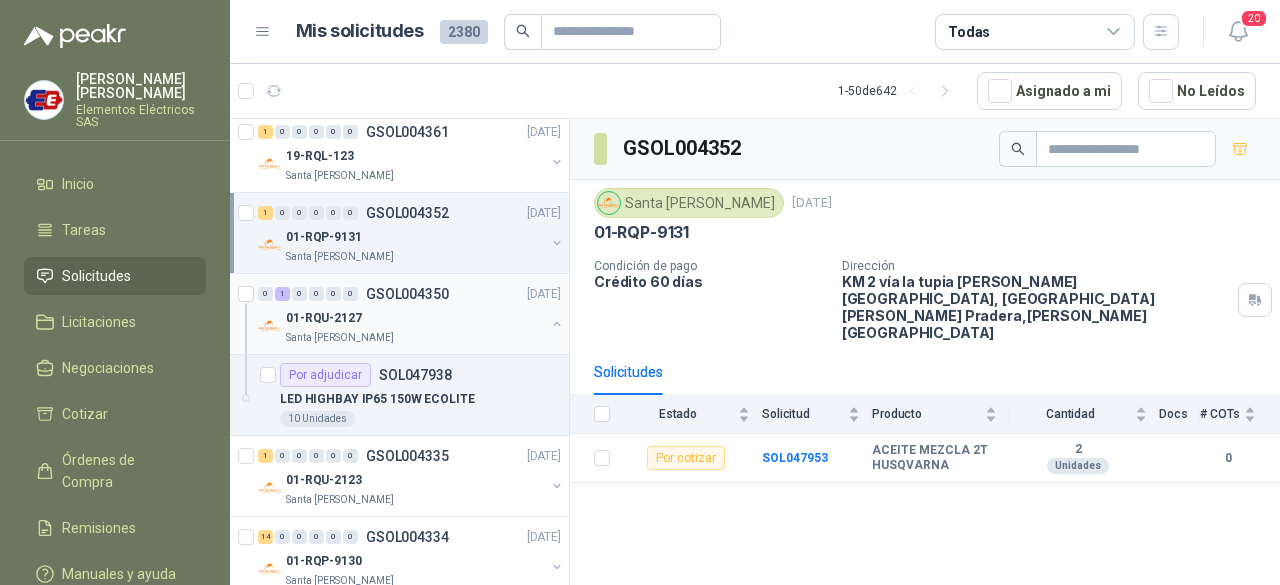 click at bounding box center [557, 324] 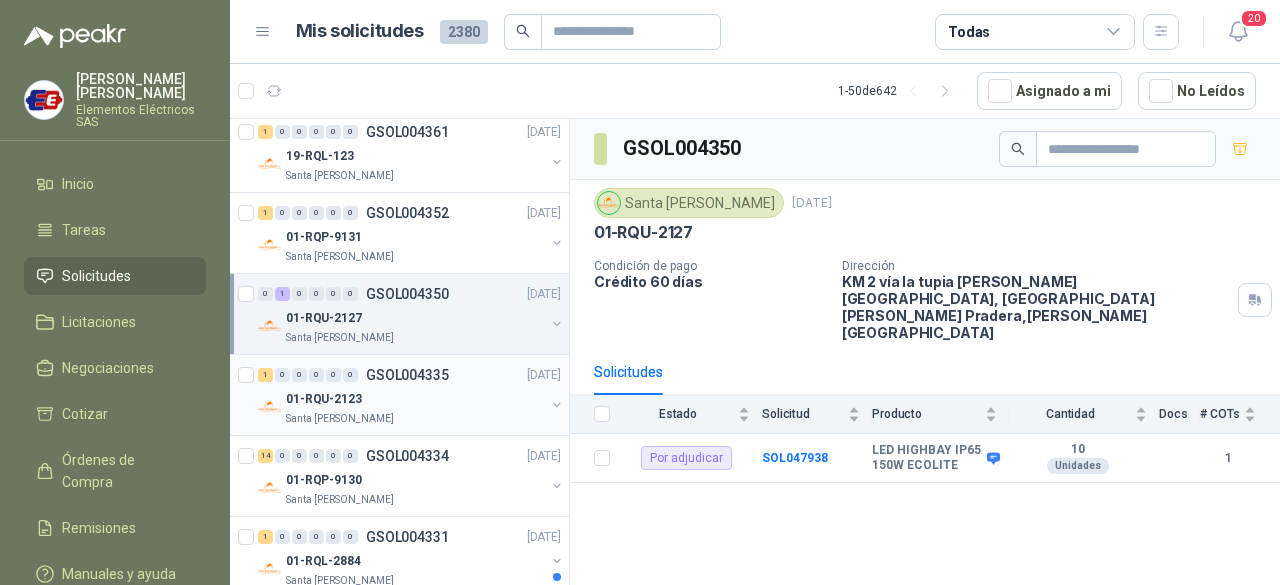 click on "Santa [PERSON_NAME]" at bounding box center (415, 419) 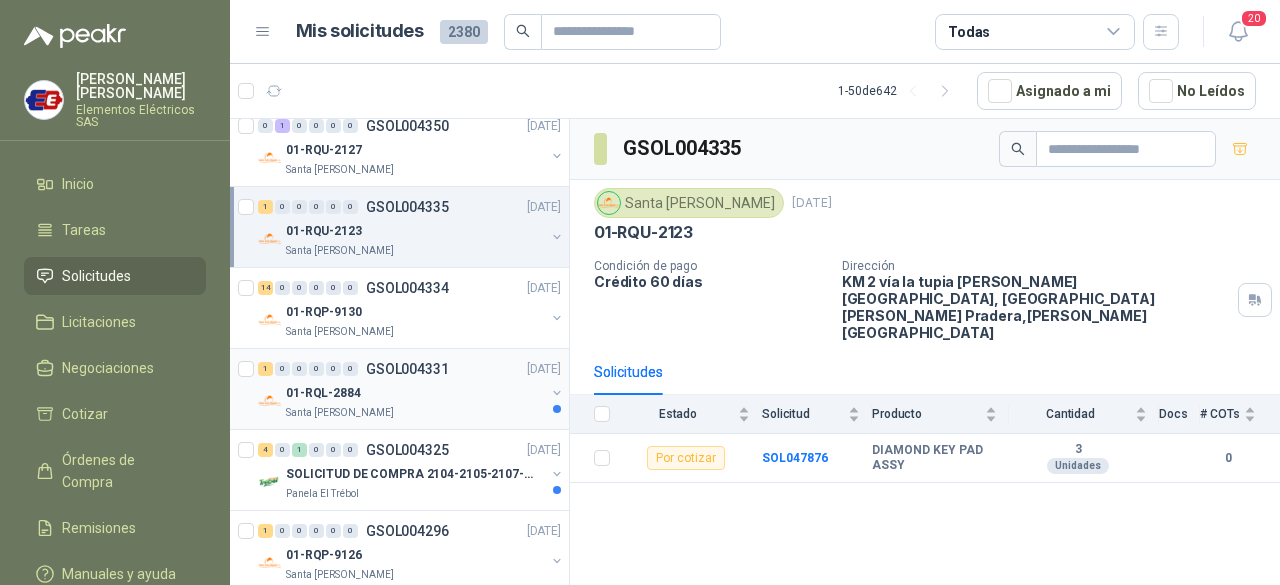 scroll, scrollTop: 1200, scrollLeft: 0, axis: vertical 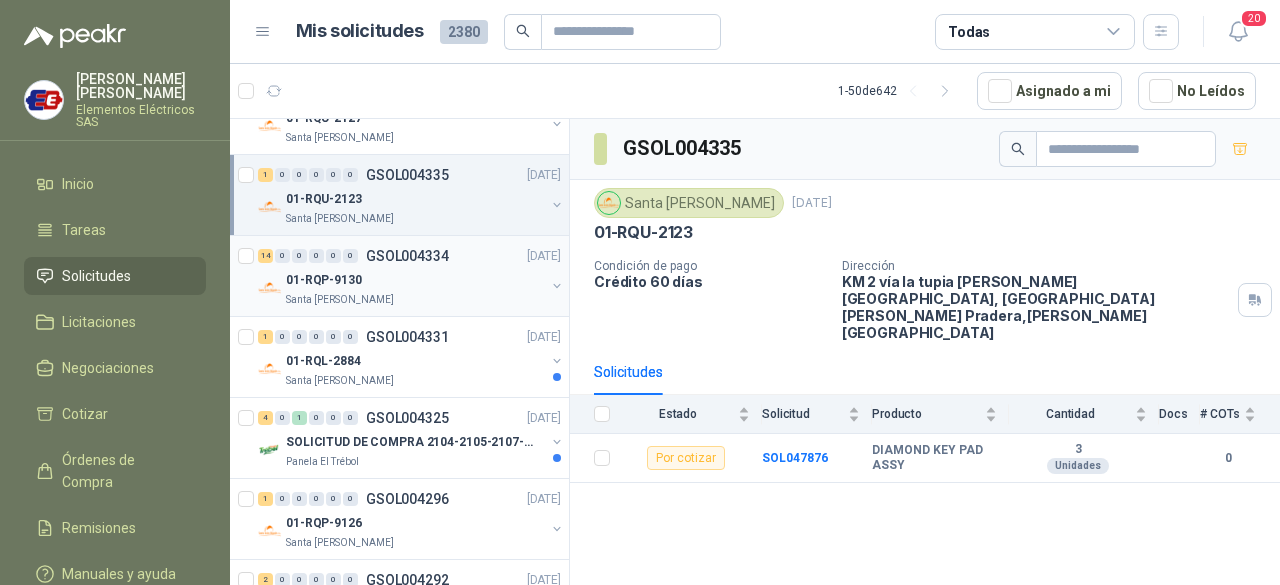 click on "01-RQP-9130" at bounding box center (415, 280) 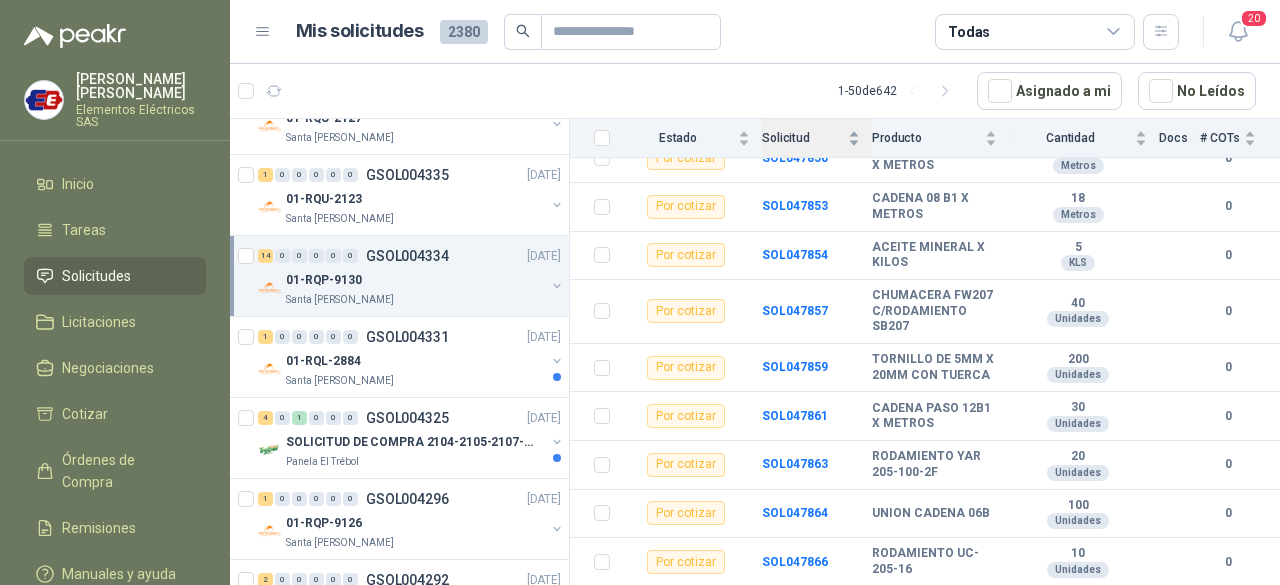 scroll, scrollTop: 400, scrollLeft: 0, axis: vertical 